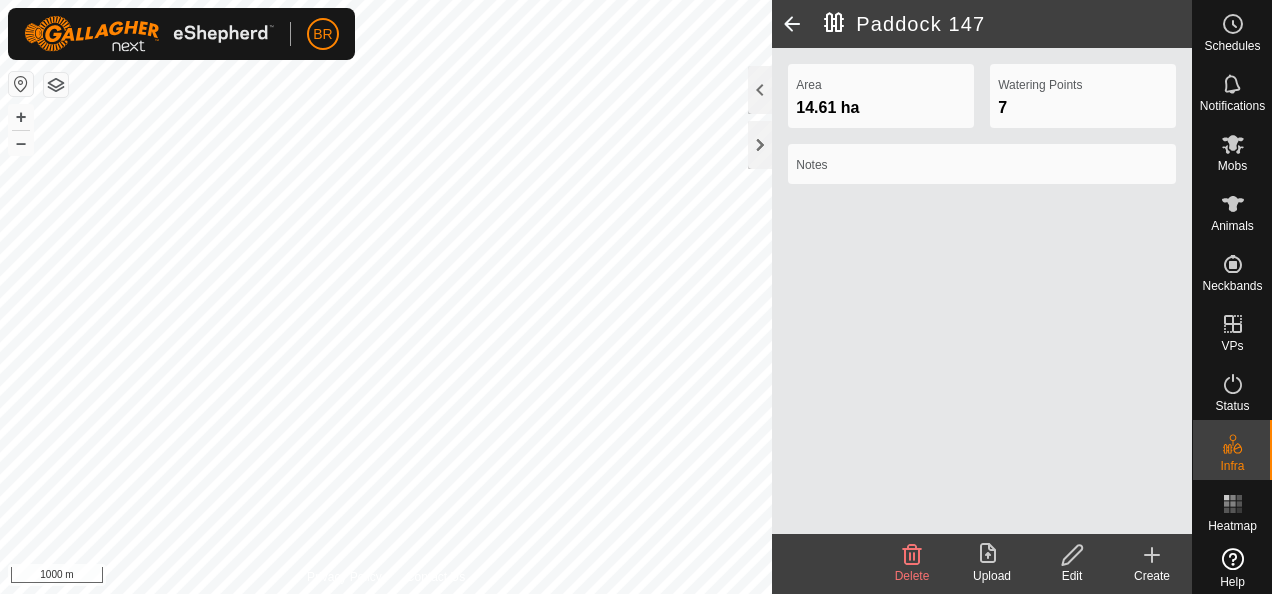 scroll, scrollTop: 0, scrollLeft: 0, axis: both 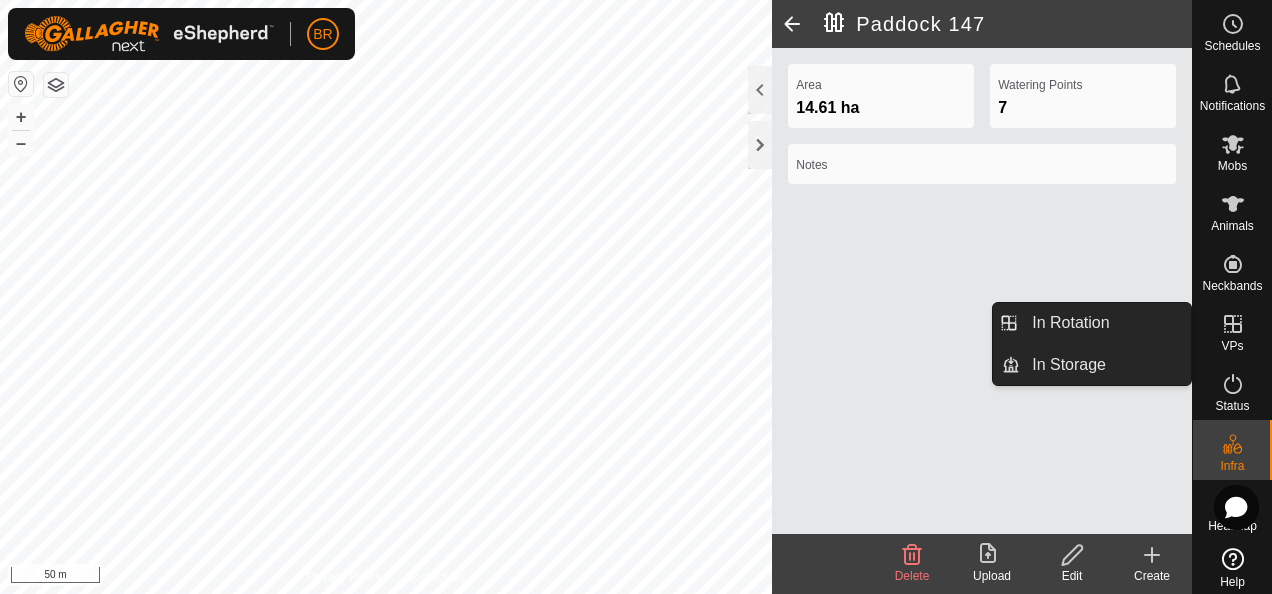 click 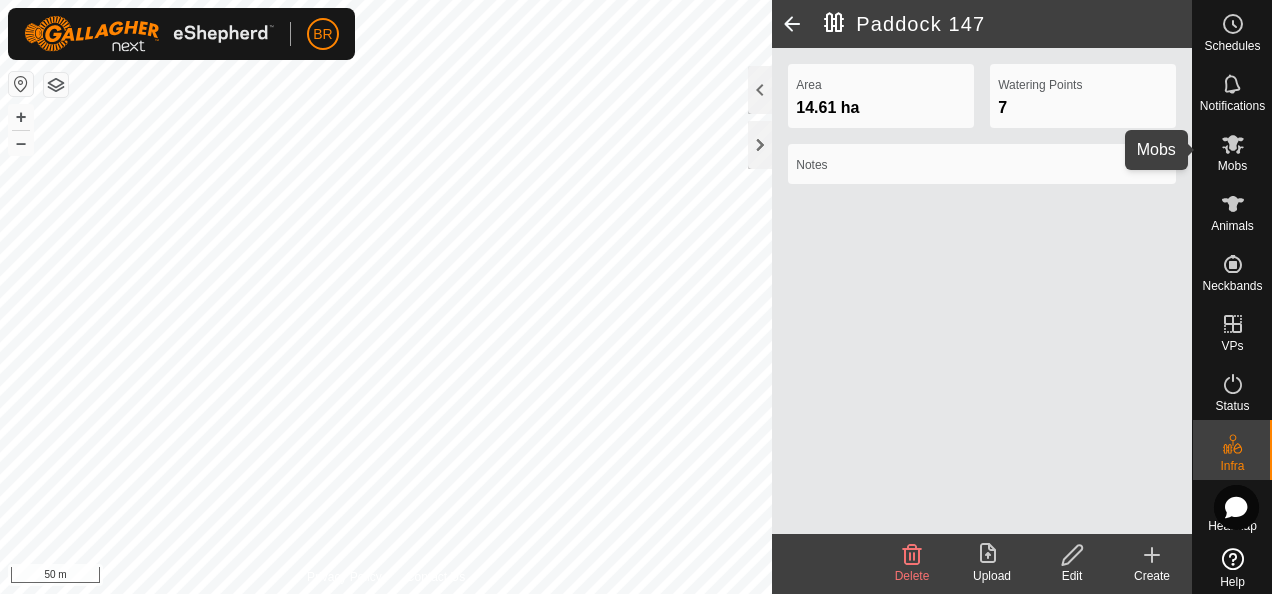 click 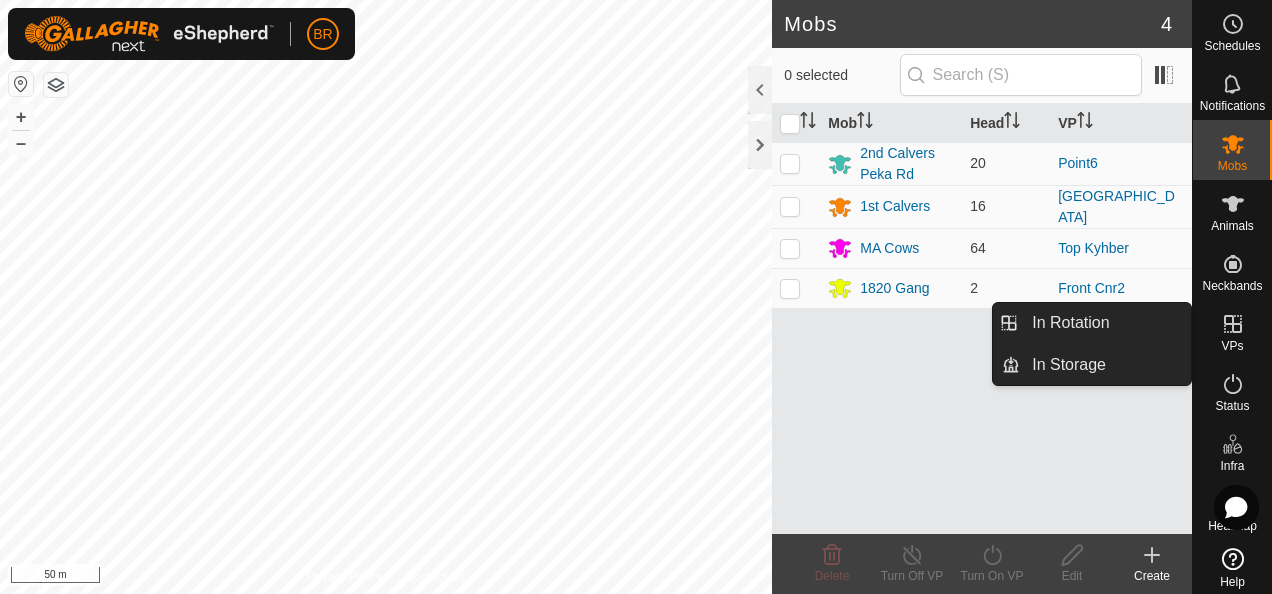click on "VPs" at bounding box center (1232, 346) 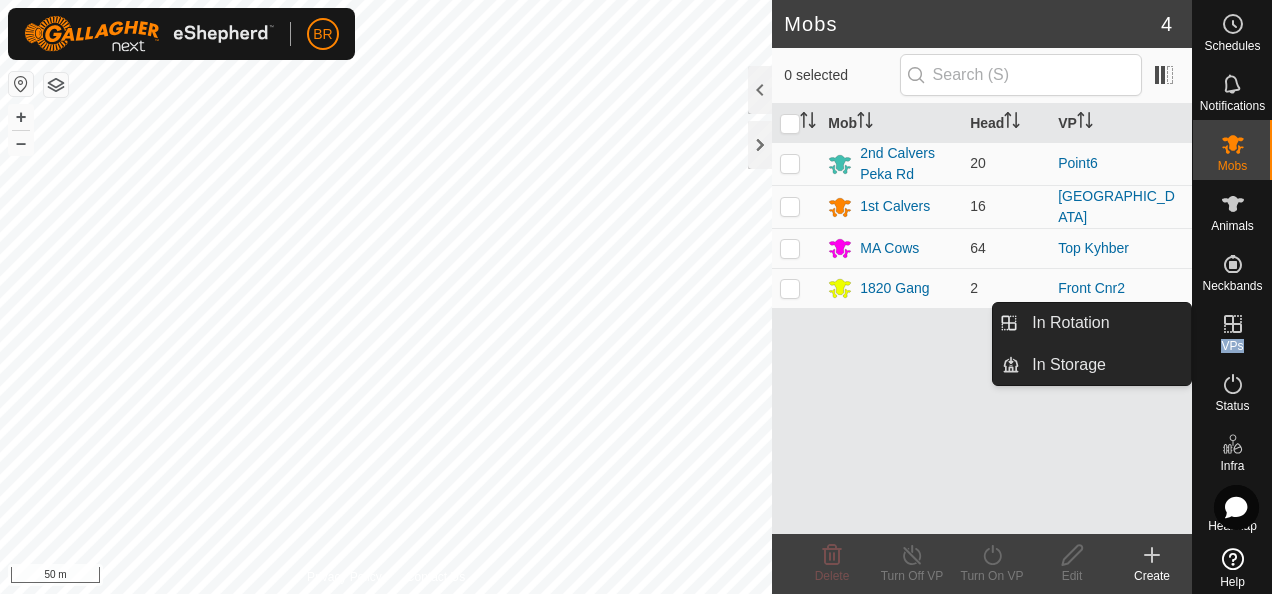 click 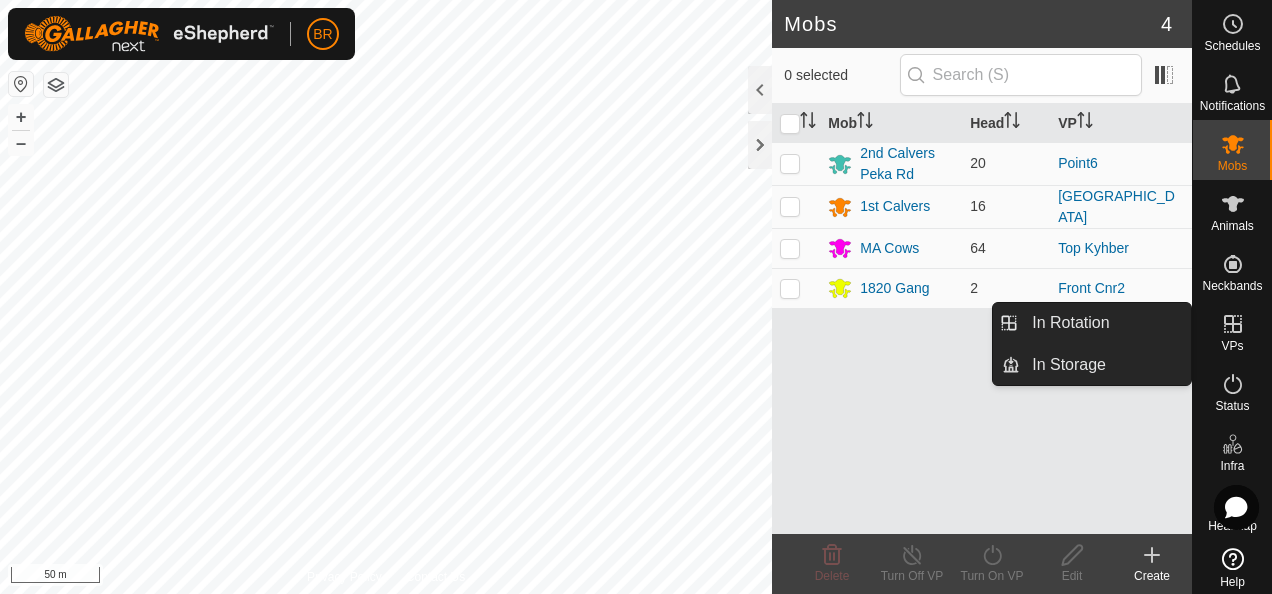 click 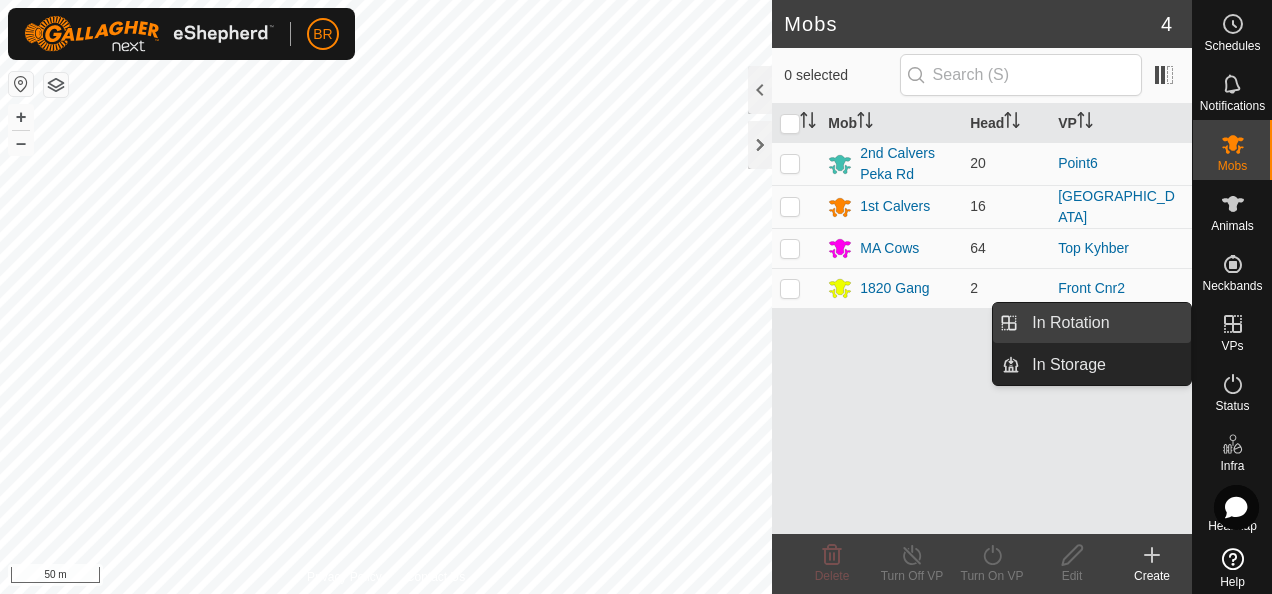 click on "In Rotation" at bounding box center [1105, 323] 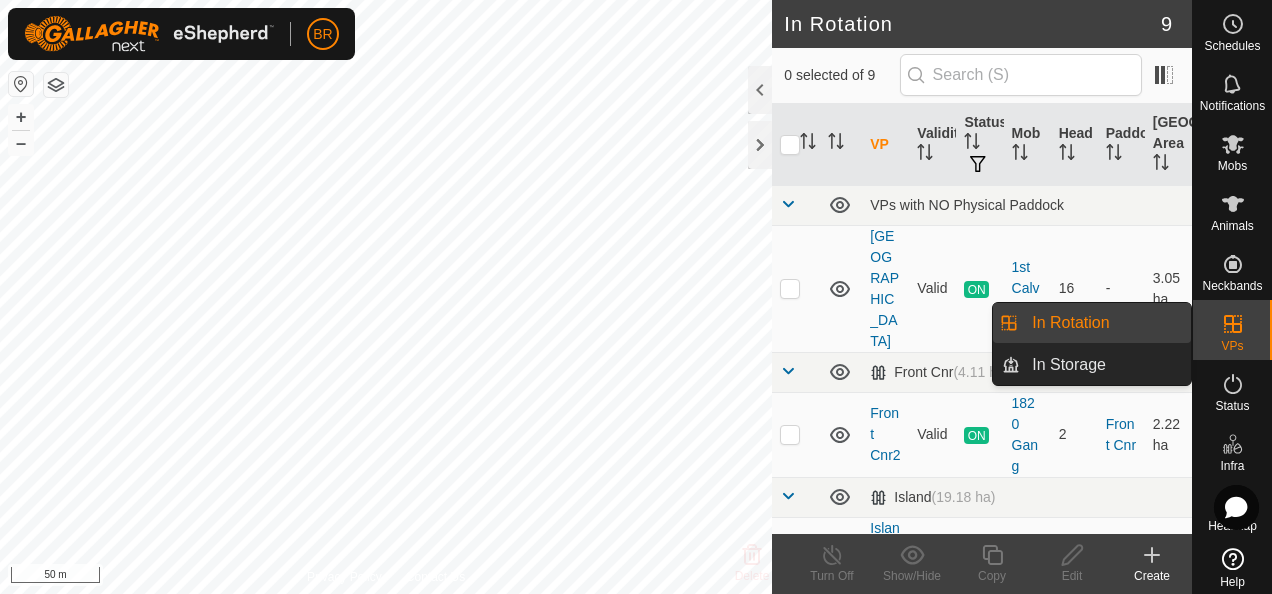 click 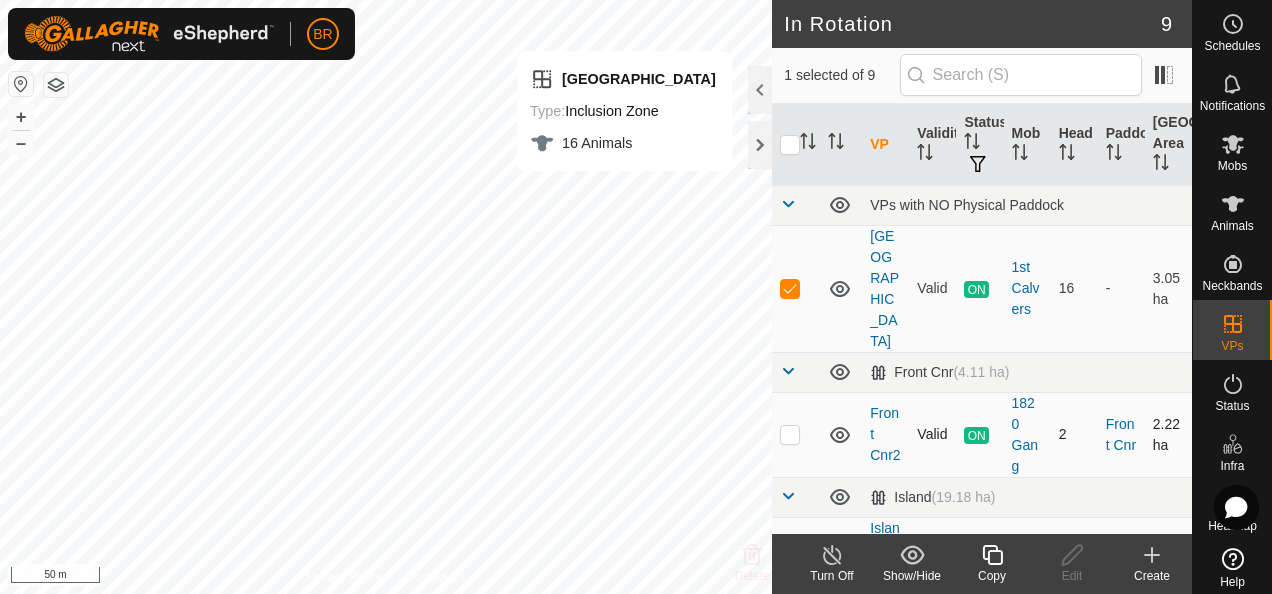 checkbox on "false" 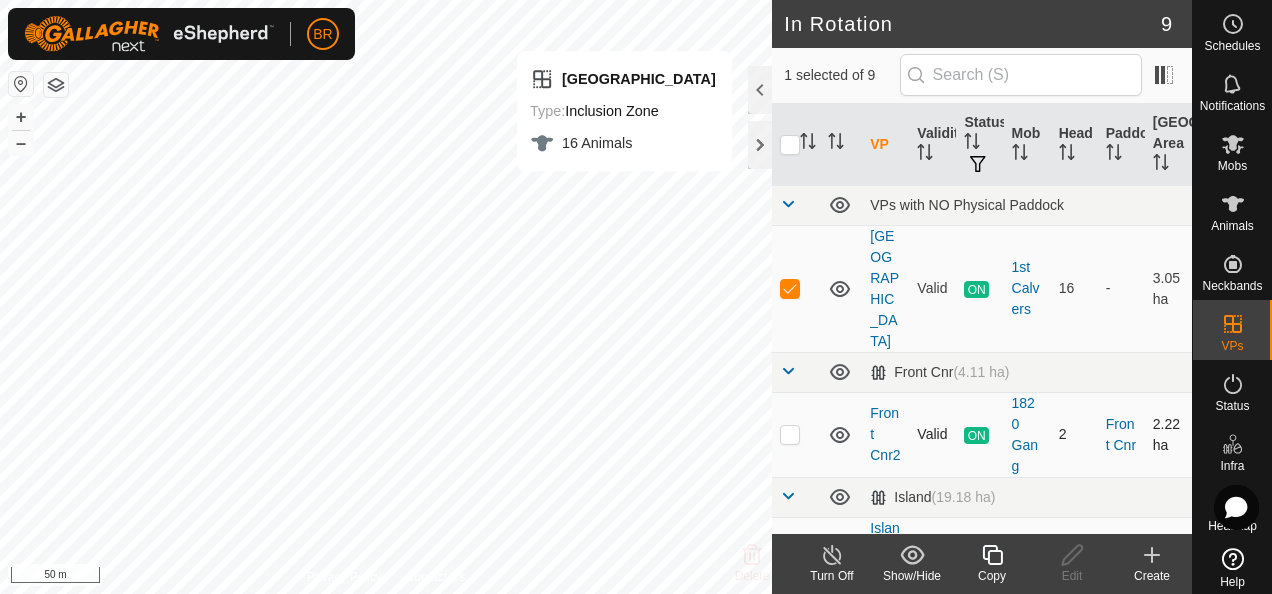 checkbox on "true" 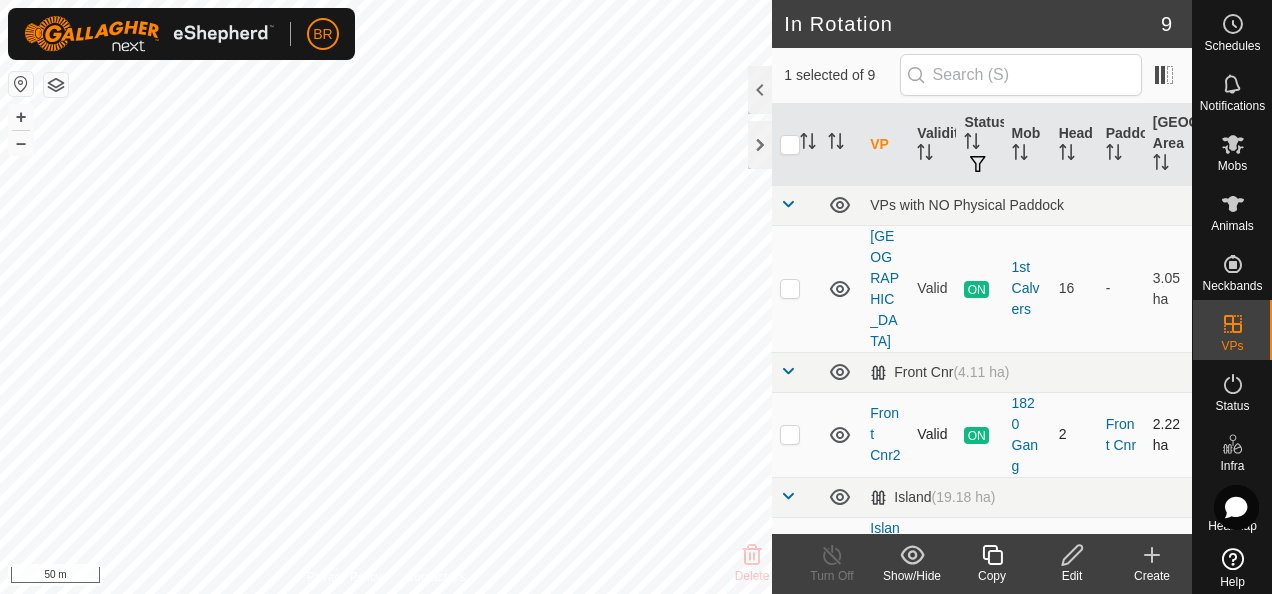 checkbox on "true" 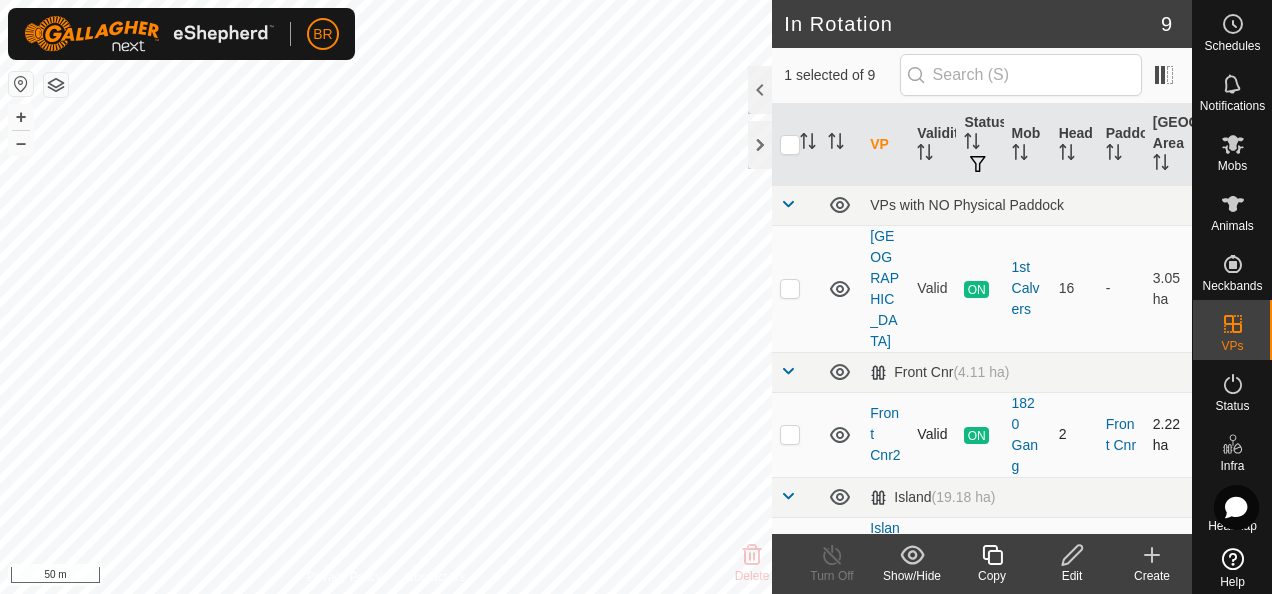 checkbox on "false" 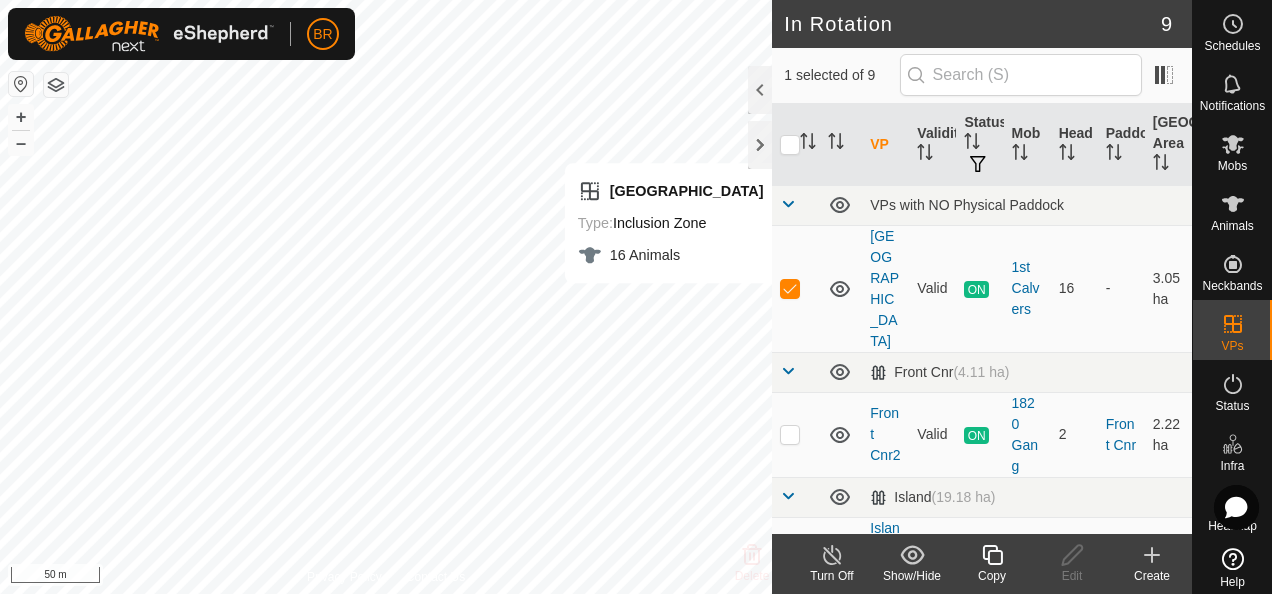 click on "Copy" 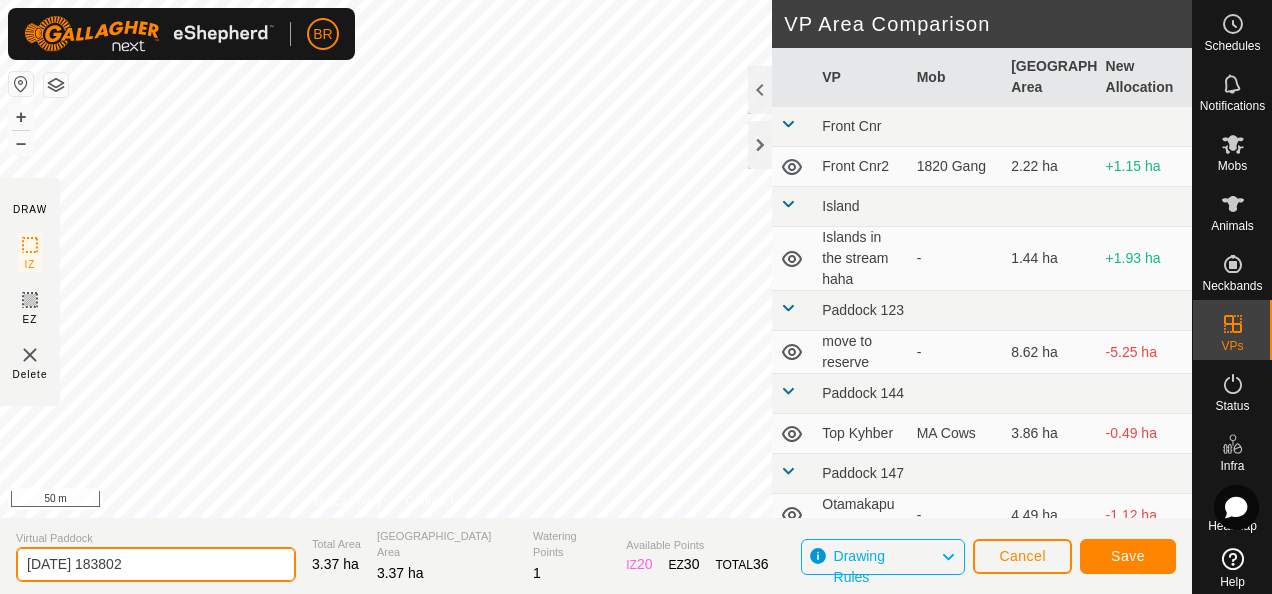 drag, startPoint x: 178, startPoint y: 576, endPoint x: -4, endPoint y: 550, distance: 183.84776 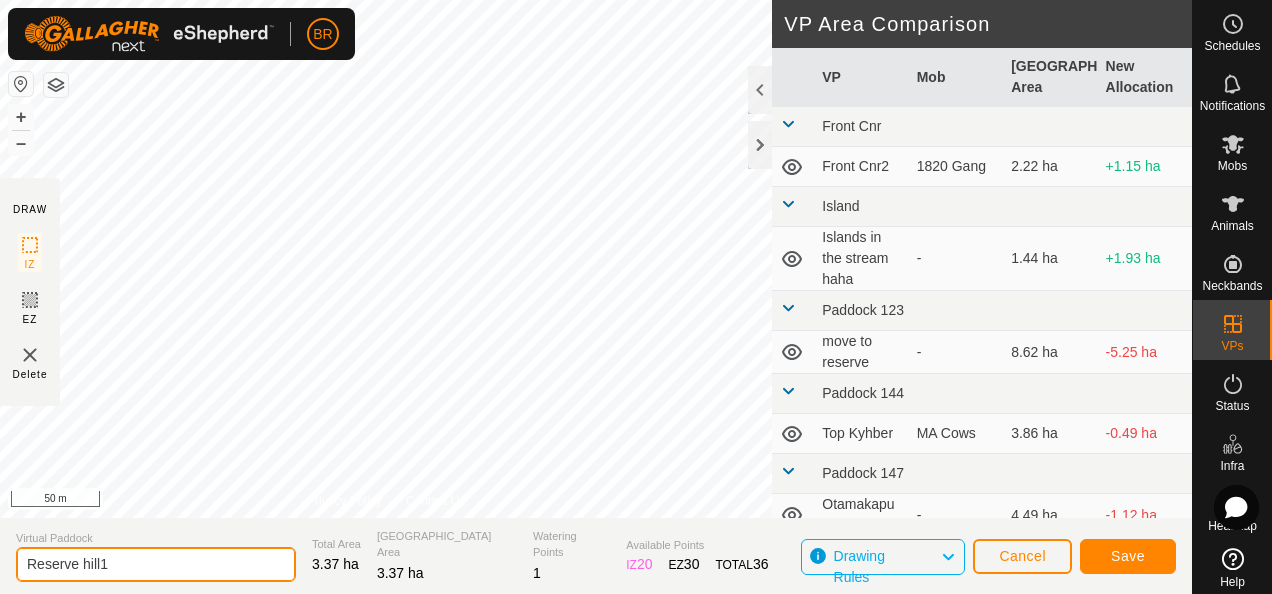 type on "Reserve hill1" 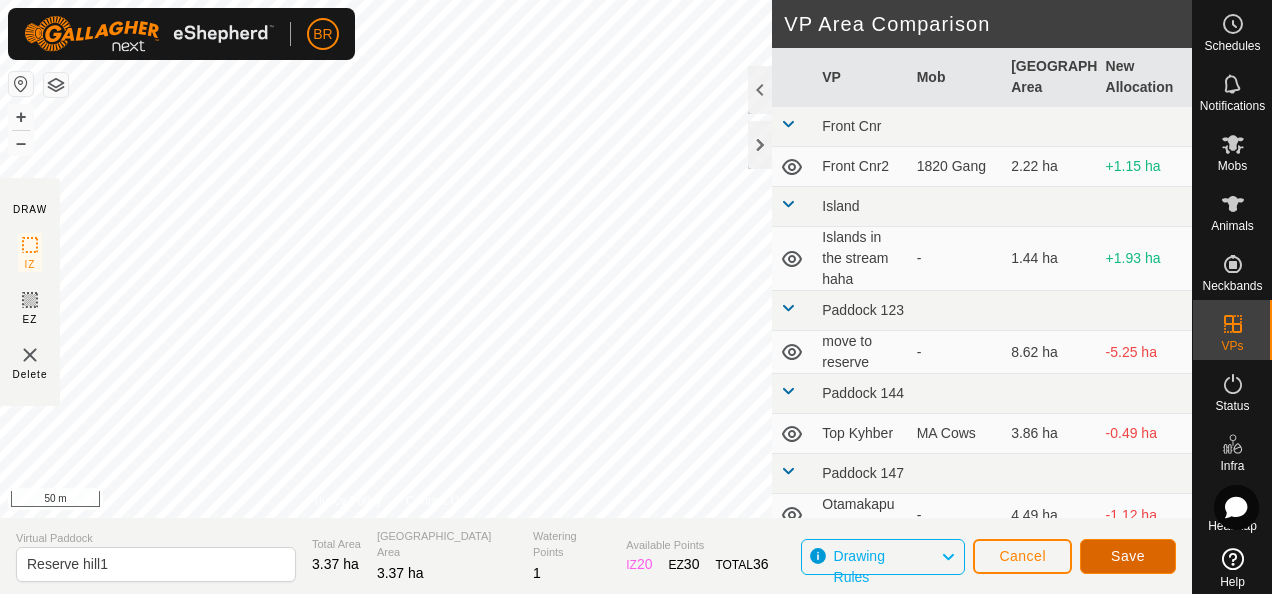 click on "Save" 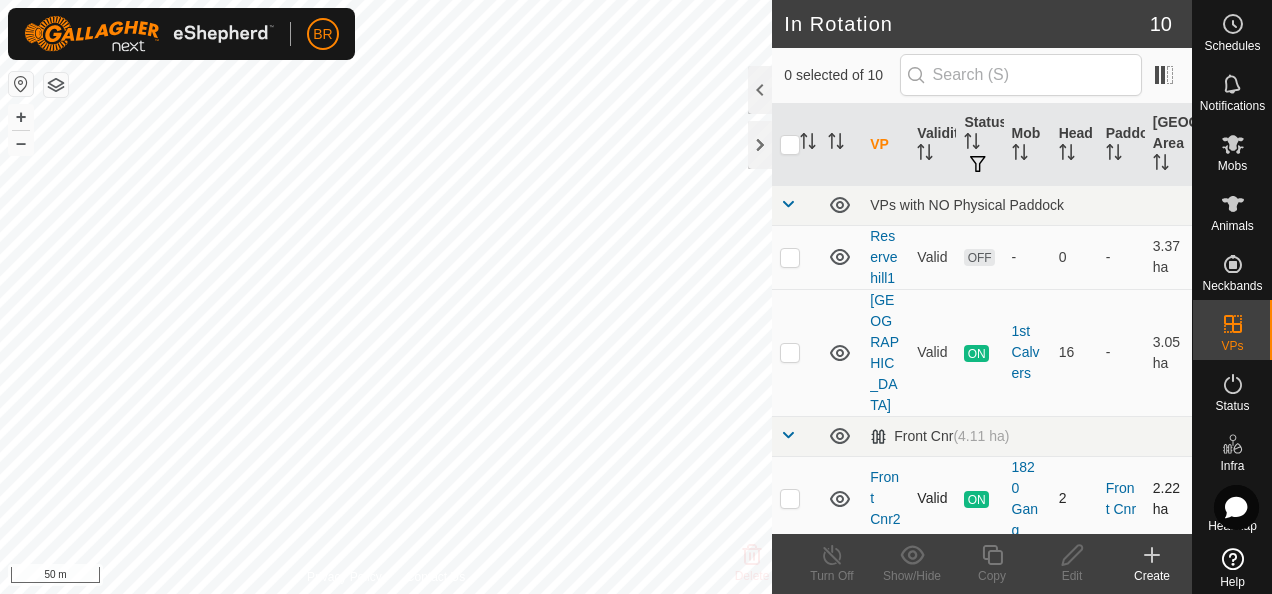 checkbox on "true" 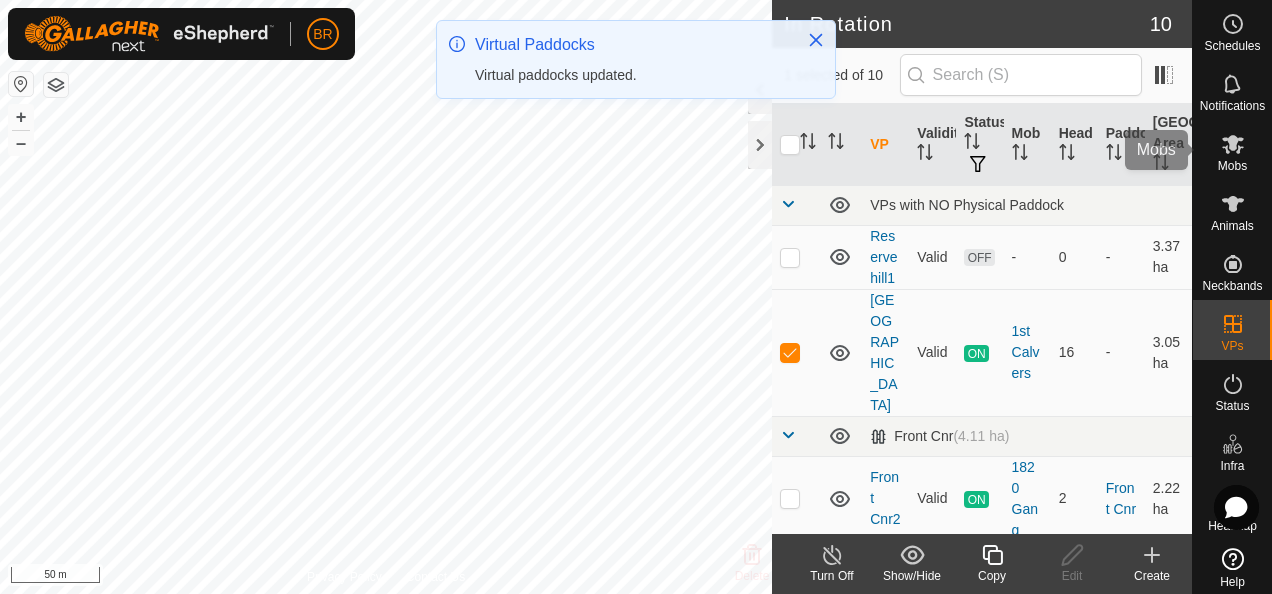 click on "Mobs" at bounding box center [1232, 166] 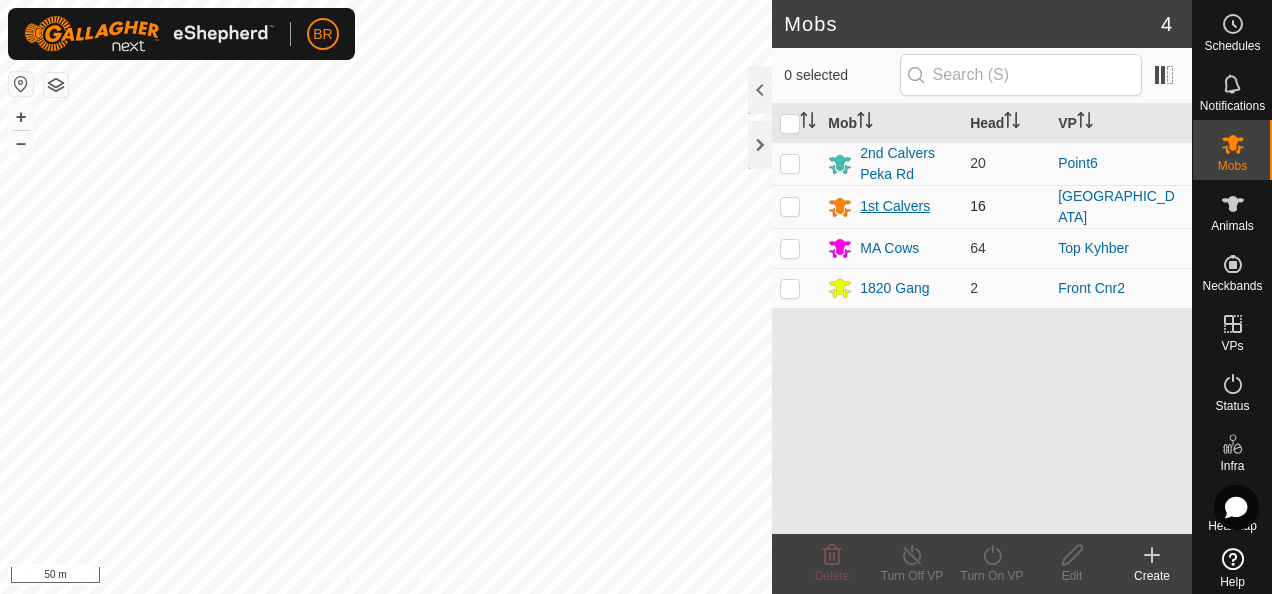 click on "1st Calvers" at bounding box center (895, 206) 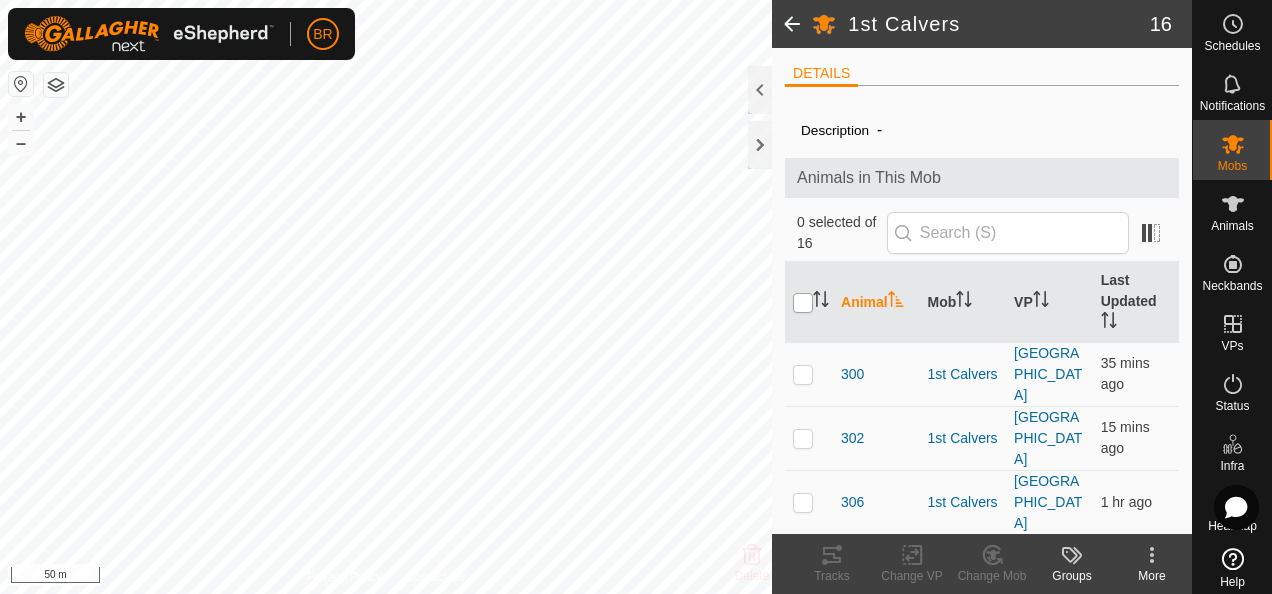click at bounding box center (803, 303) 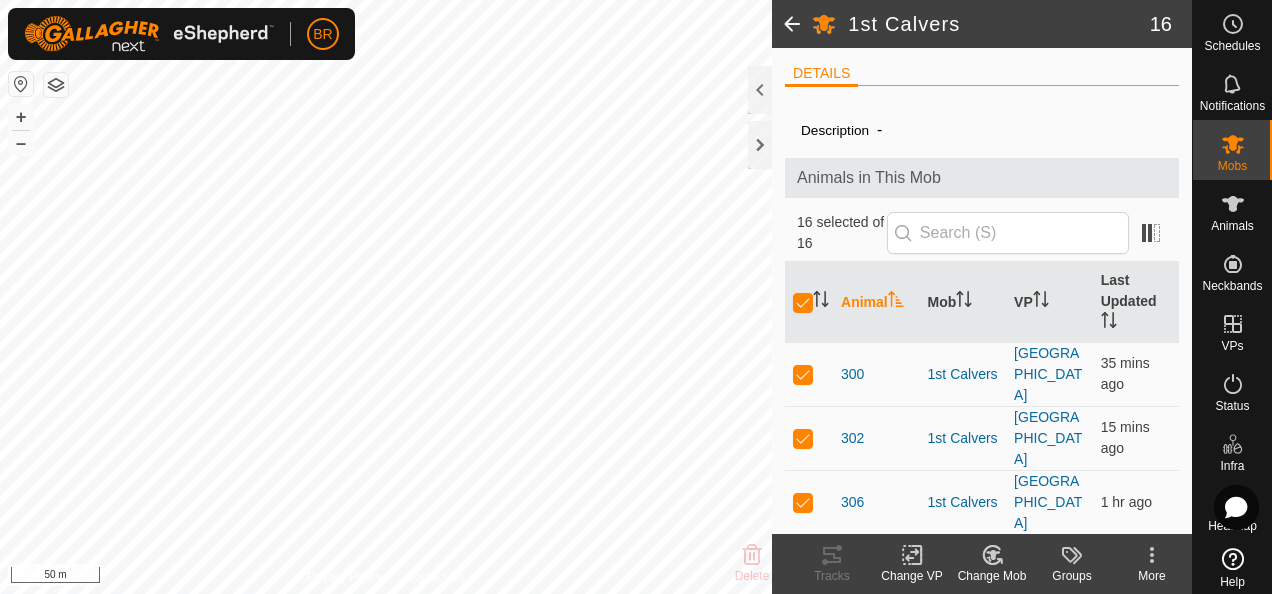 click 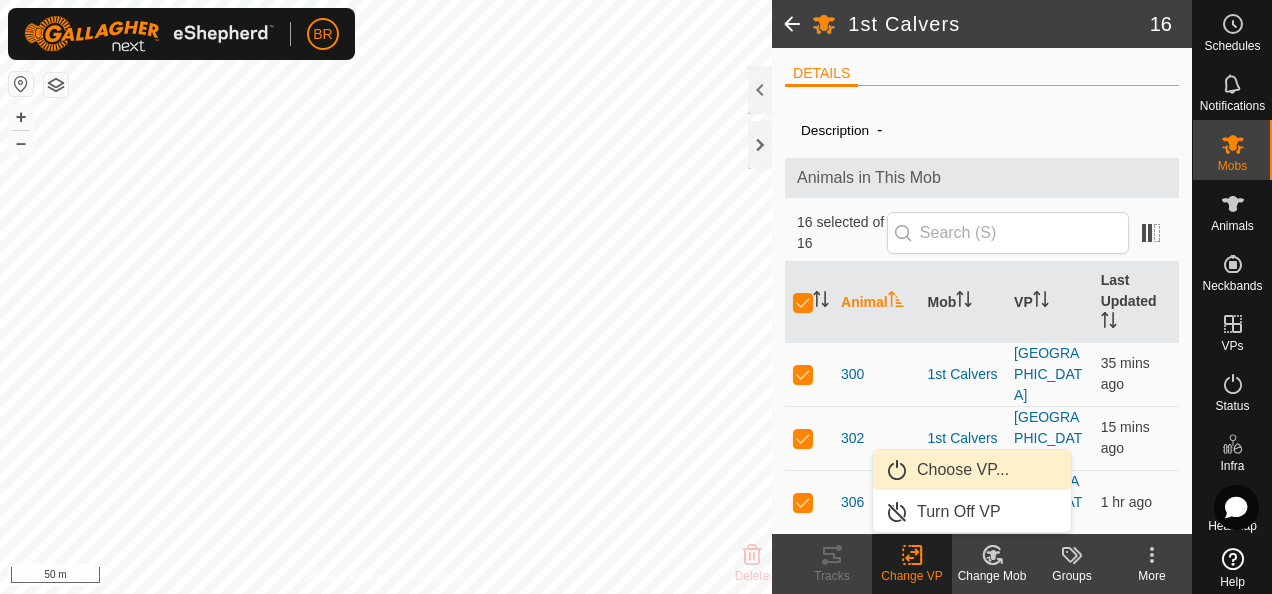 click on "Choose VP..." at bounding box center [972, 470] 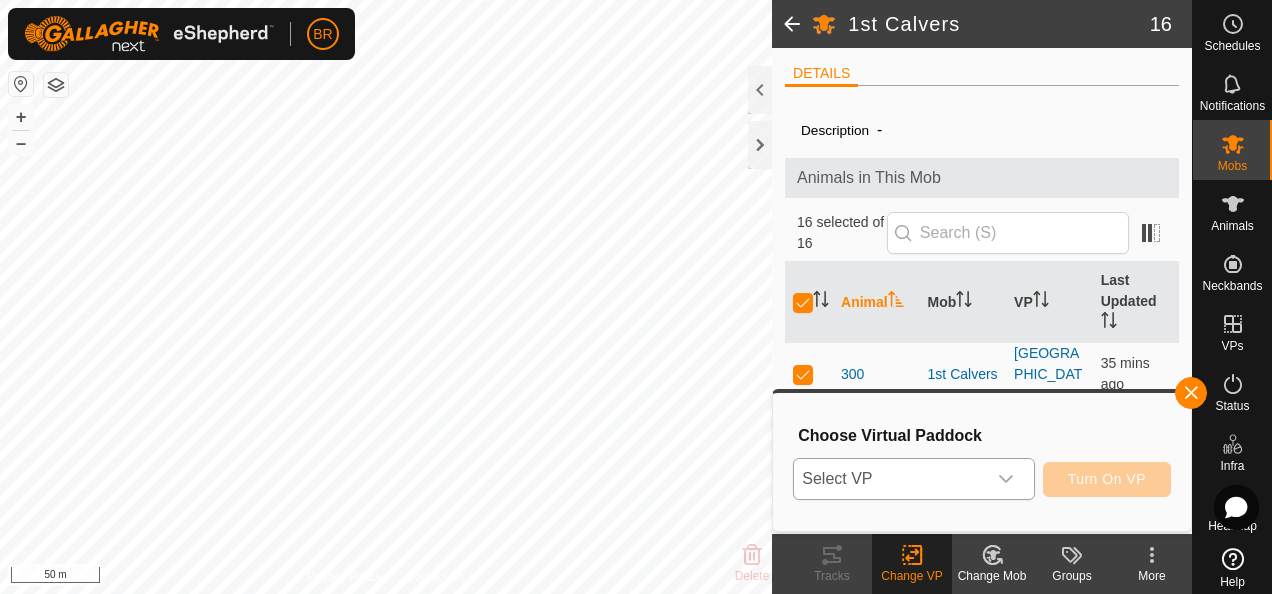 click at bounding box center [1006, 479] 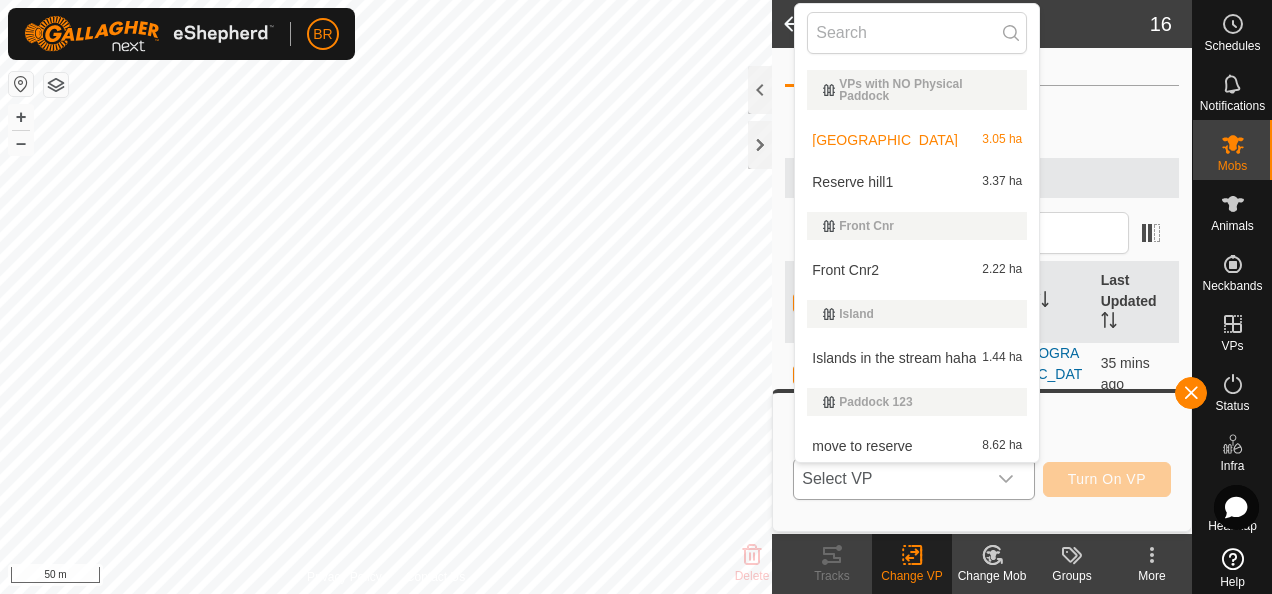 scroll, scrollTop: 4, scrollLeft: 0, axis: vertical 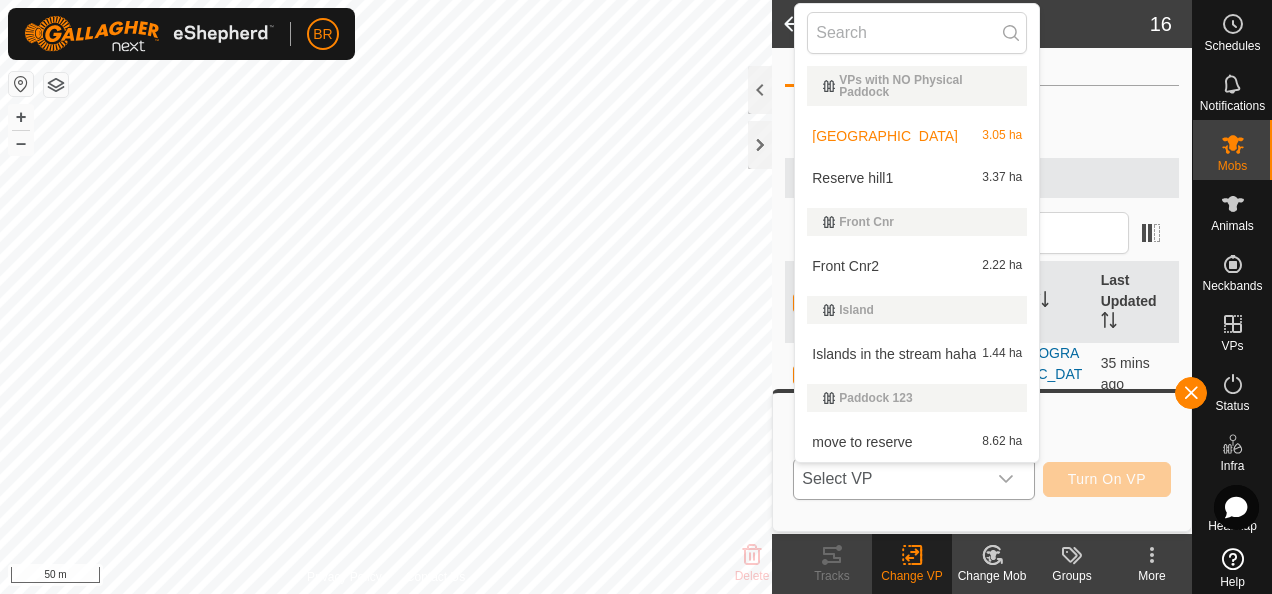 click on "Reserve hill1  3.37 ha" at bounding box center [917, 178] 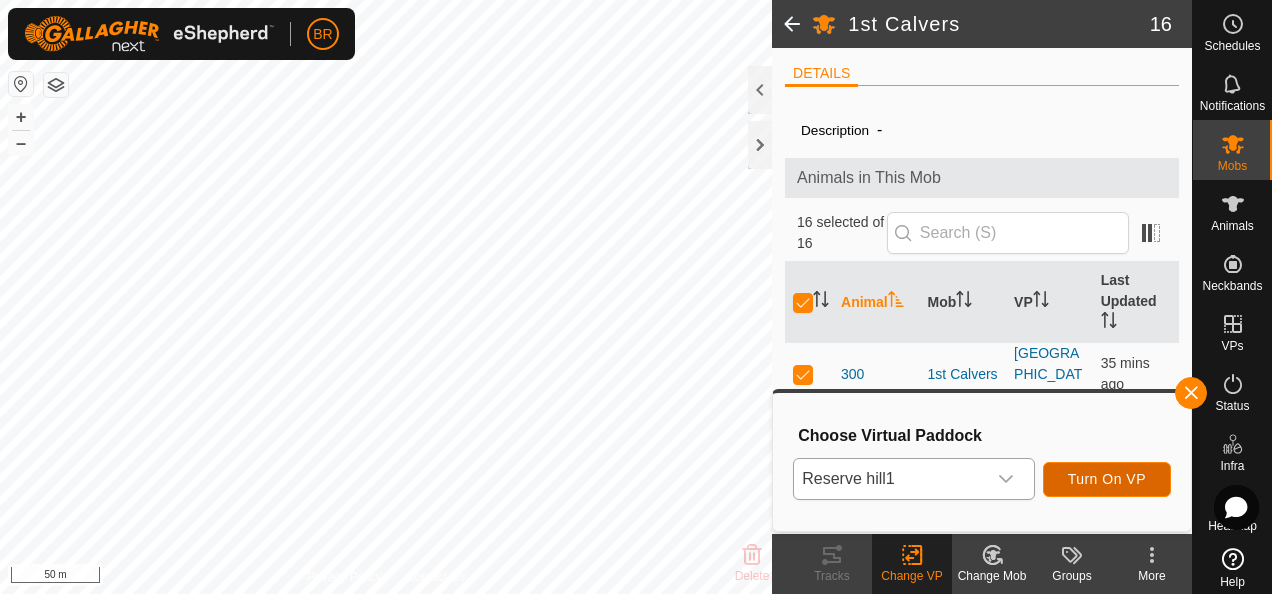 click on "Turn On VP" at bounding box center [1107, 479] 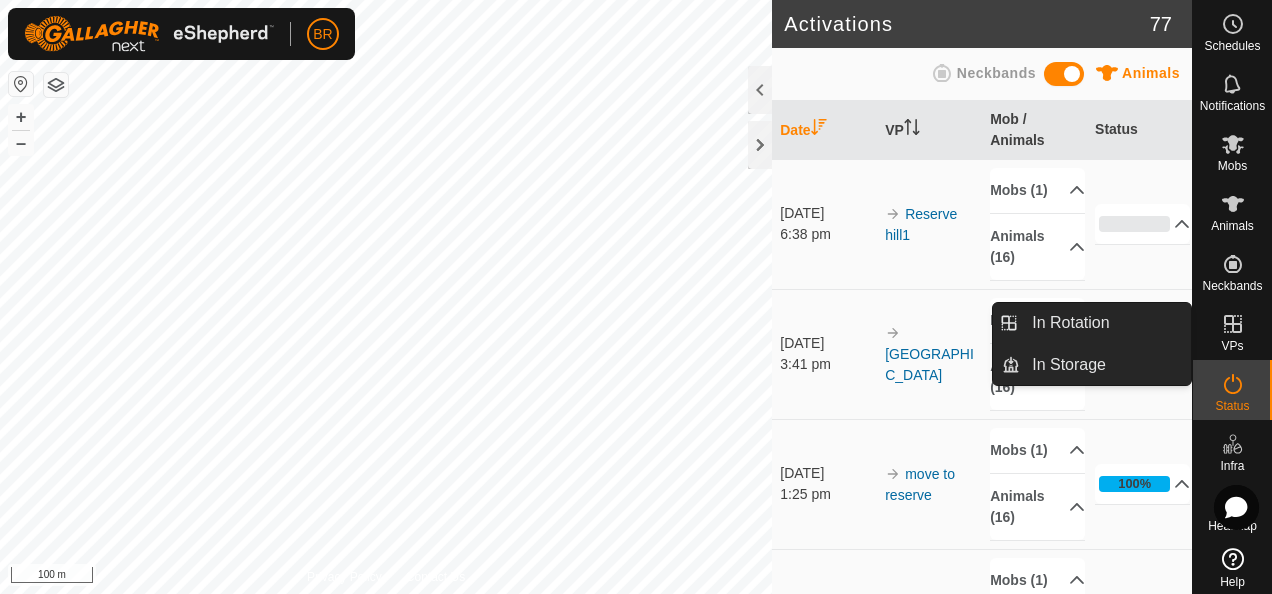 click on "In Rotation" at bounding box center (1105, 323) 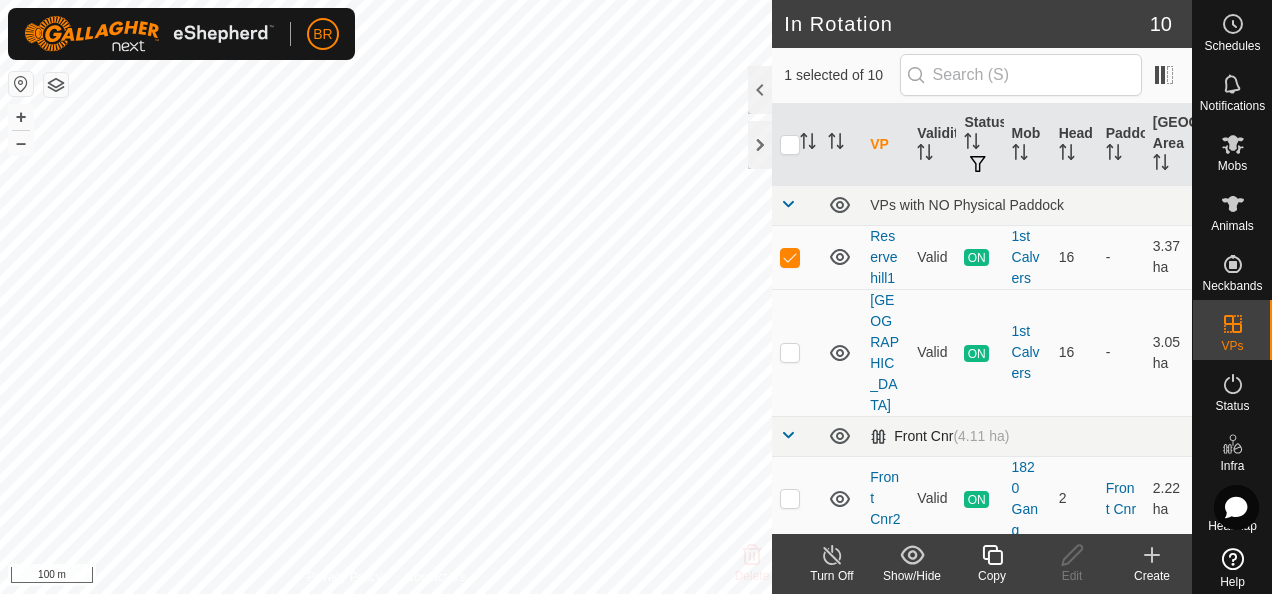 checkbox on "false" 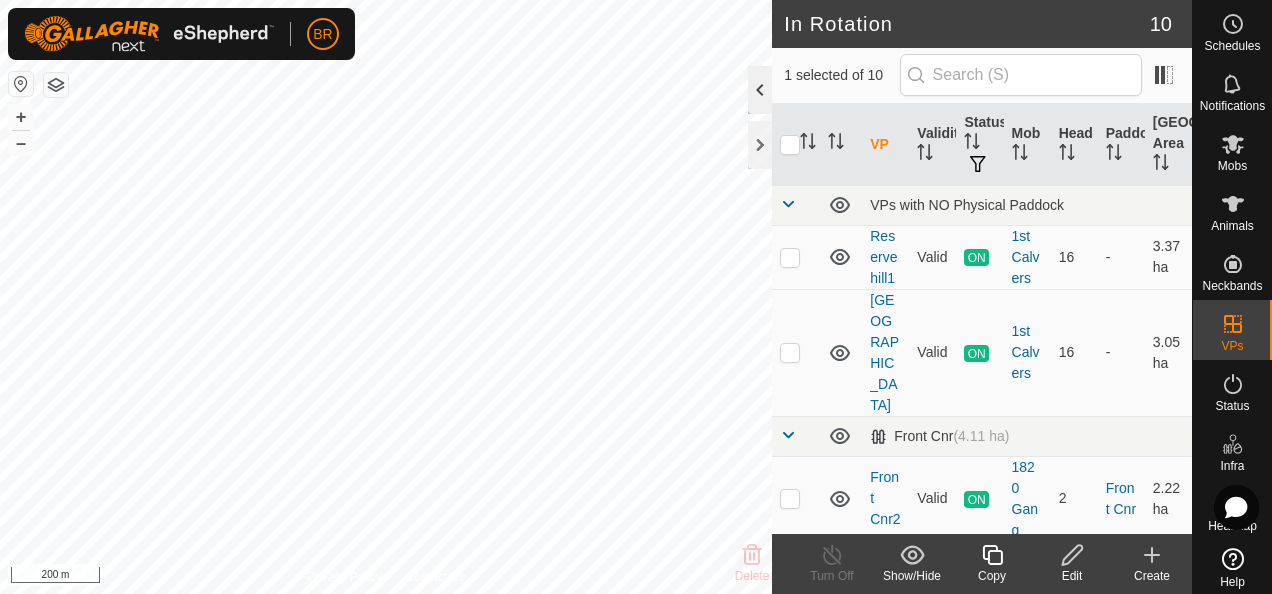 click 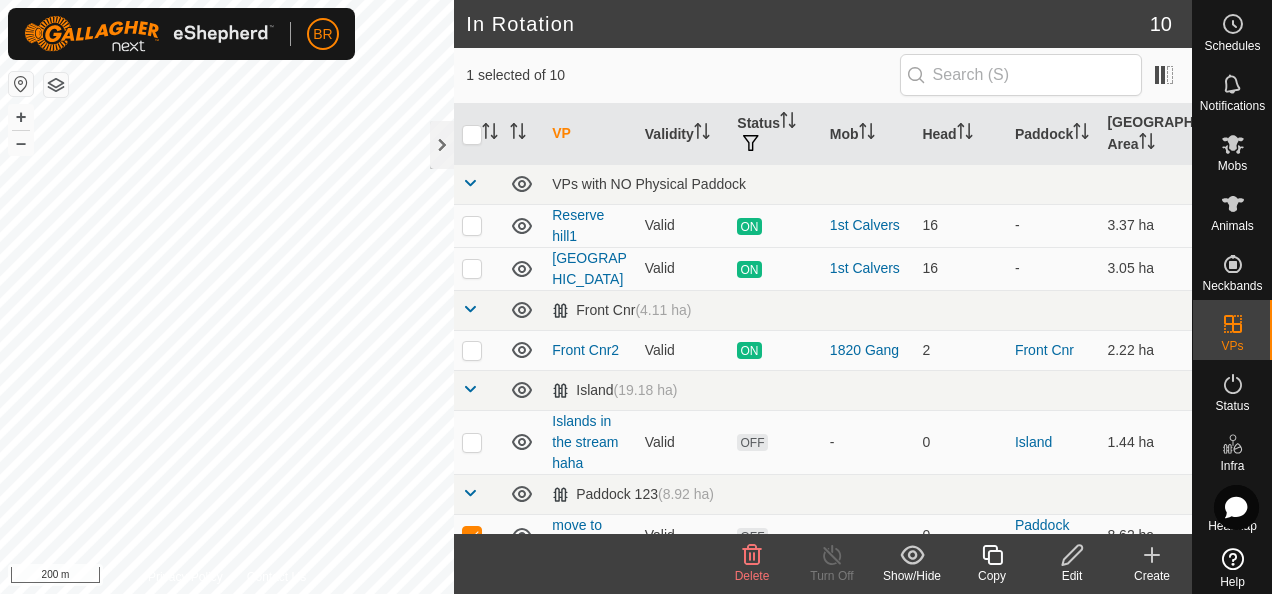 click on "Delete" 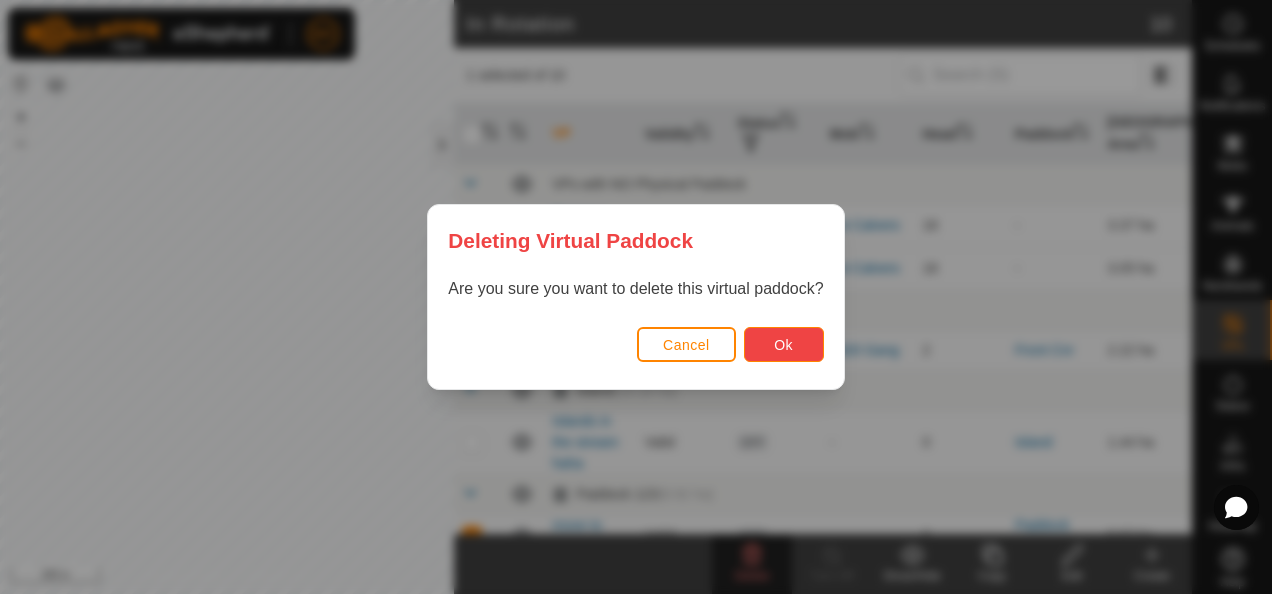 click on "Ok" at bounding box center [784, 344] 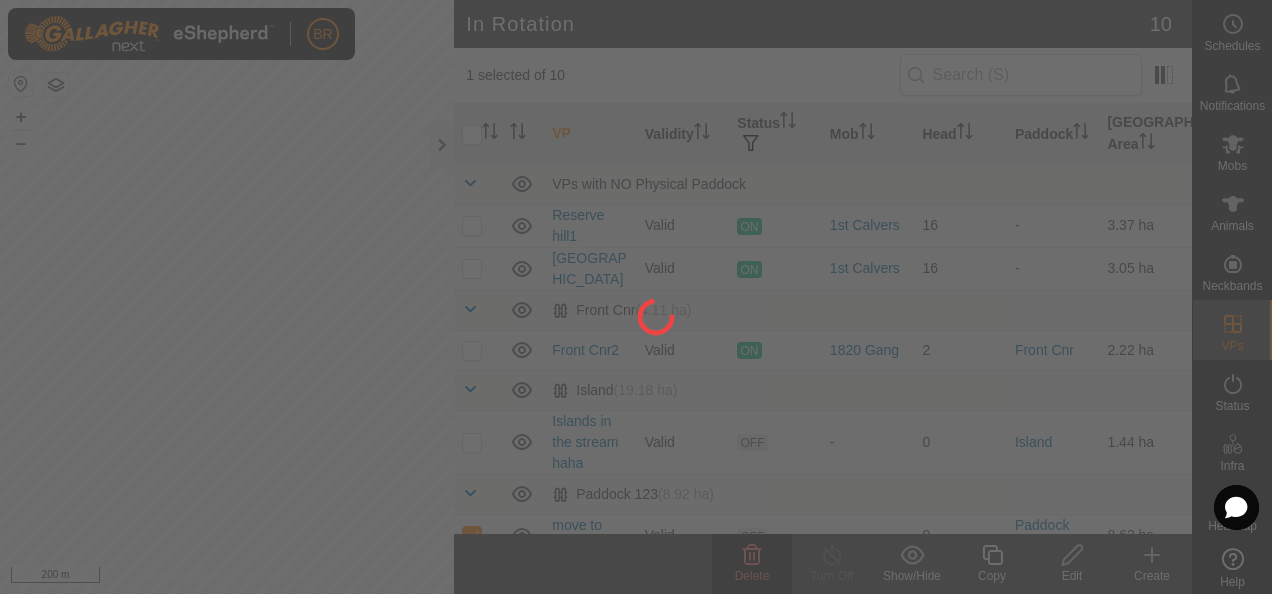 checkbox on "false" 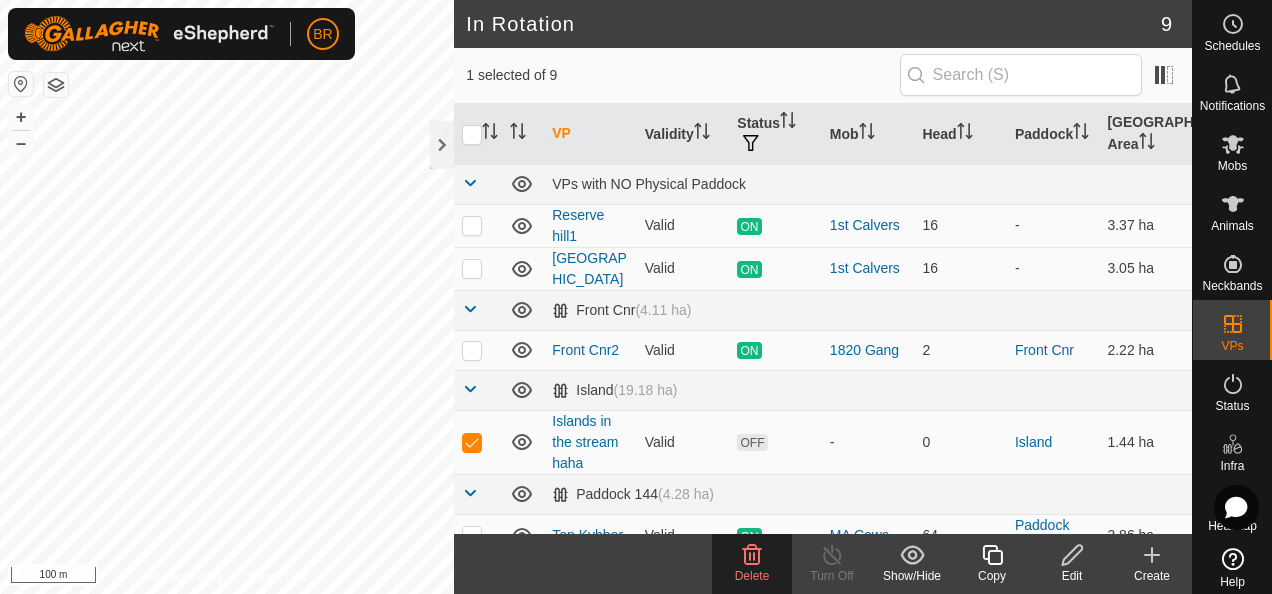 click 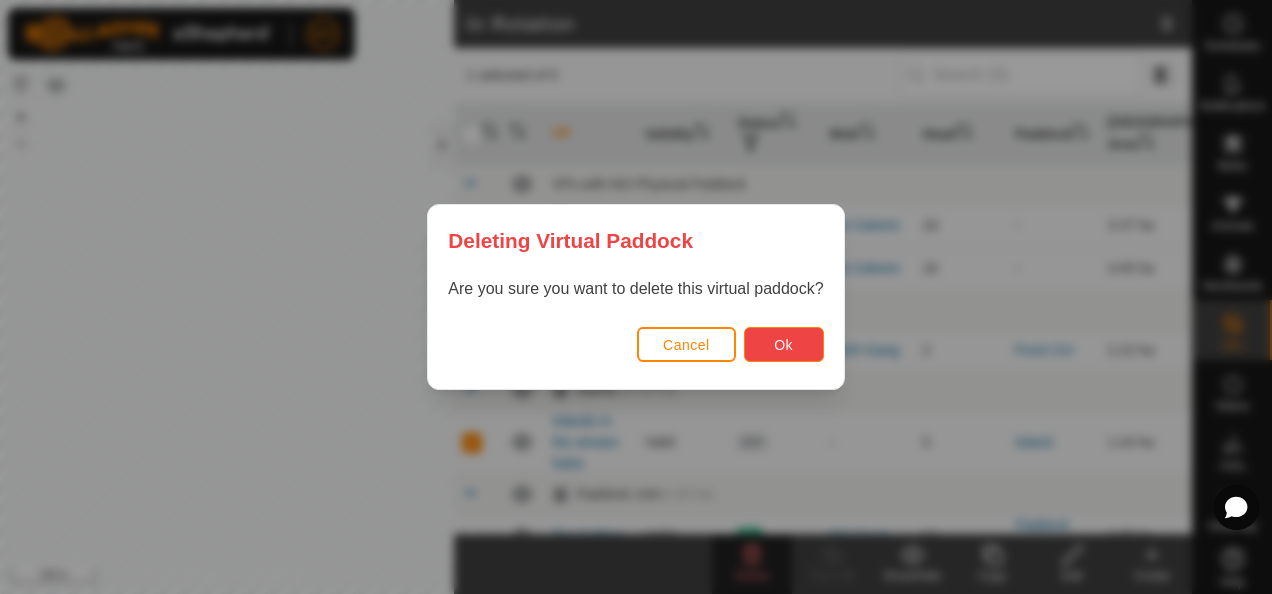 click on "Ok" at bounding box center (783, 345) 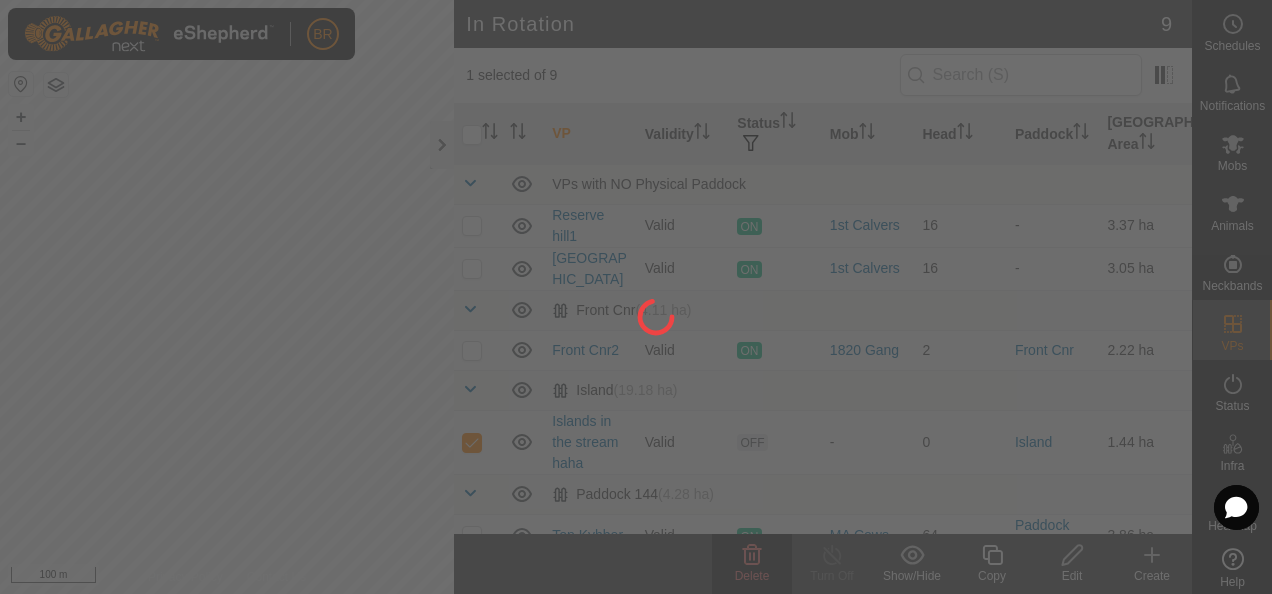 checkbox on "false" 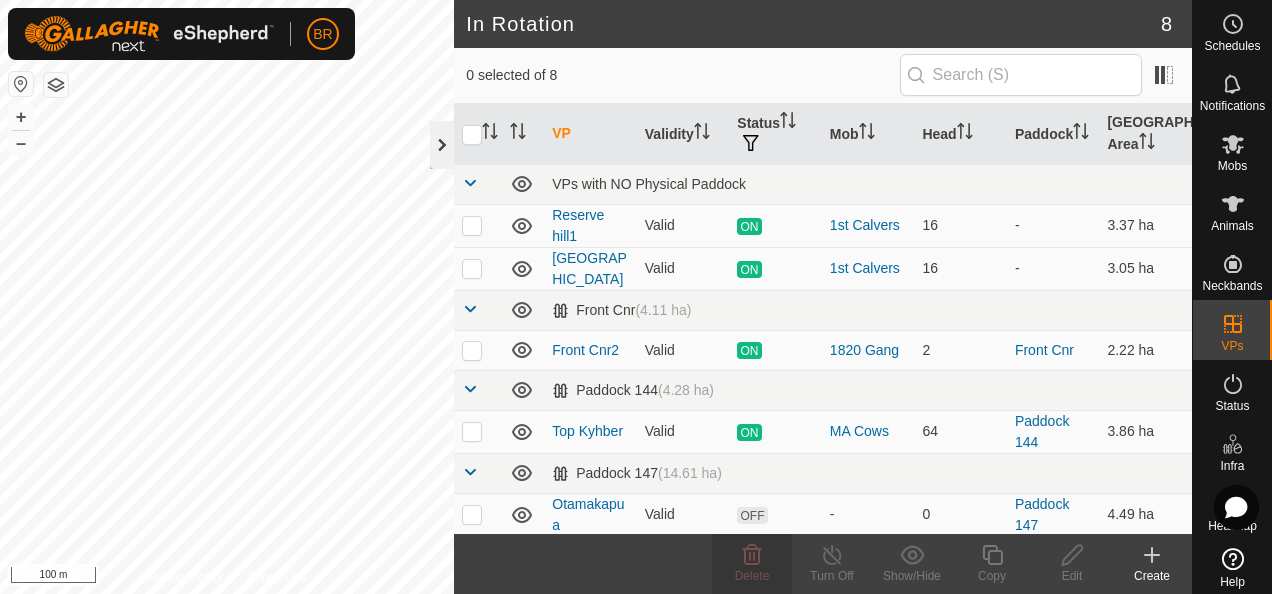 click 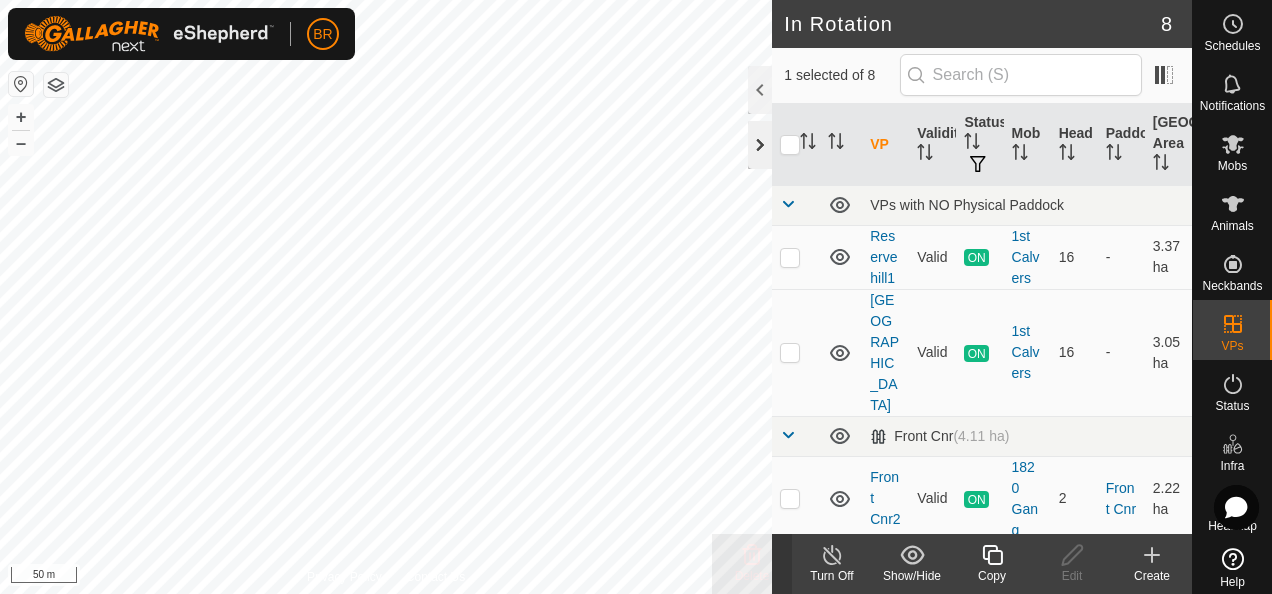 checkbox on "false" 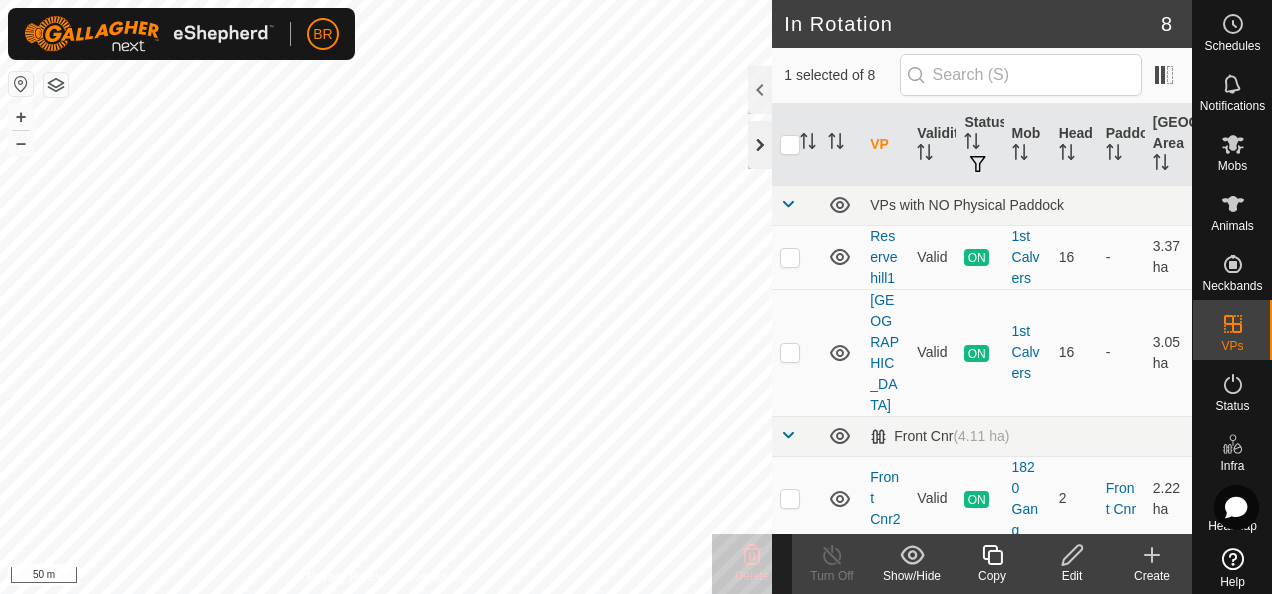 click 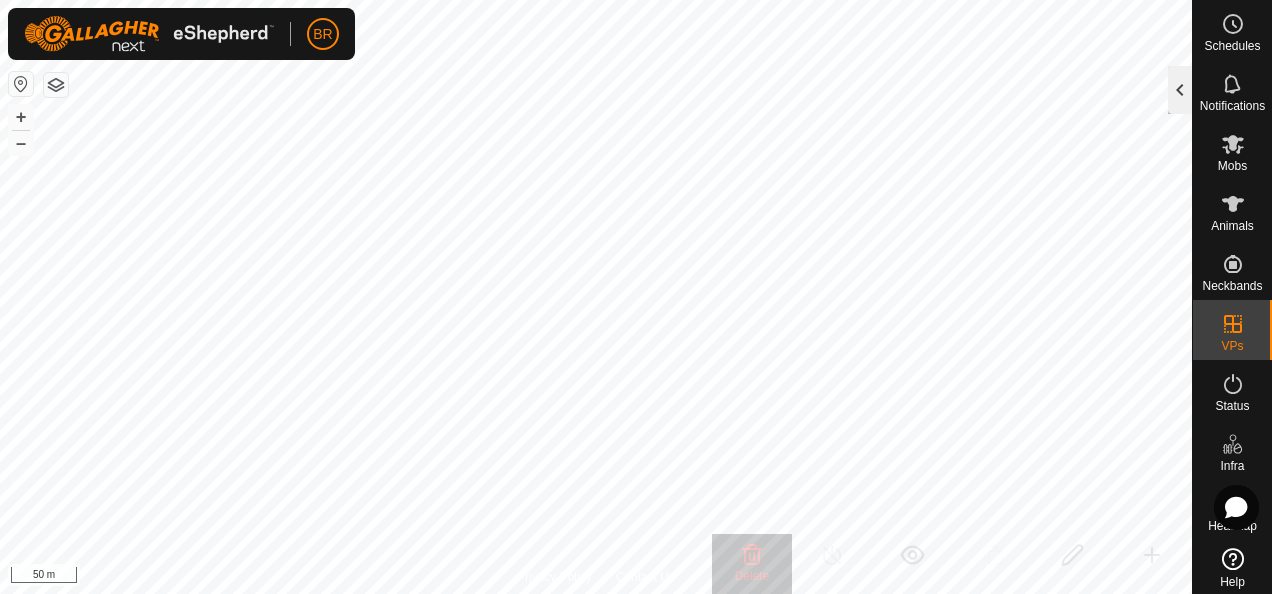 click 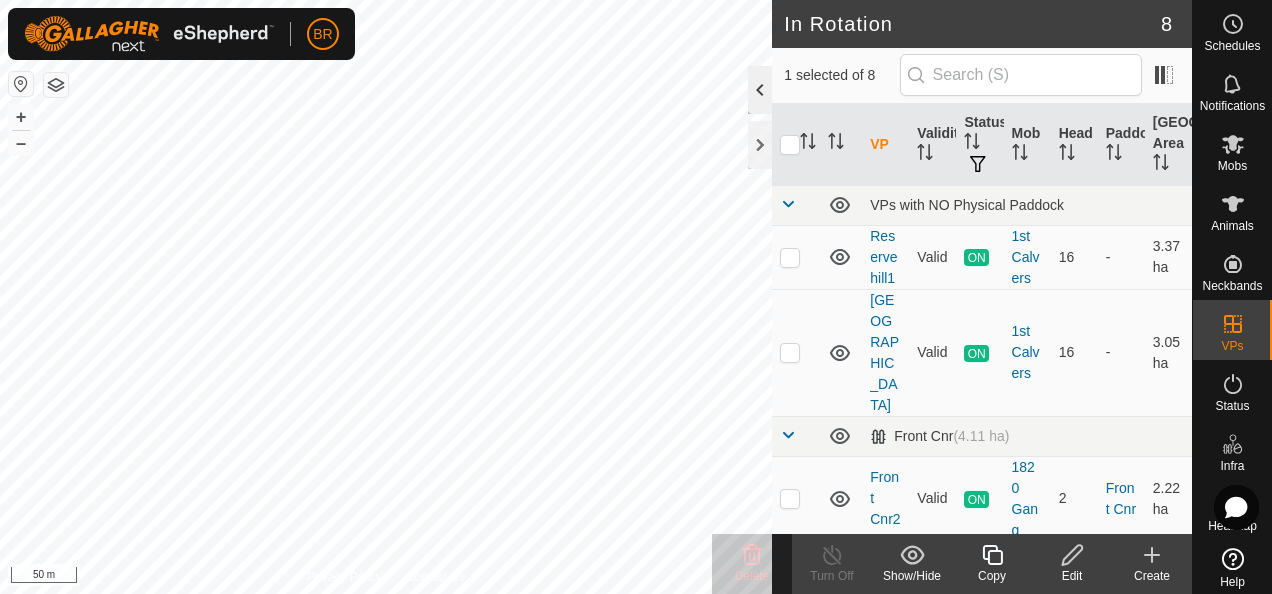 click 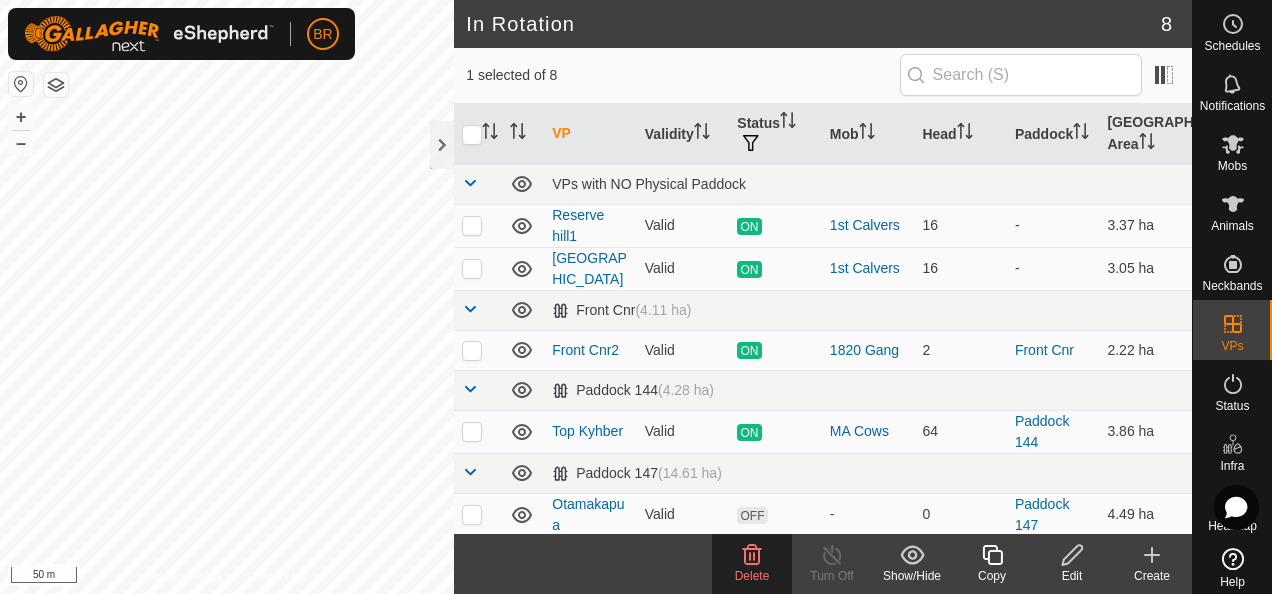 click on "Delete" 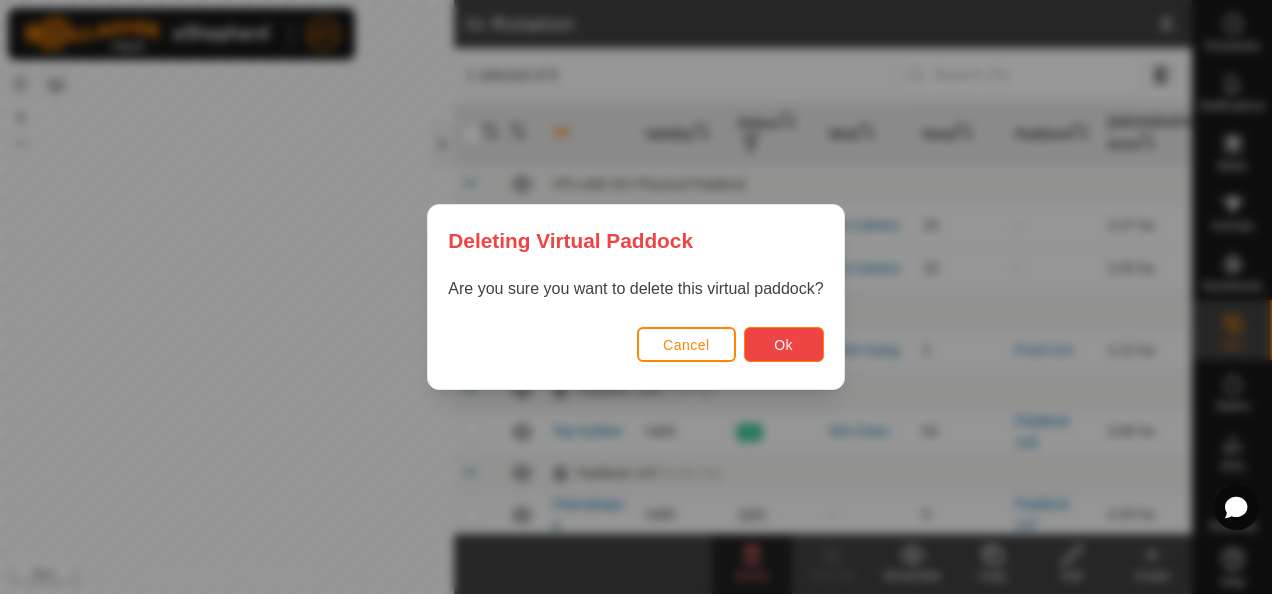 click on "Ok" at bounding box center [784, 344] 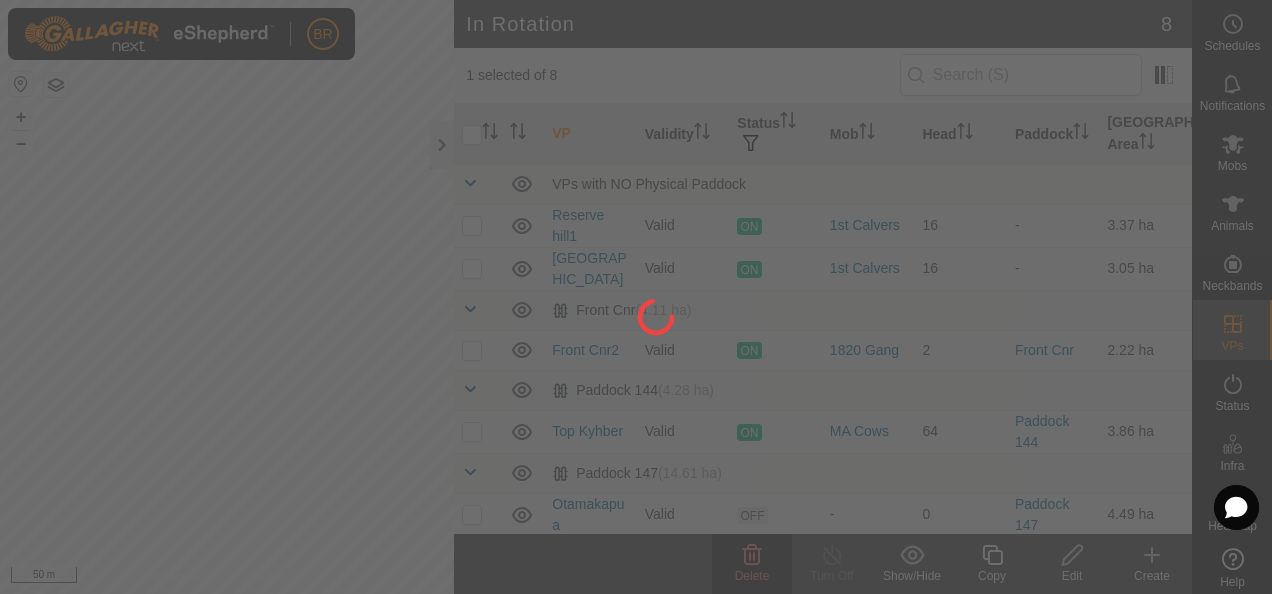 checkbox on "false" 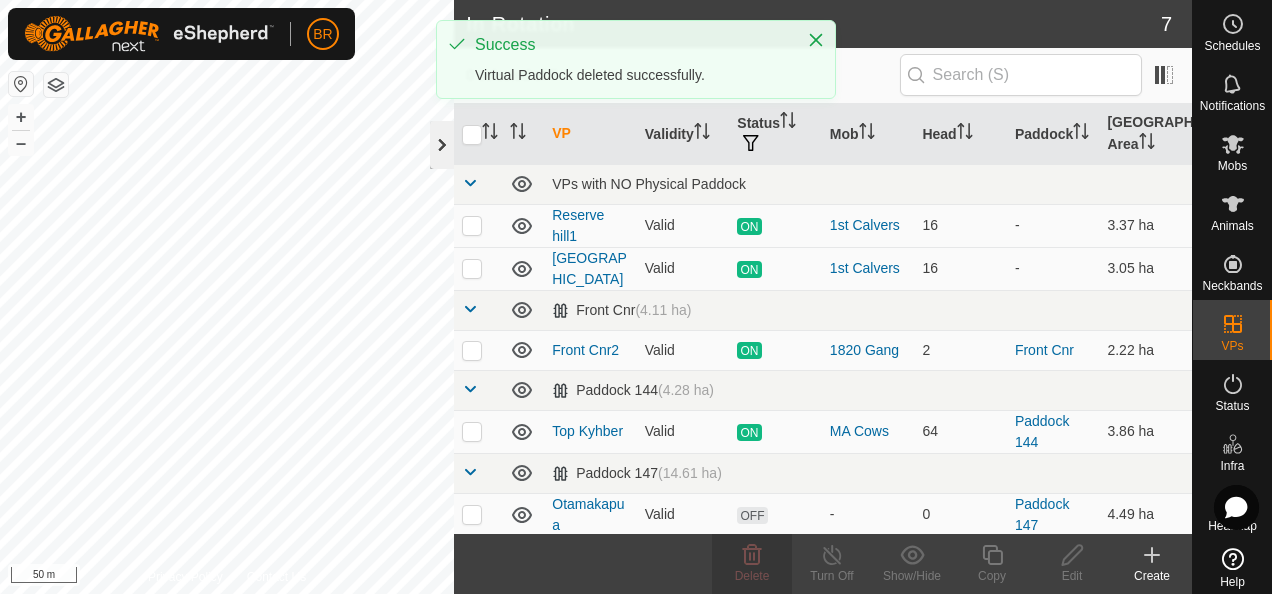 click 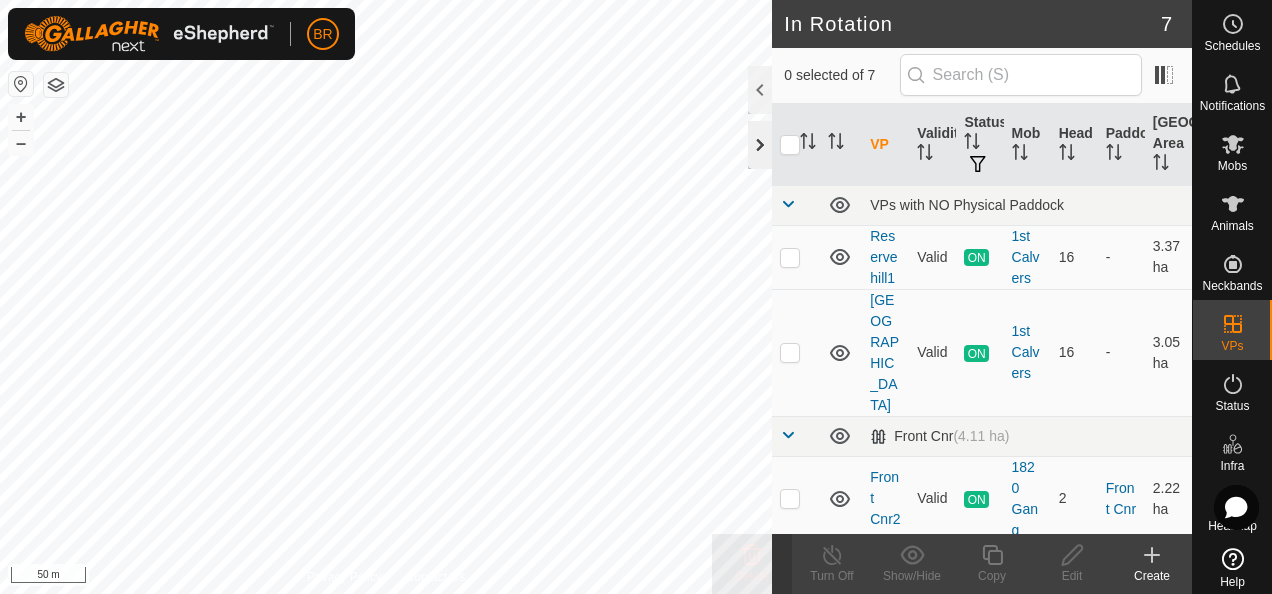 checkbox on "true" 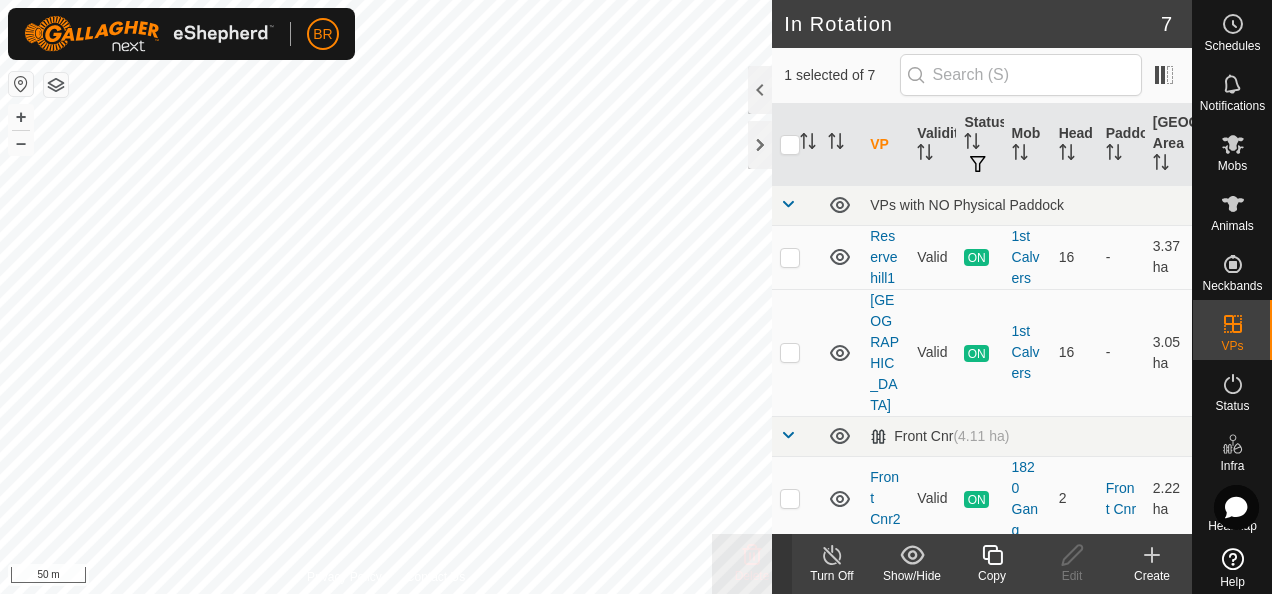 click on "Copy" 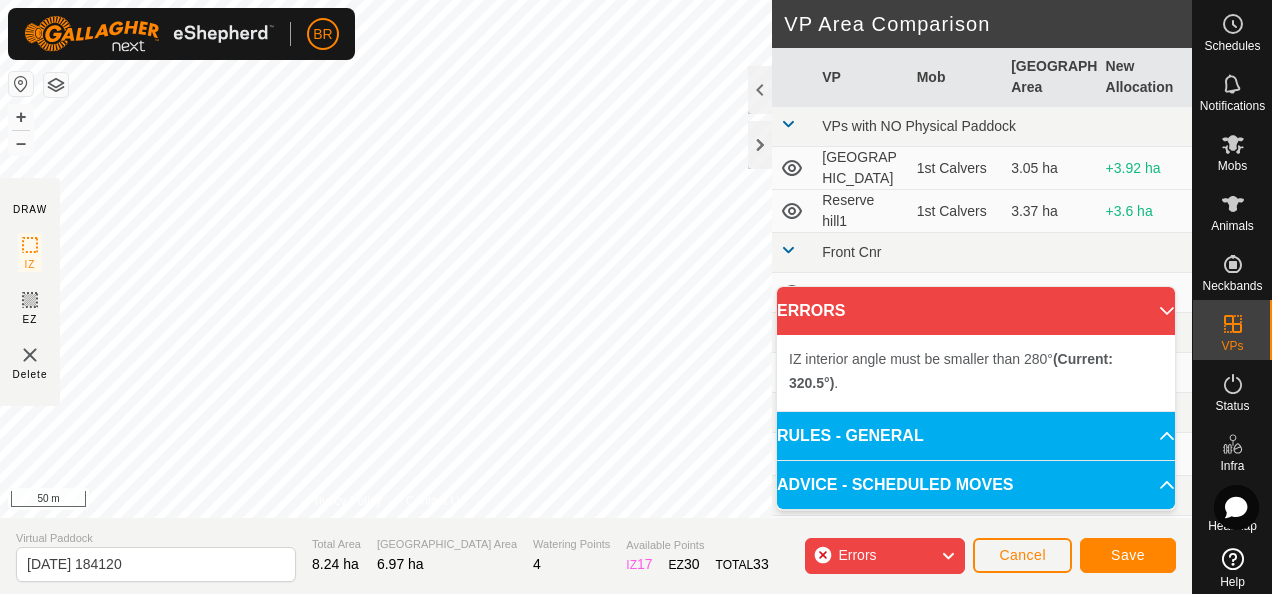 click on "IZ interior angle must be smaller than 280°  (Current: 320.5°) . + – ⇧ i 50 m" at bounding box center (386, 259) 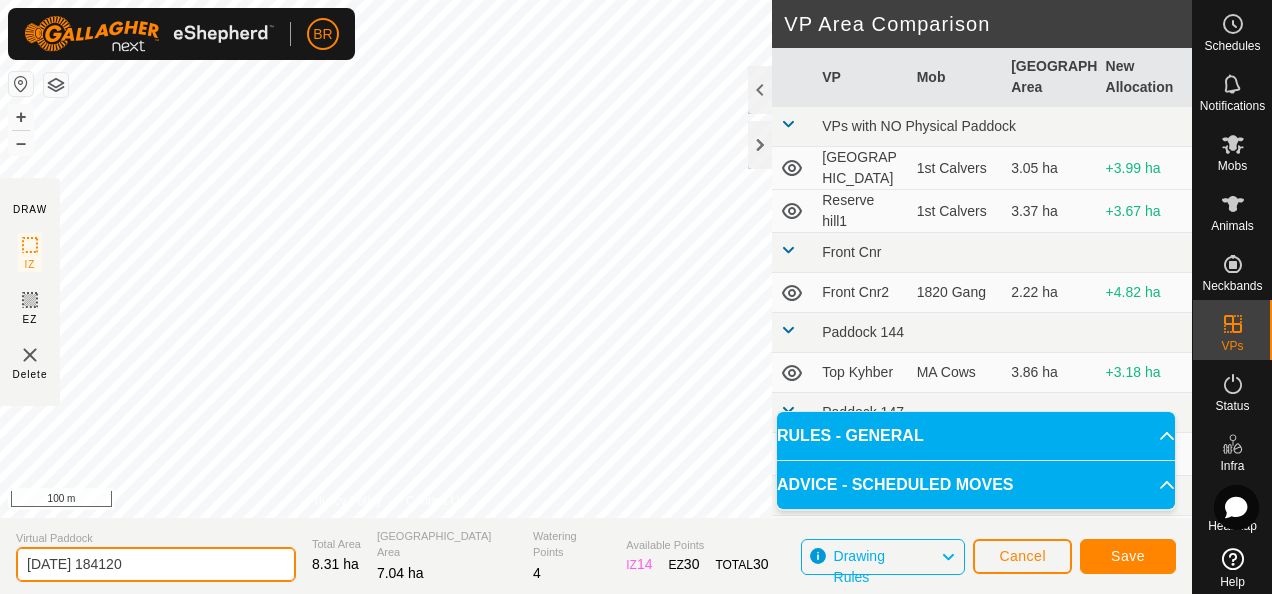 click on "[DATE] 184120" 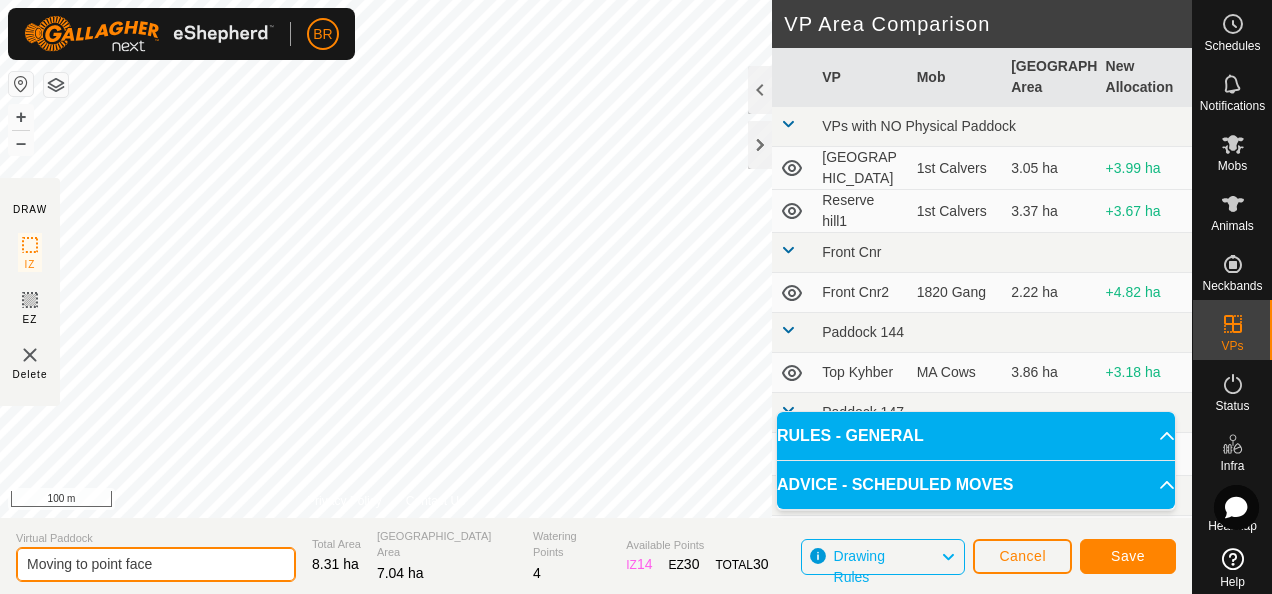 type on "Moving to point face" 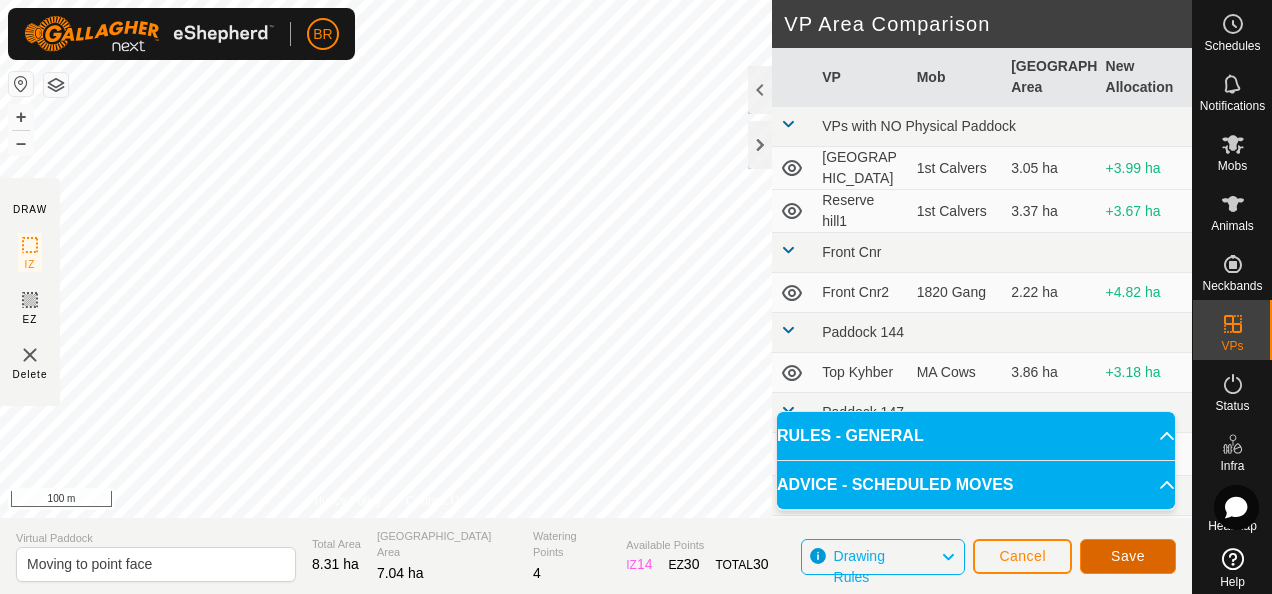 click on "Save" 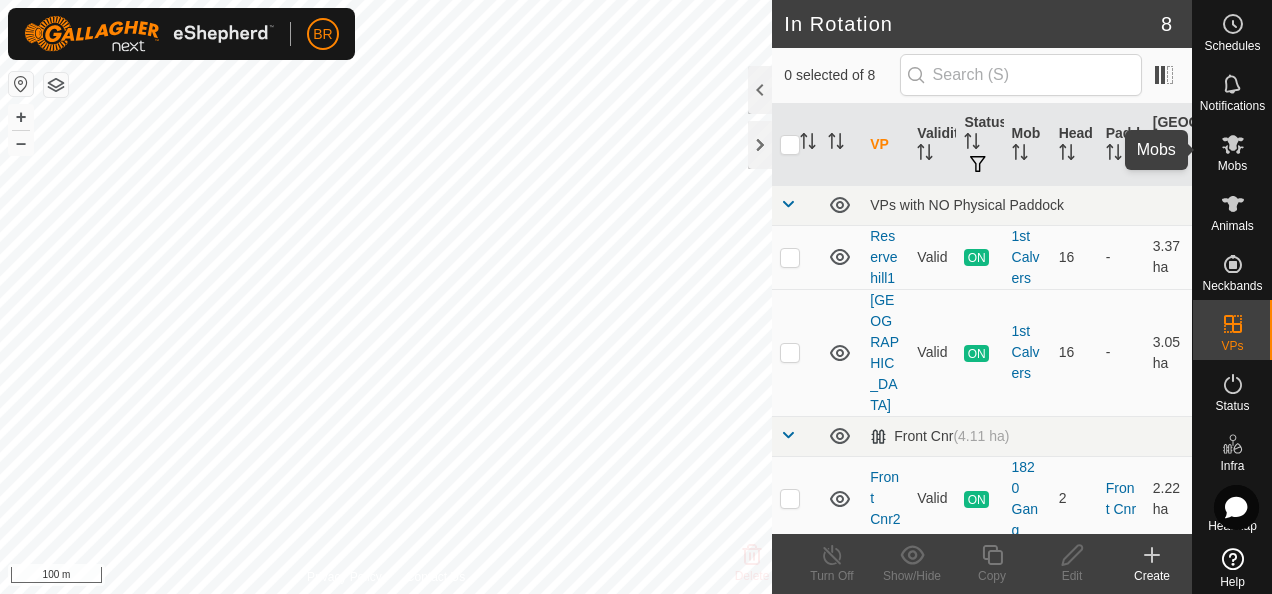 click 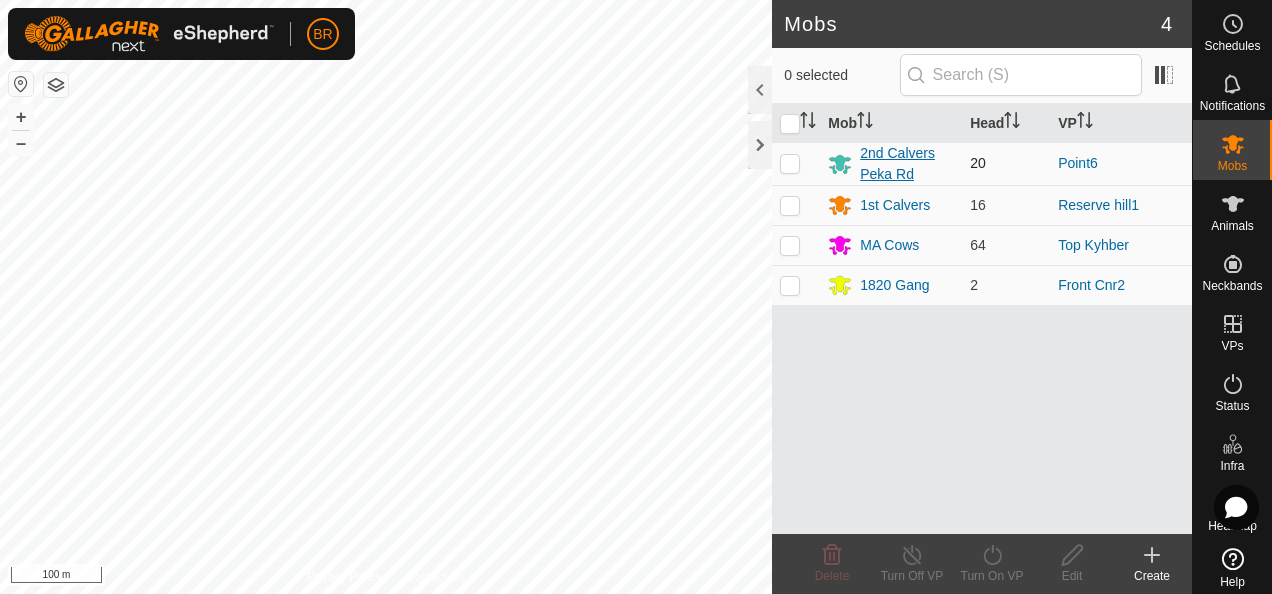 click on "2nd Calvers Peka Rd" at bounding box center [907, 164] 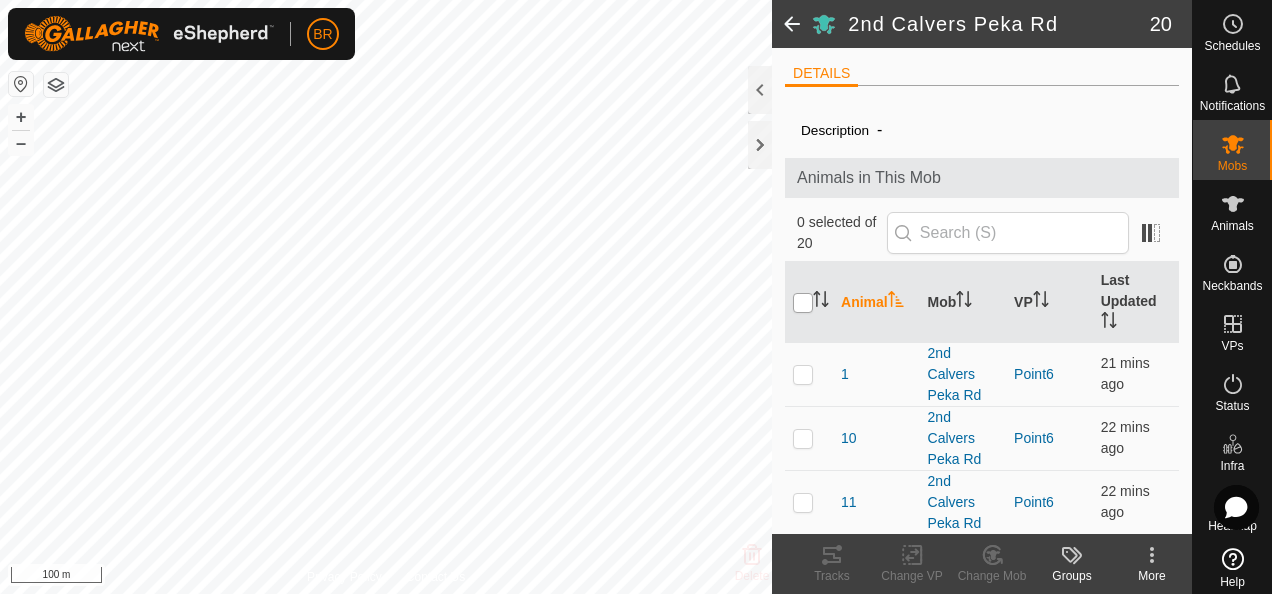 click at bounding box center (803, 303) 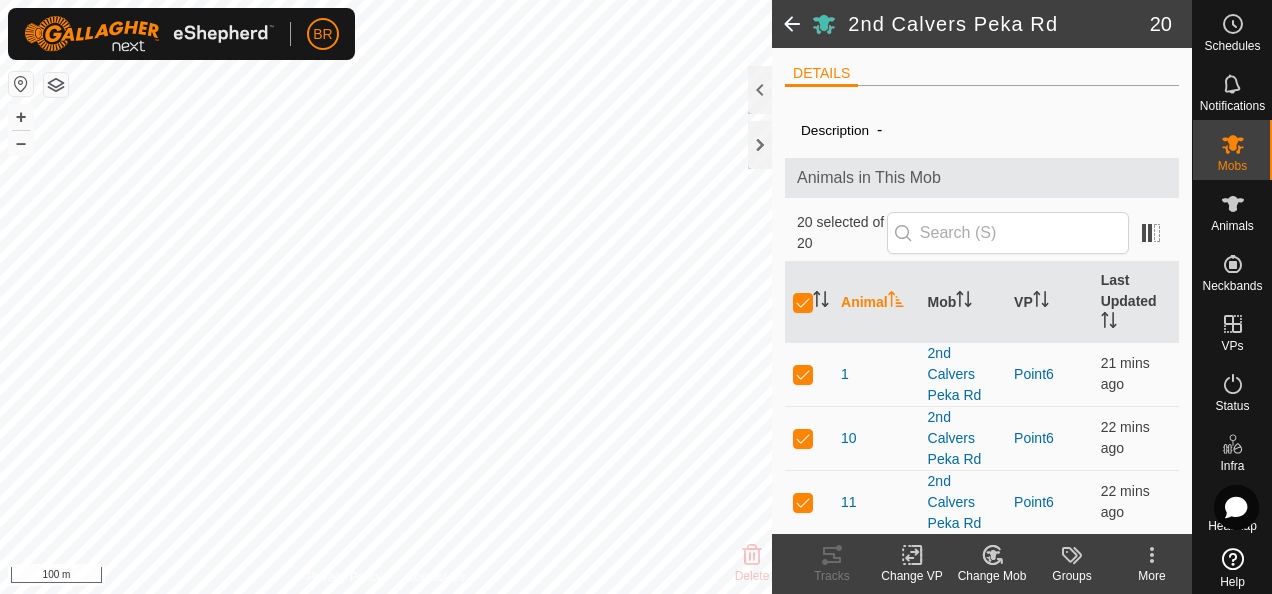 click 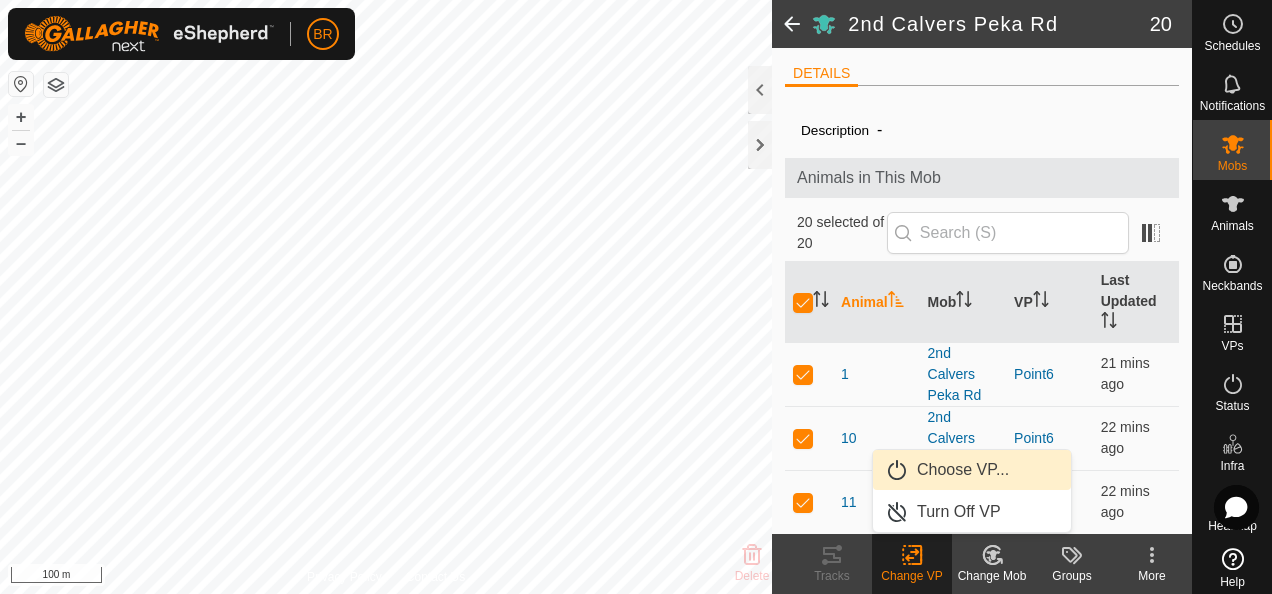 click on "Choose VP..." at bounding box center (972, 470) 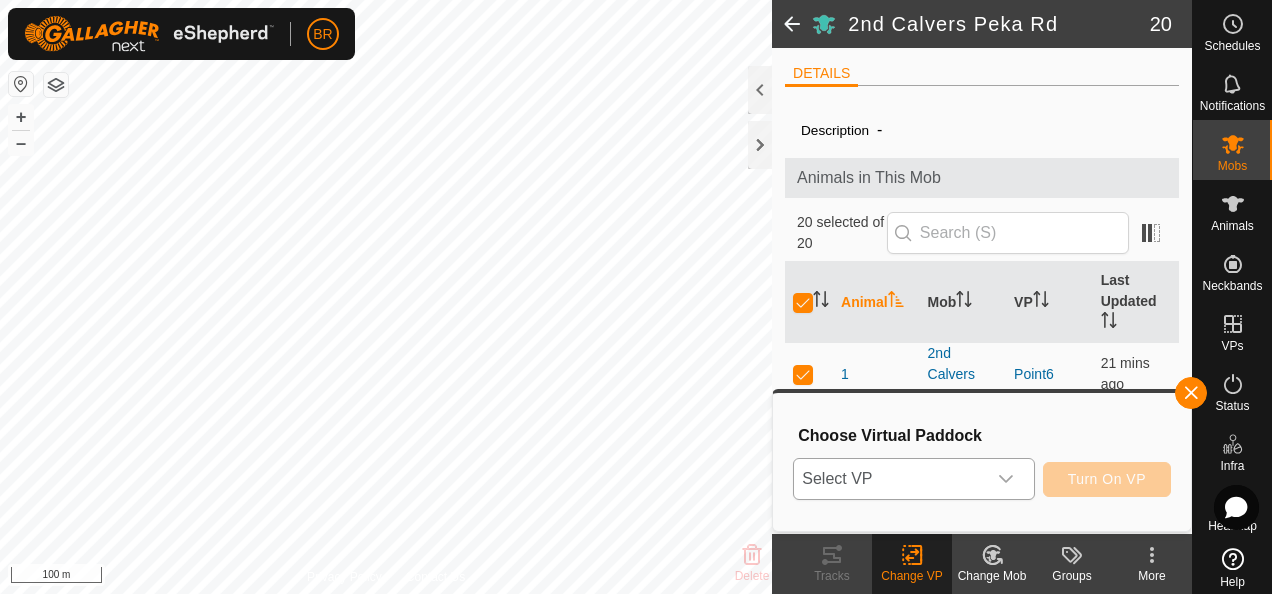 click on "Select VP" at bounding box center [889, 479] 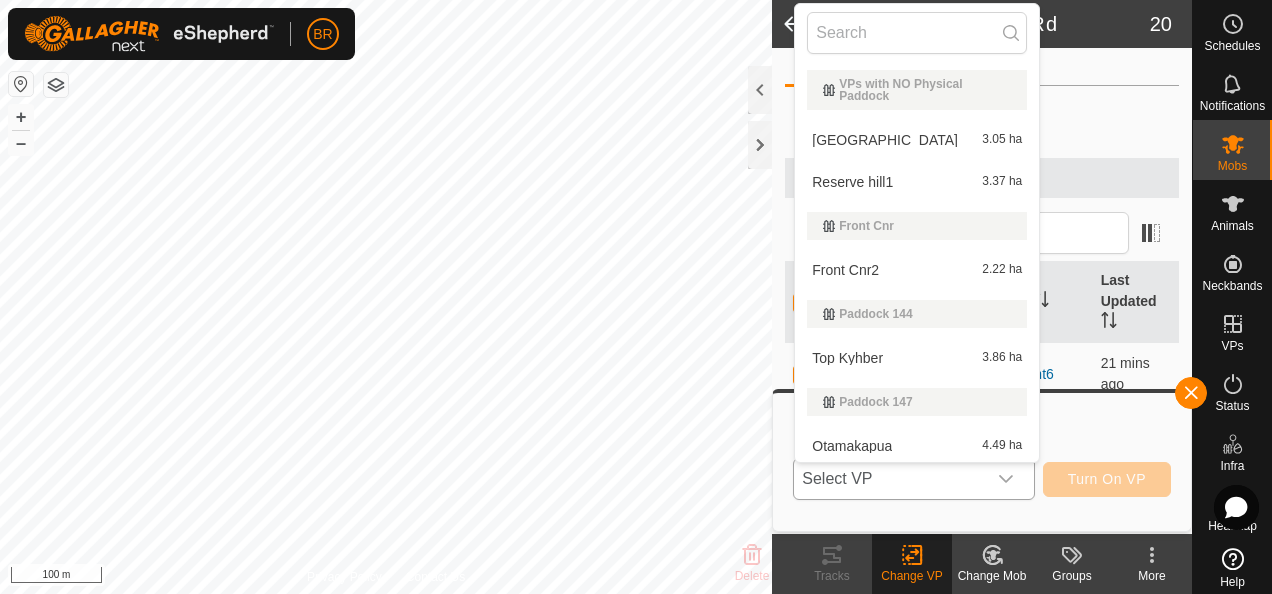 scroll, scrollTop: 4, scrollLeft: 0, axis: vertical 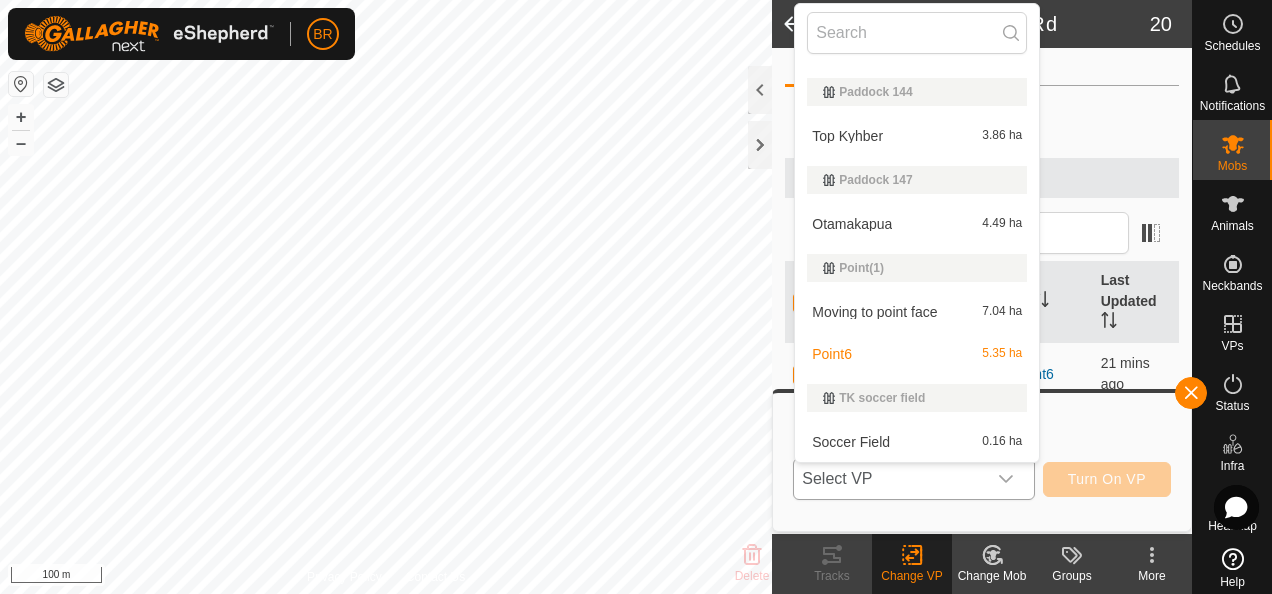 click on "Moving to point face  7.04 ha" at bounding box center [917, 312] 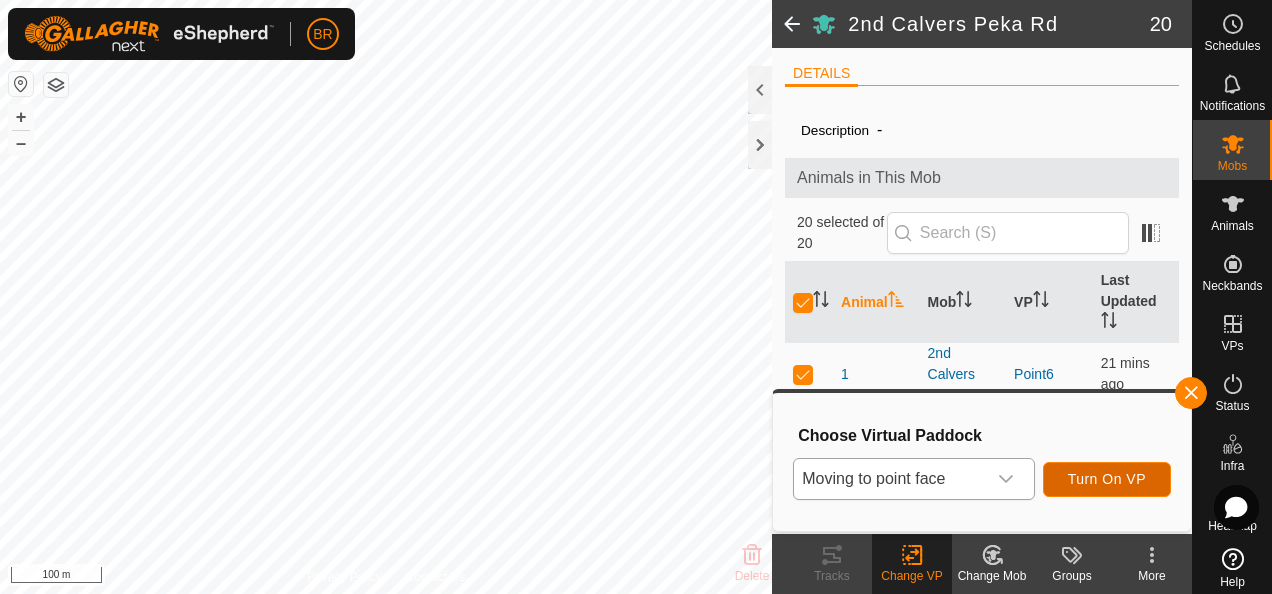 click on "Turn On VP" at bounding box center [1107, 479] 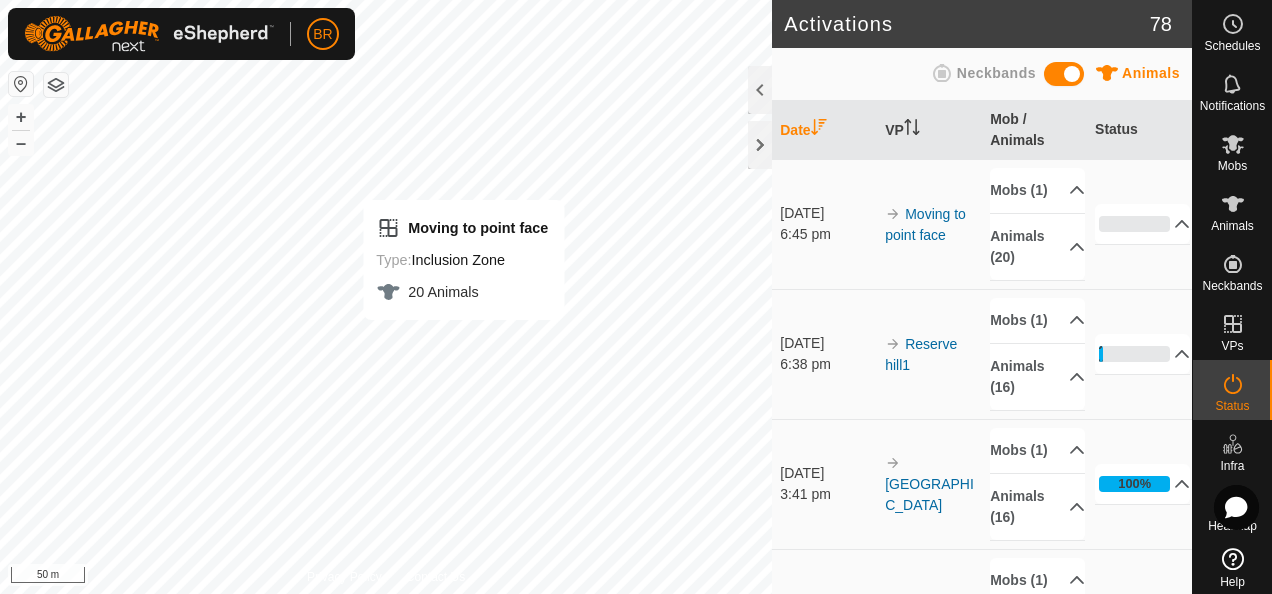click on "BR Schedules Notifications Mobs Animals Neckbands VPs Status Infra Heatmap Help Activations 78 Animals Neckbands   Date   VP   Mob / Animals   Status  [DATE] 6:45 pm Moving to point face Mobs (1)  2nd Calvers Peka Rd  Animals (20)  4   5   13   9   18   2   14   17   8   1   10   6   19   15   3   16   11   7   12   20  0% In Progress Pending  20  Sent   0  Completed Confirmed   0  Overridden  0  Cancelled   0  [DATE] 6:38 pm Reserve hill1 Mobs (1)  1st Calvers  Animals [PHONE_NUMBER]3   324   300   349   329   311   344   315   332   U56   302   351  6% In Progress Pending  15  Sent   0  Completed Confirmed   1  Overridden  0  Cancelled   0  [DATE] 3:41 pm Reserve hill Mobs (1)  1st Calvers  Animals [PHONE_NUMBER]3   324   300   349   329   311   344   315   332   U56   302   351  100% In Progress Pending  0  Sent   0  Completed Confirmed   15  Overridden  1  Cancelled   0  [DATE] 1:25 pm   Mobs (1)  1st Calvers  Animals [PHONE_NUMBER]" 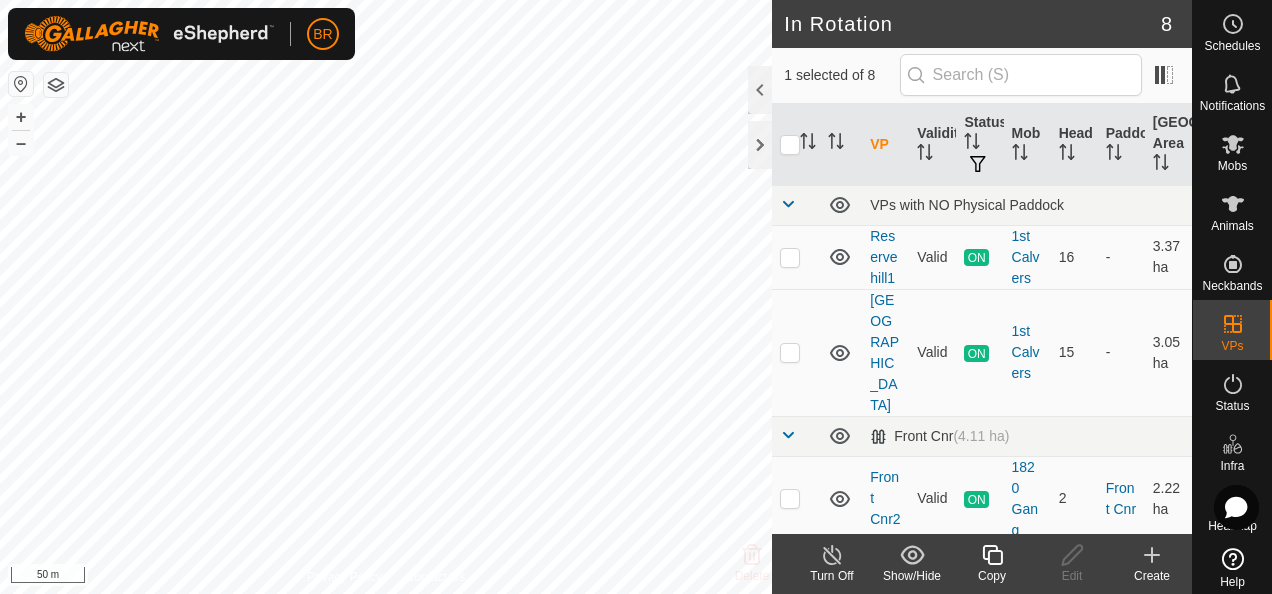 checkbox on "false" 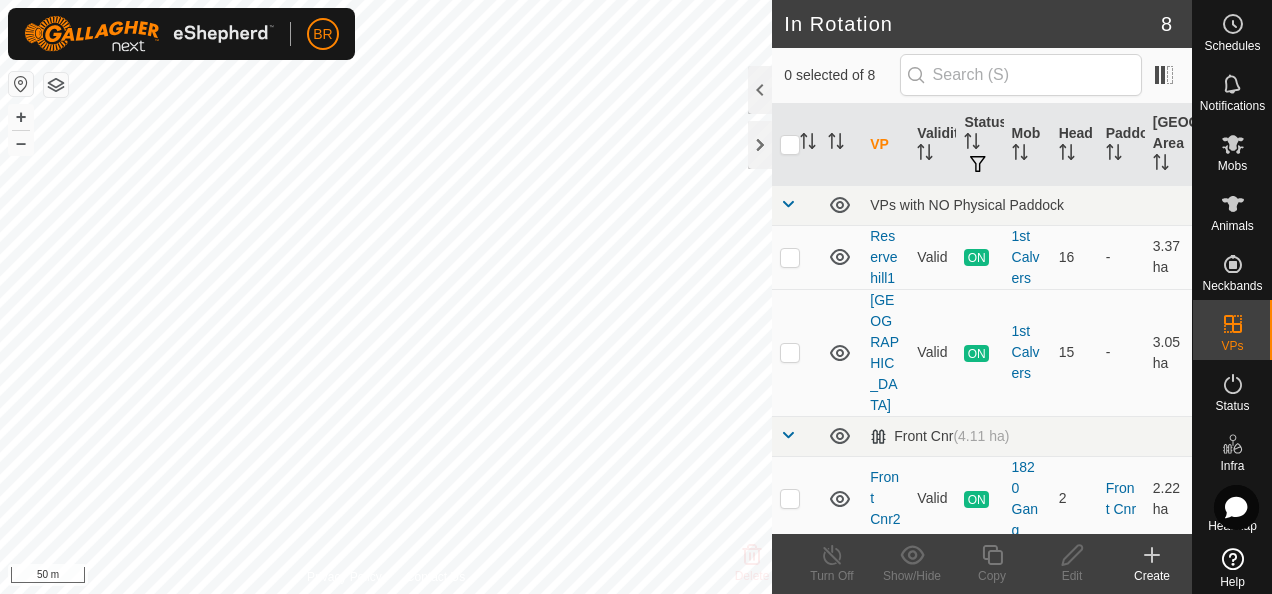 click 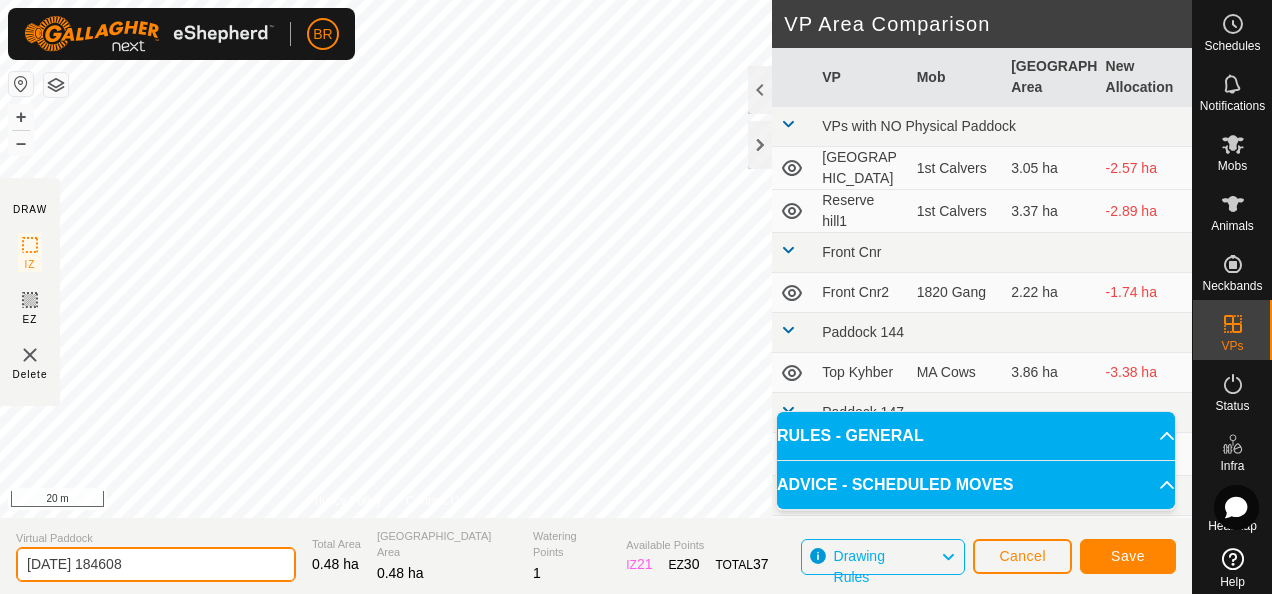 drag, startPoint x: 165, startPoint y: 564, endPoint x: -4, endPoint y: 573, distance: 169.23947 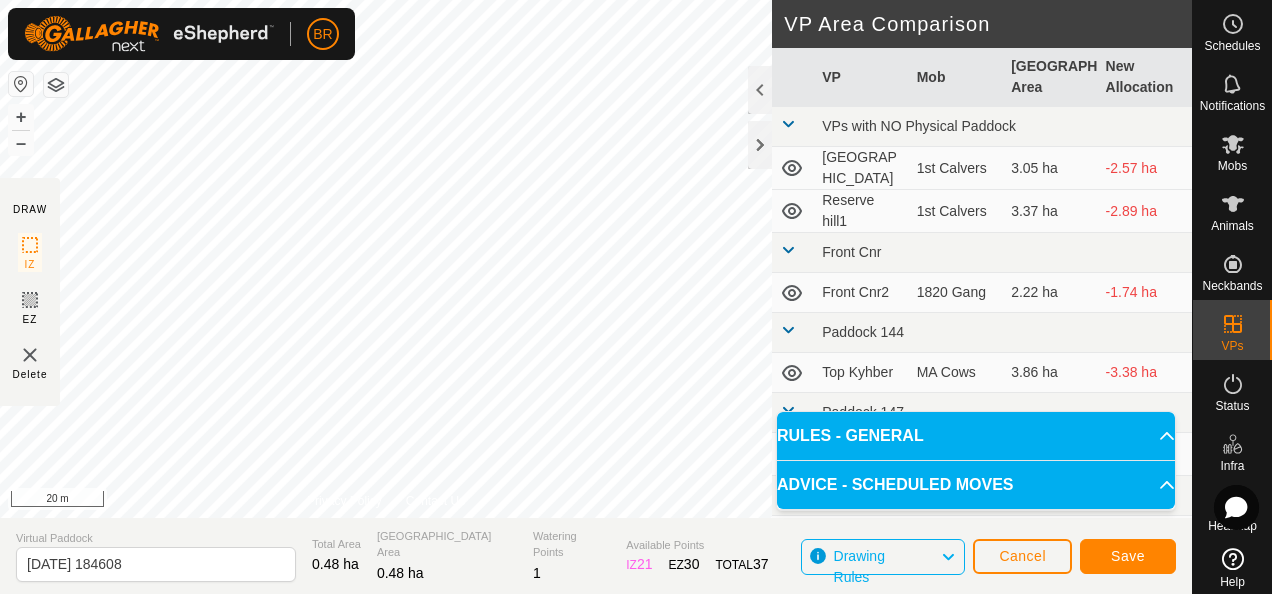 click on "BR Schedules Notifications Mobs Animals Neckbands VPs Status Infra Heatmap Help DRAW IZ EZ Delete Privacy Policy Contact Us IZ interior angle must be larger than 80°  (Current: 71.0°) . + – ⇧ i 20 m VP Area Comparison     VP   Mob   [GEOGRAPHIC_DATA] Area   New Allocation  VPs with NO Physical [GEOGRAPHIC_DATA]   1st Calvers   3.05 ha  -2.57 ha  Reserve hill1   1st Calvers   3.37 ha  -2.89 ha Front Cnr  Front Cnr2   1820 Gang   2.22 ha  -1.74 [PERSON_NAME] 144  Top Kyhber   MA Cows   3.86 ha  -3.38 [PERSON_NAME] 147  Otamakapua  -  4.49 ha  -4.01 ha Point(1)  Moving to point face   2nd Calvers Peka Rd   7.04 ha  -6.56 ha  Point6   2nd Calvers Peka Rd   5.35 ha  -4.87 ha TK soccer field  Soccer Field  -  0.16 ha  +0.32 ha Virtual Paddock [DATE] 184608 Total Area 0.48 ha Grazing Area 0.48 ha Watering Points 1 Available Points  IZ   21  EZ  30  TOTAL   37 Drawing Rules Cancel Save
RULES - GENERAL To make a VP valid for activation, it must meet the following requirements: No sharp corners: Each  ." at bounding box center (636, 297) 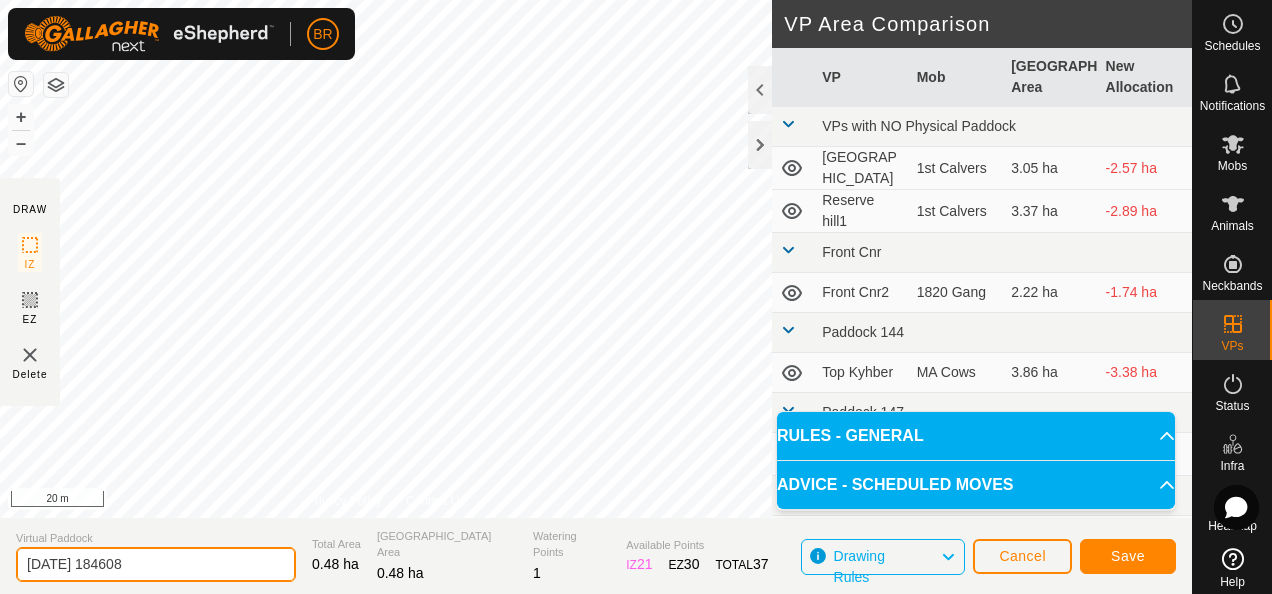 drag, startPoint x: 168, startPoint y: 574, endPoint x: -2, endPoint y: 571, distance: 170.02647 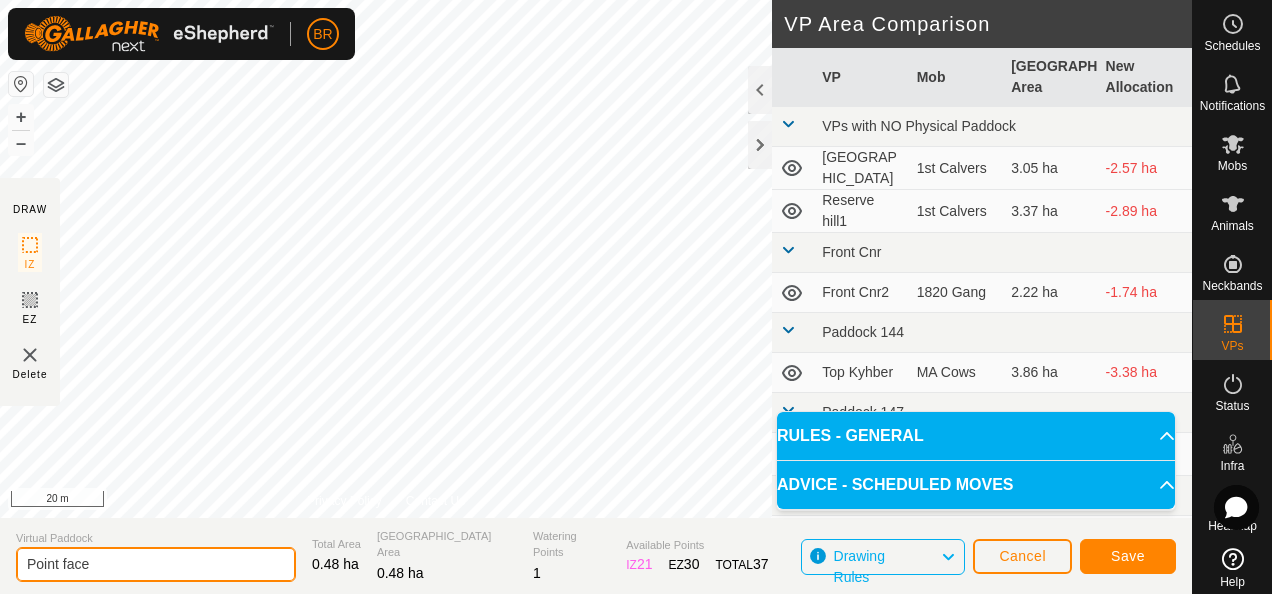type on "Point face" 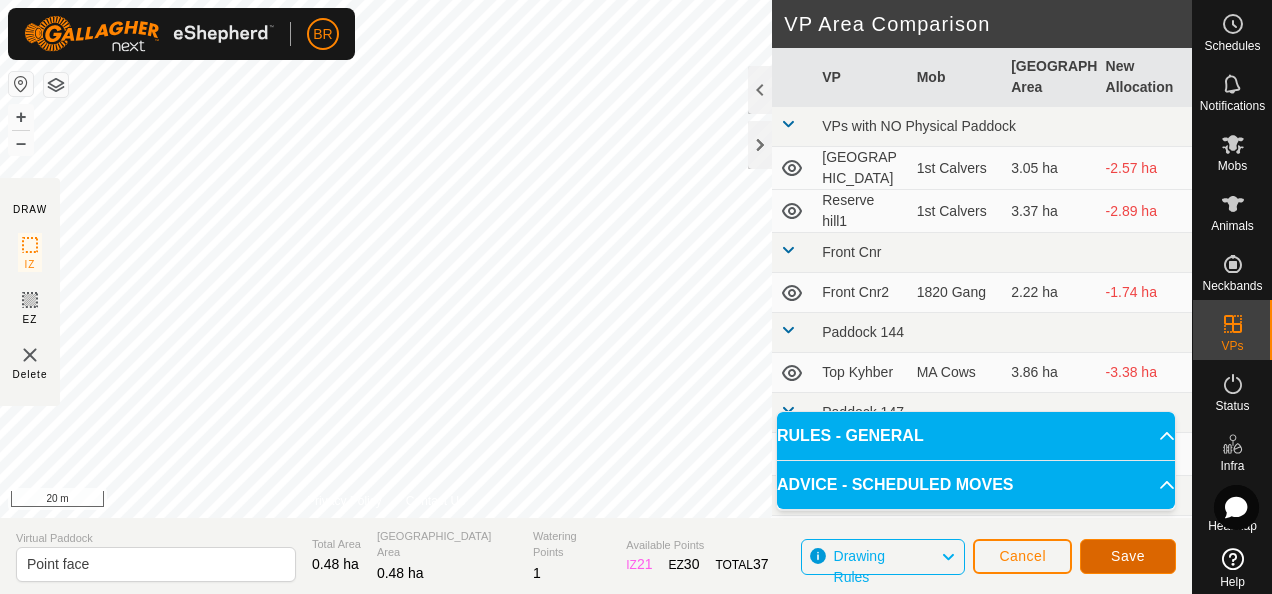 click on "Save" 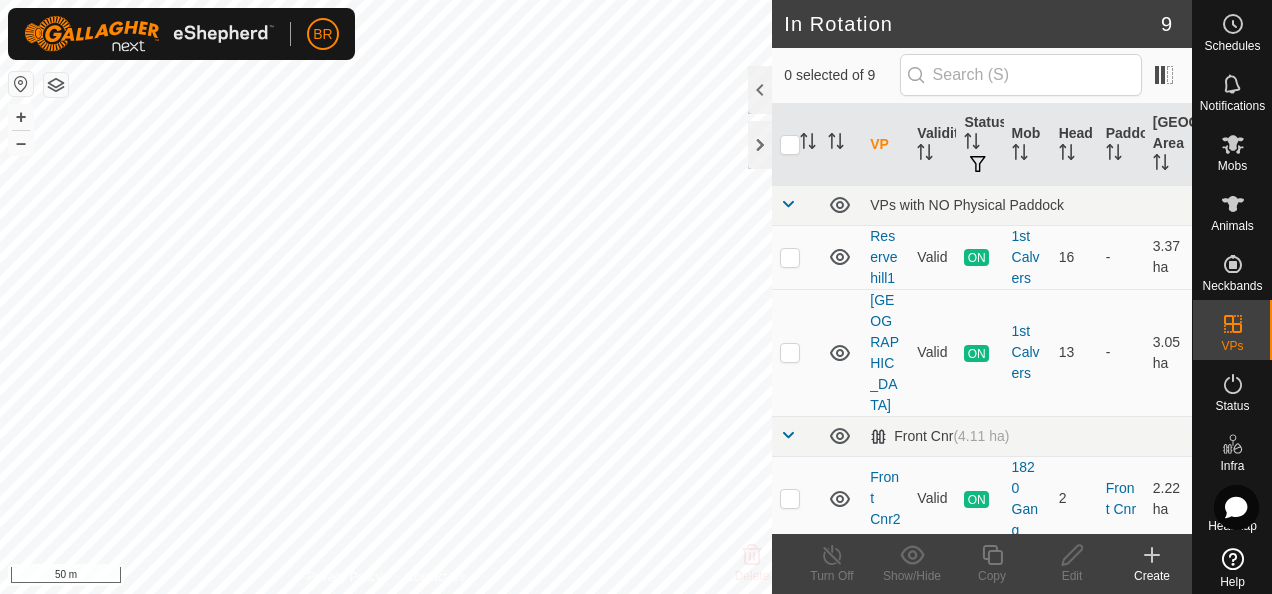 checkbox on "true" 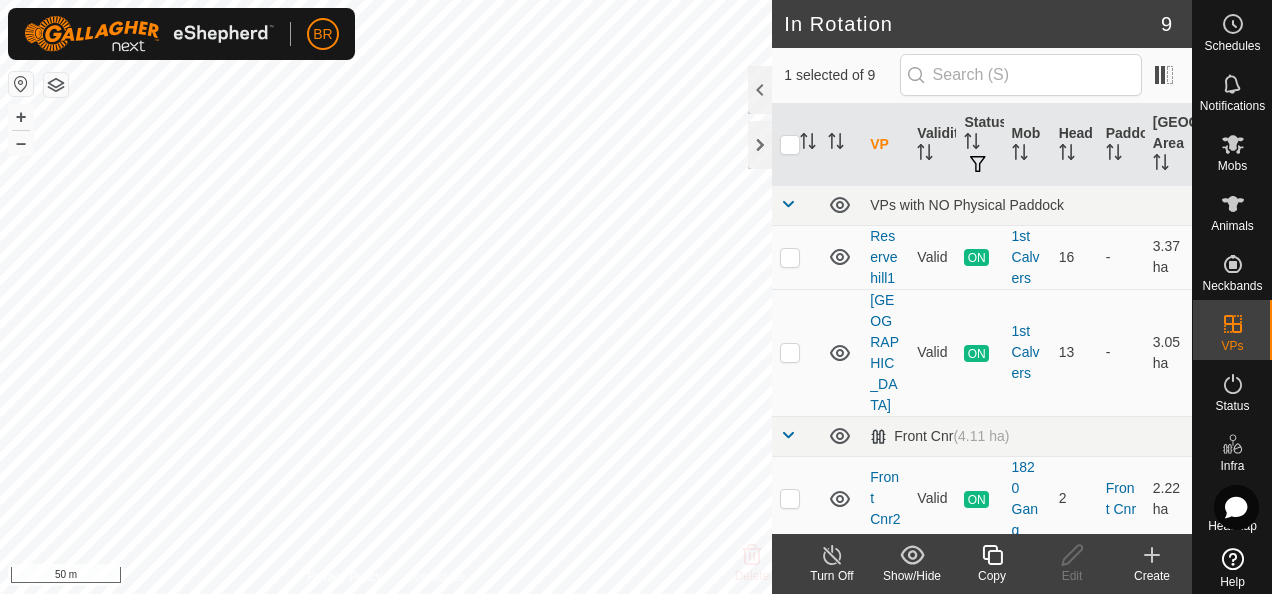 checkbox on "true" 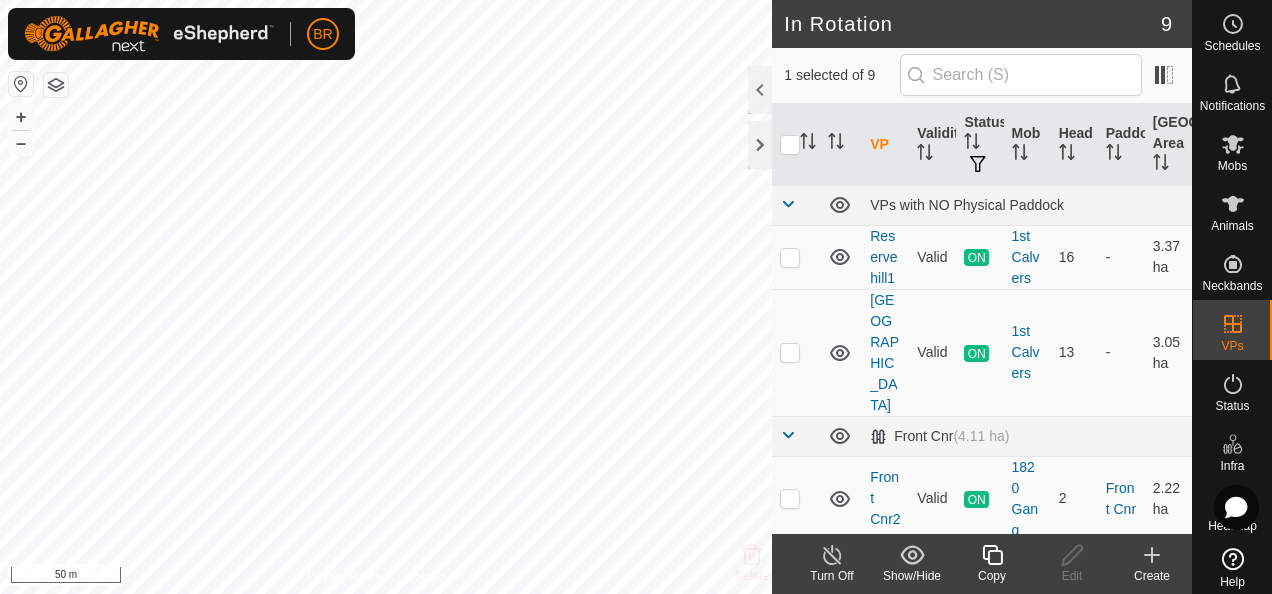 checkbox on "false" 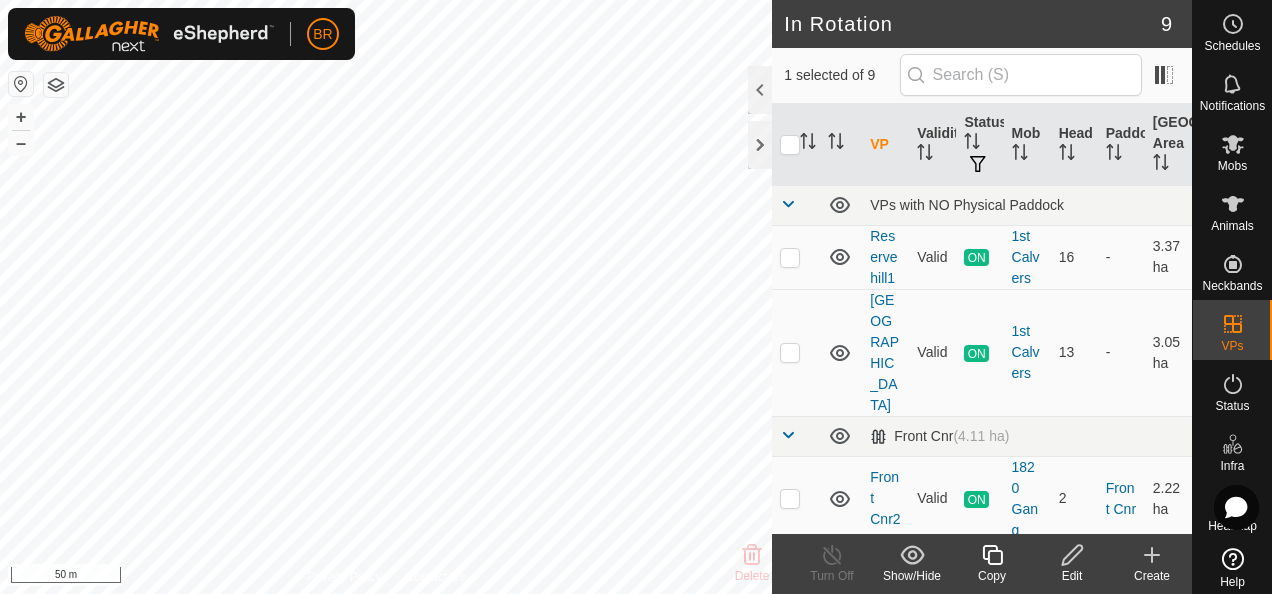 click 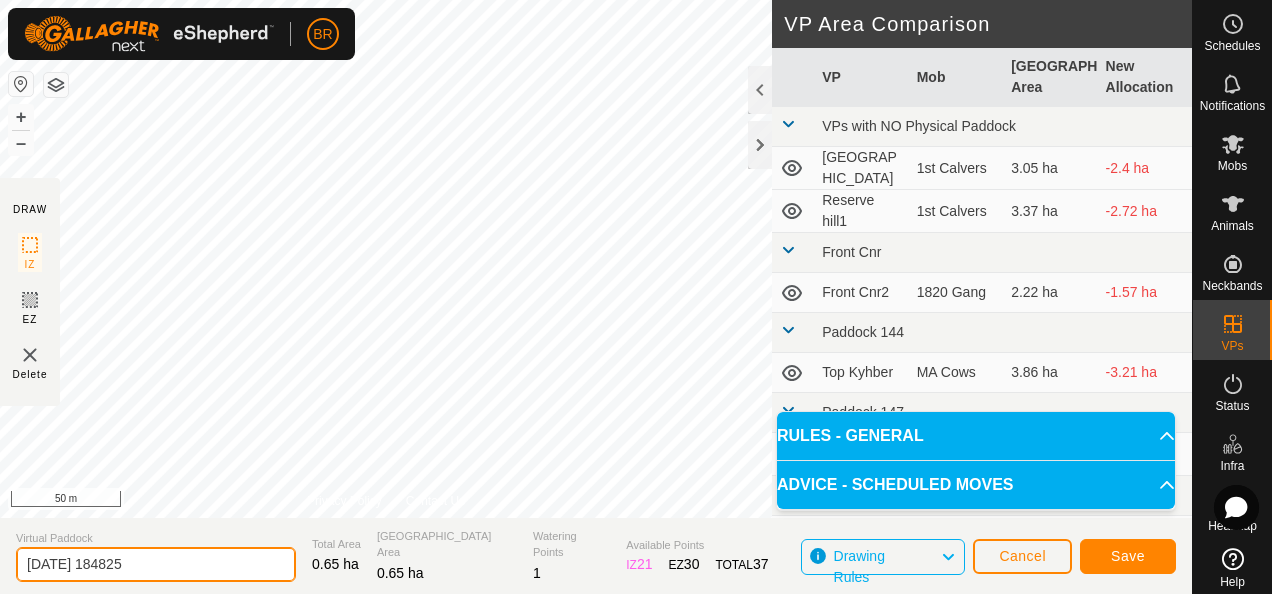 drag, startPoint x: 150, startPoint y: 567, endPoint x: -4, endPoint y: 580, distance: 154.54773 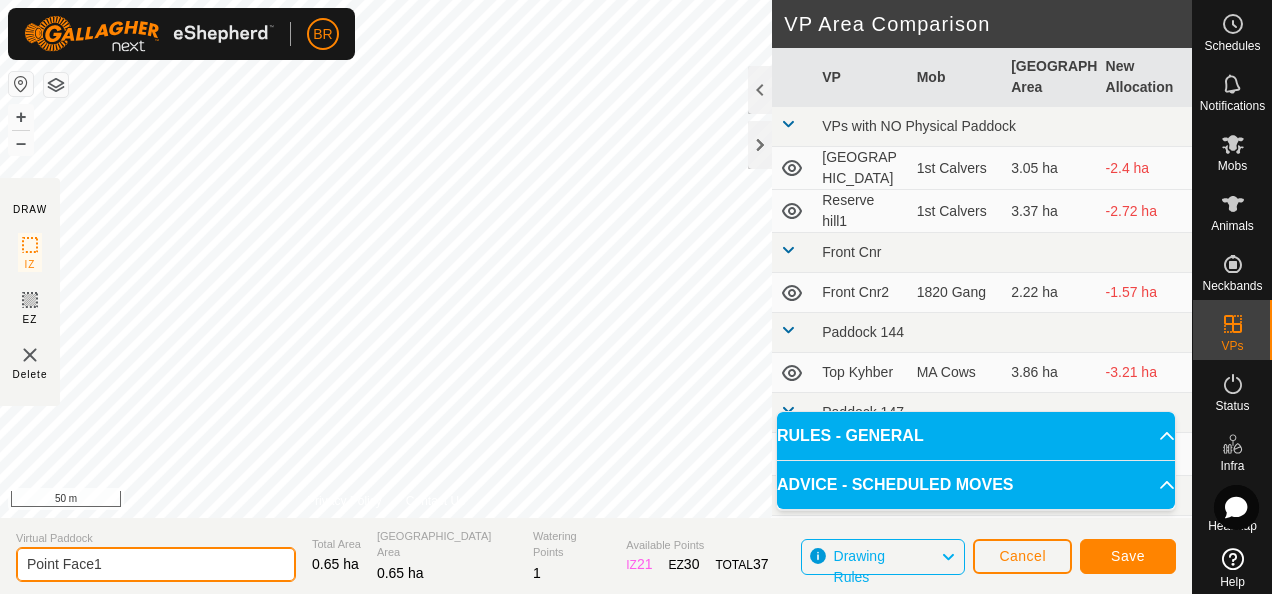 type on "Point Face1" 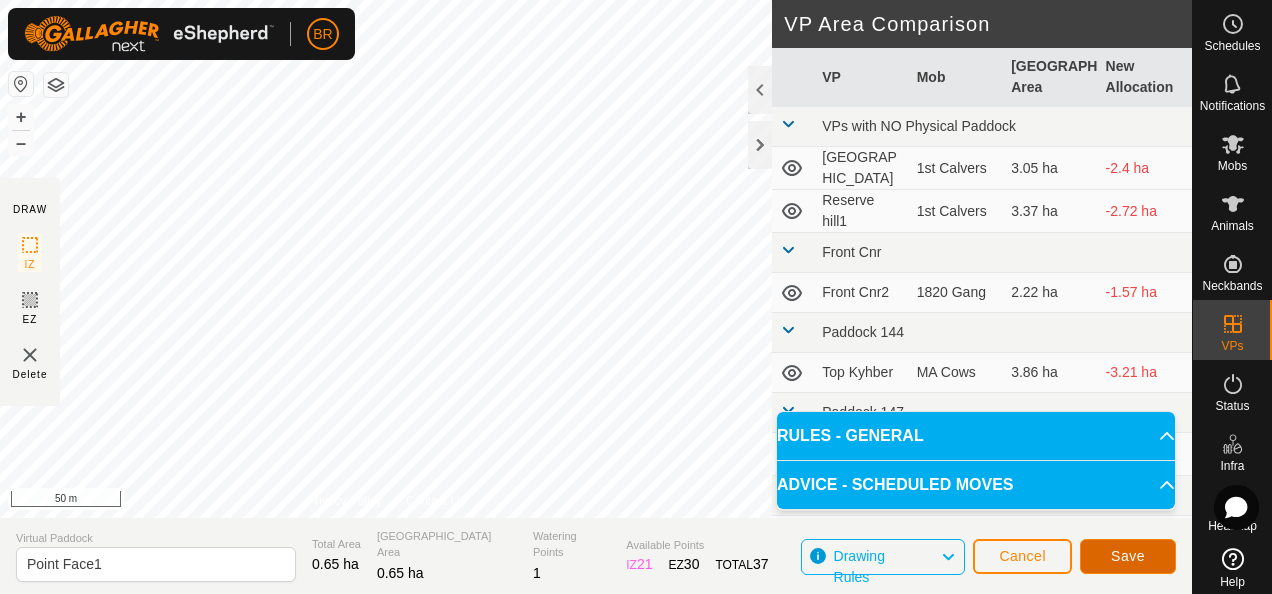 click on "Save" 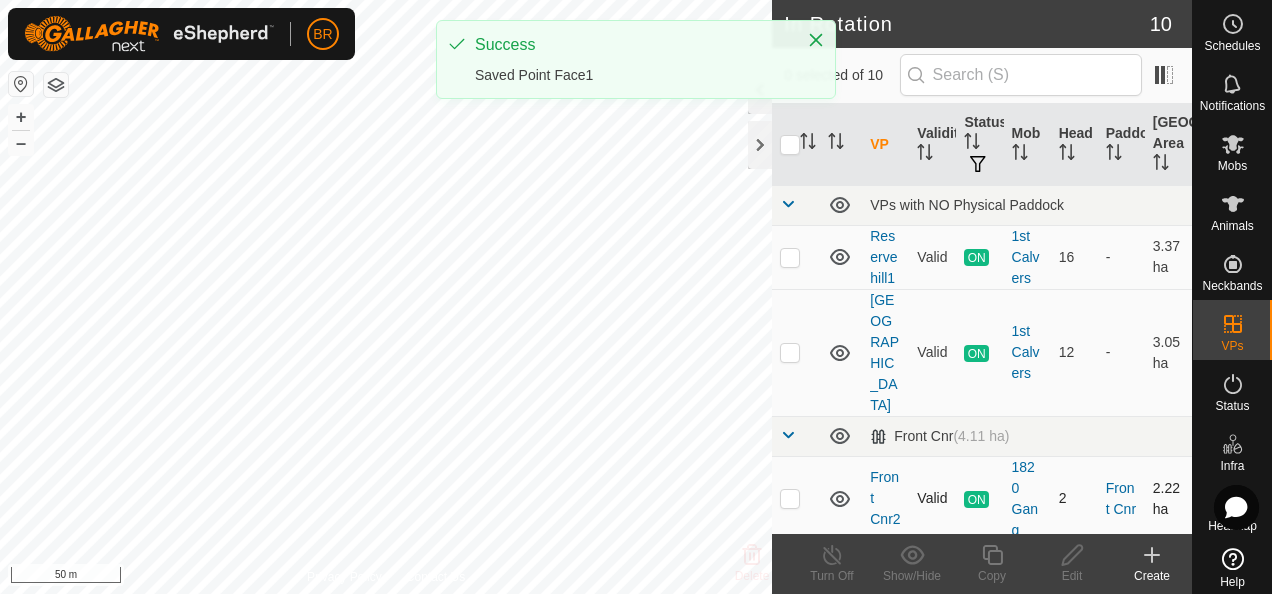 checkbox on "true" 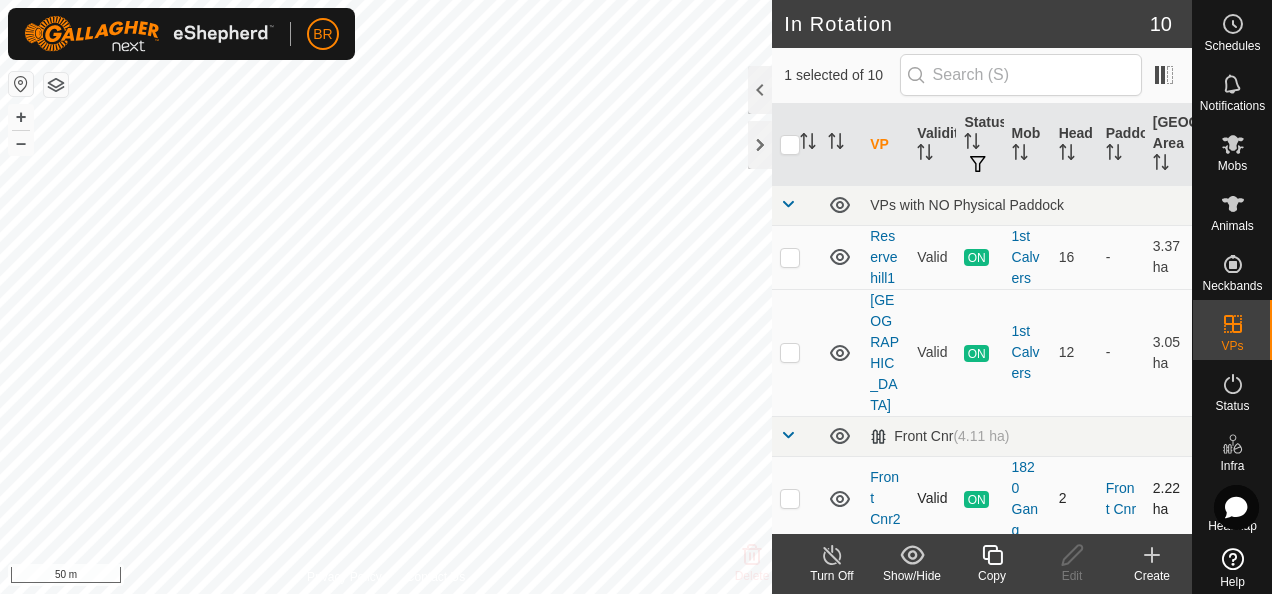 checkbox on "true" 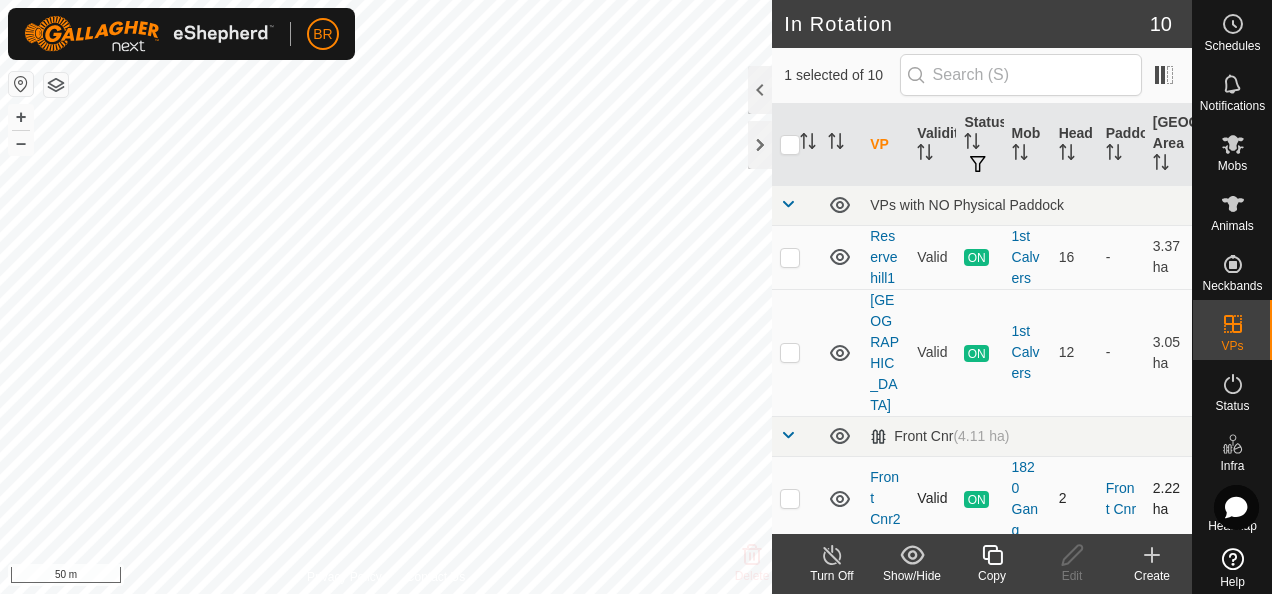 checkbox on "false" 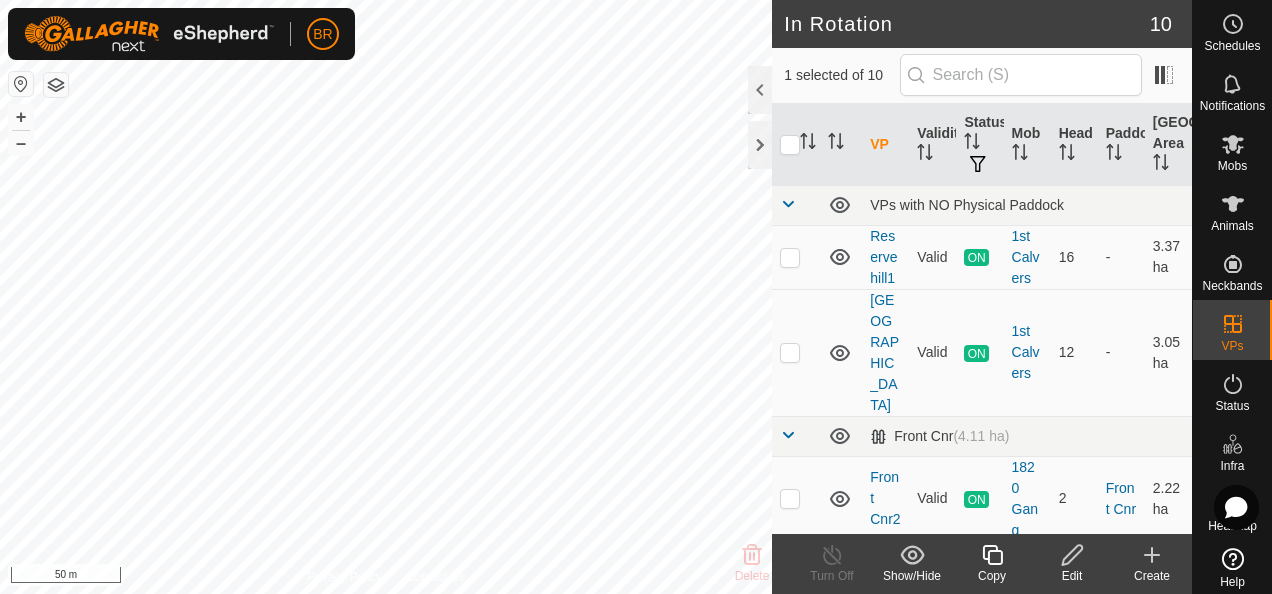 click 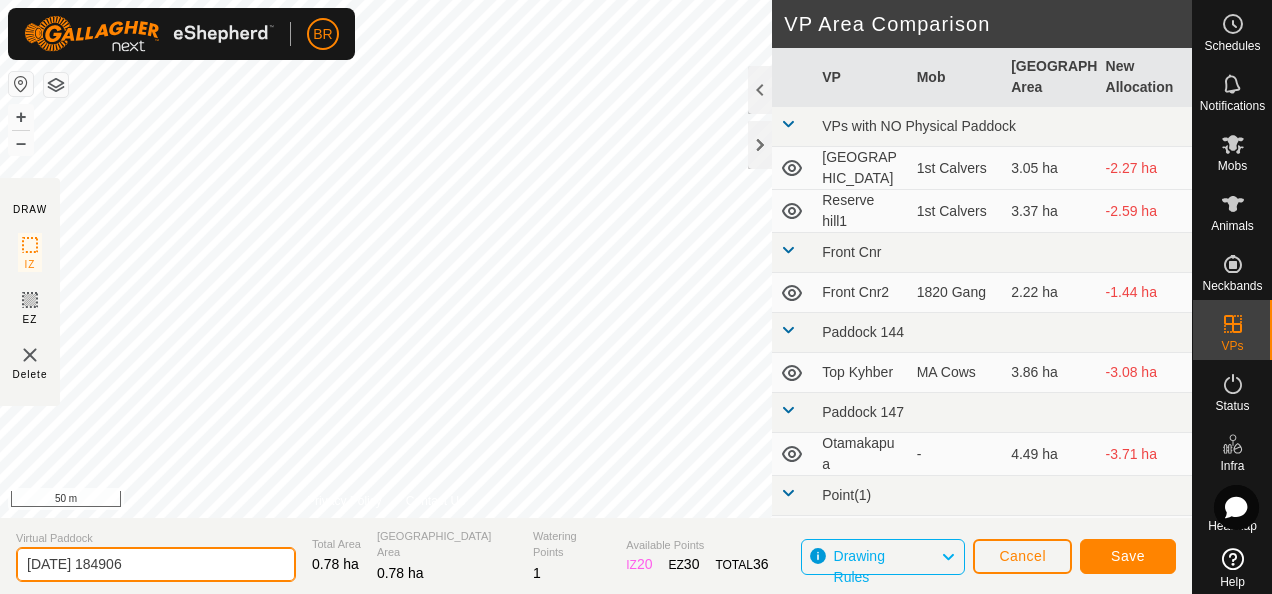 drag, startPoint x: 162, startPoint y: 566, endPoint x: 2, endPoint y: 562, distance: 160.04999 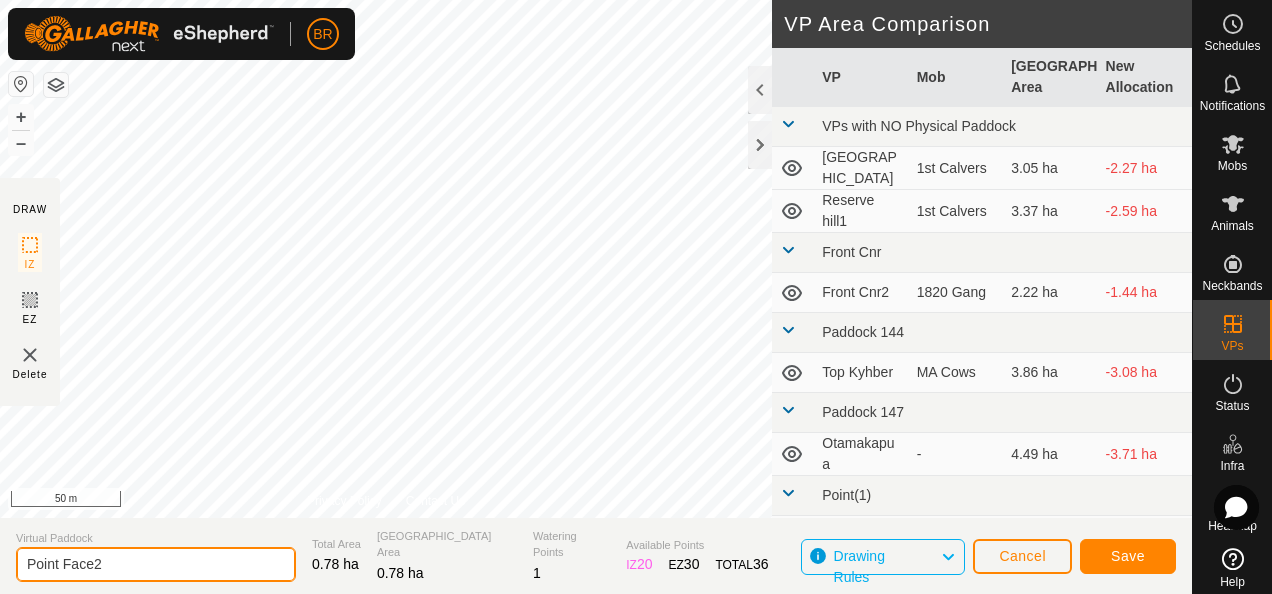 type on "Point Face2" 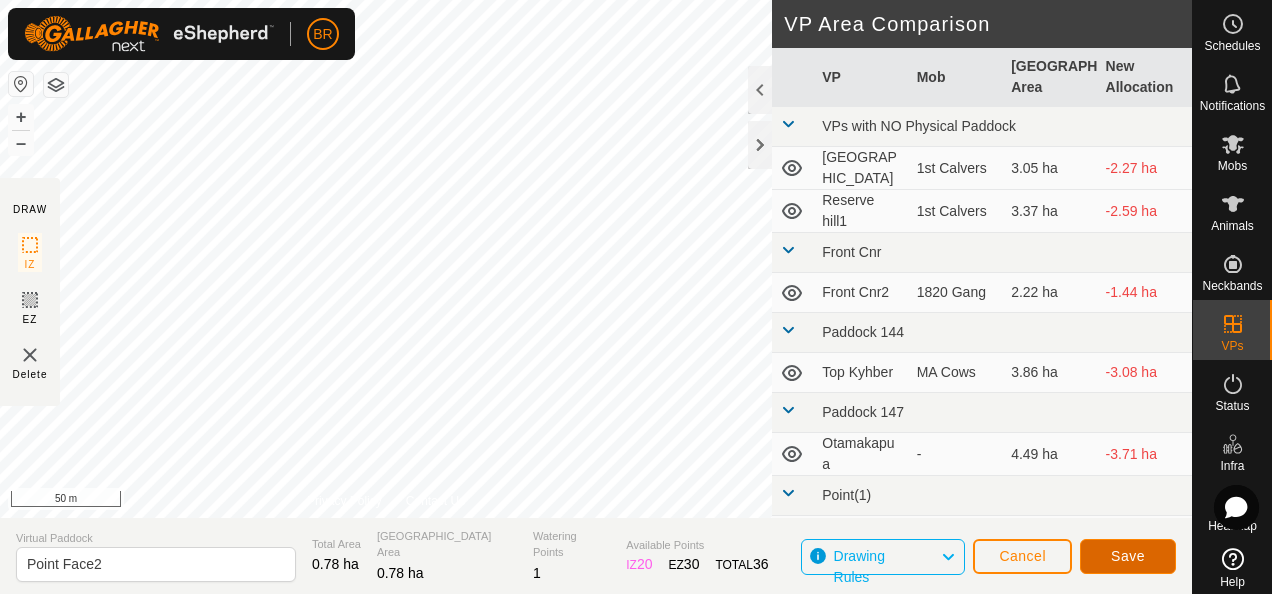 click on "Save" 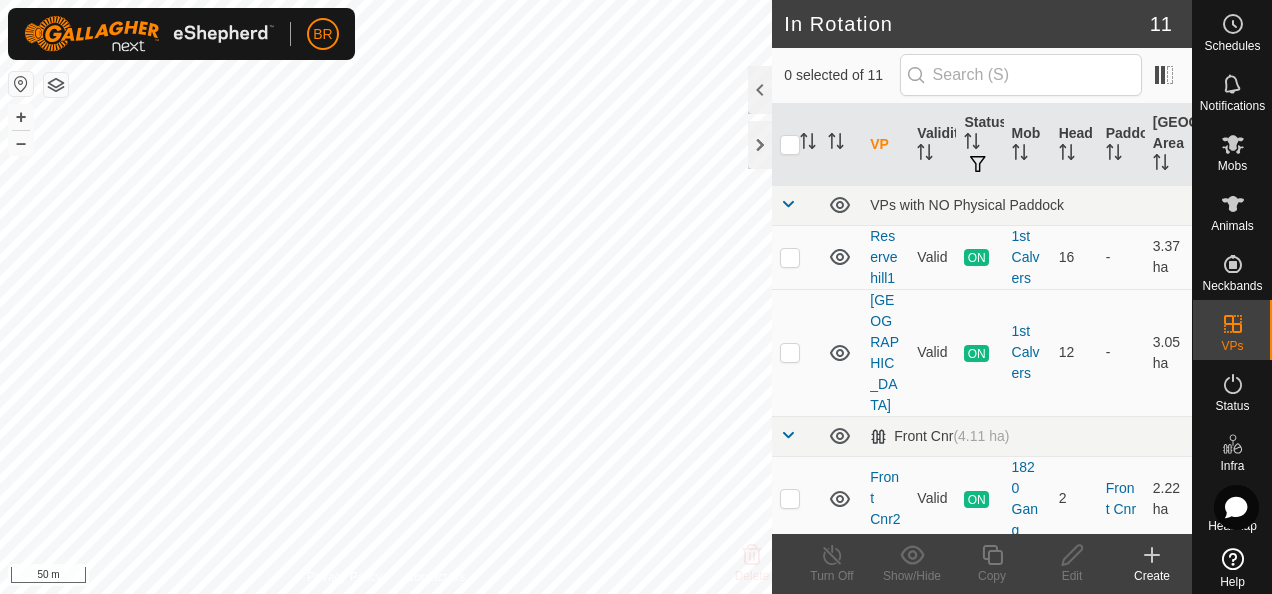checkbox on "true" 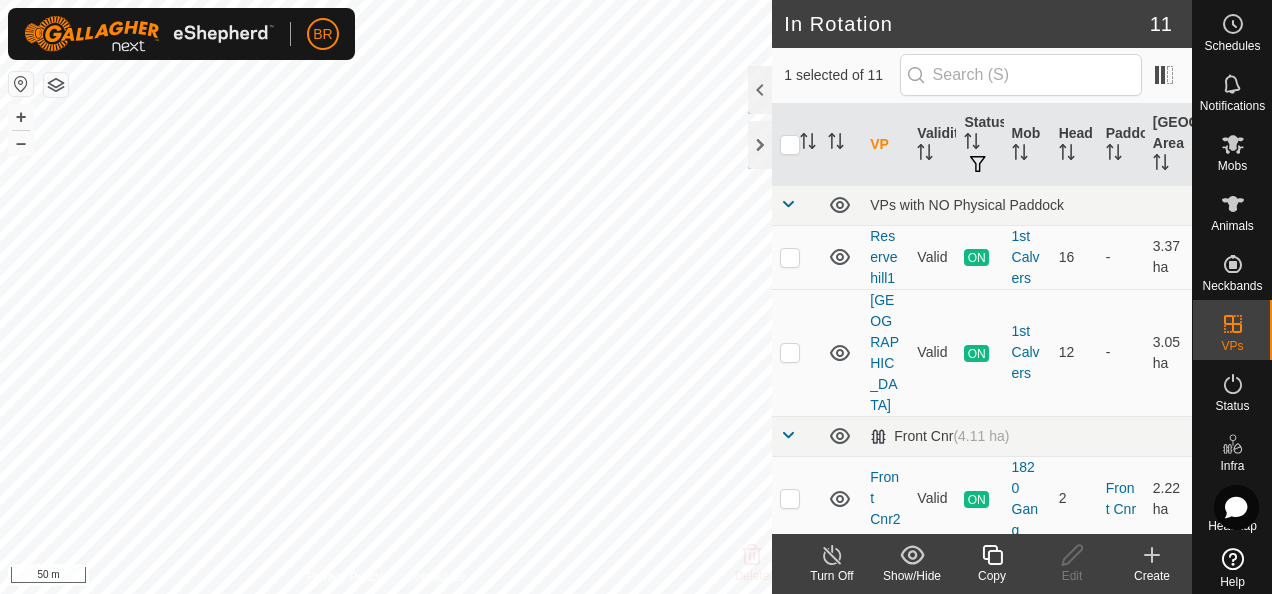checkbox on "true" 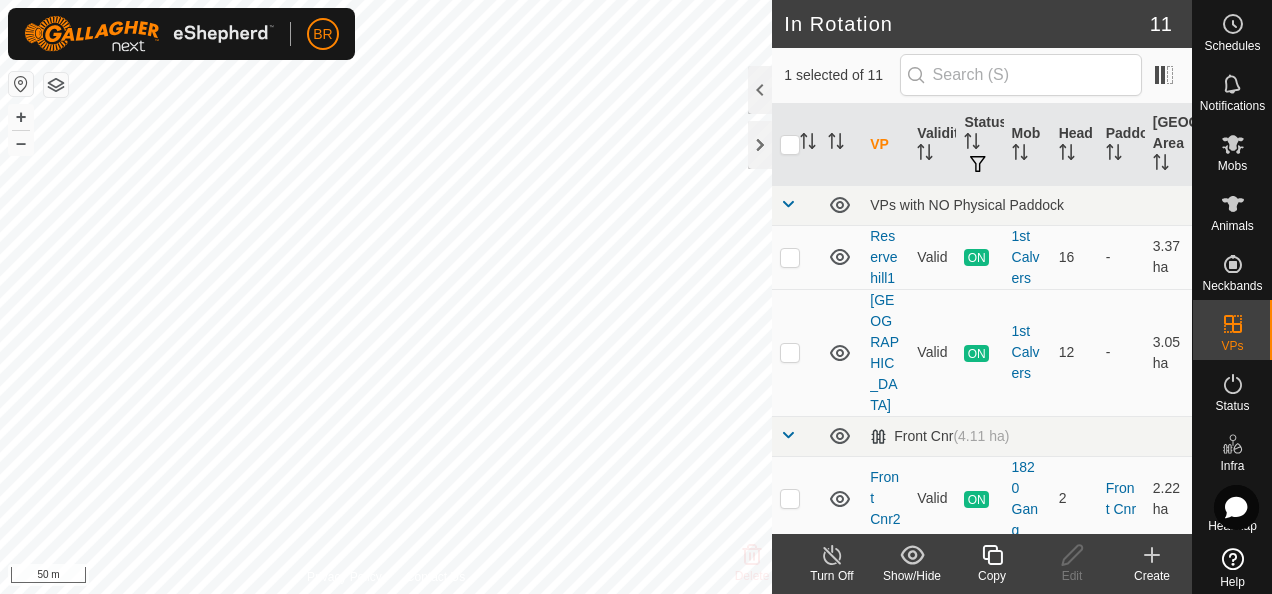 checkbox on "false" 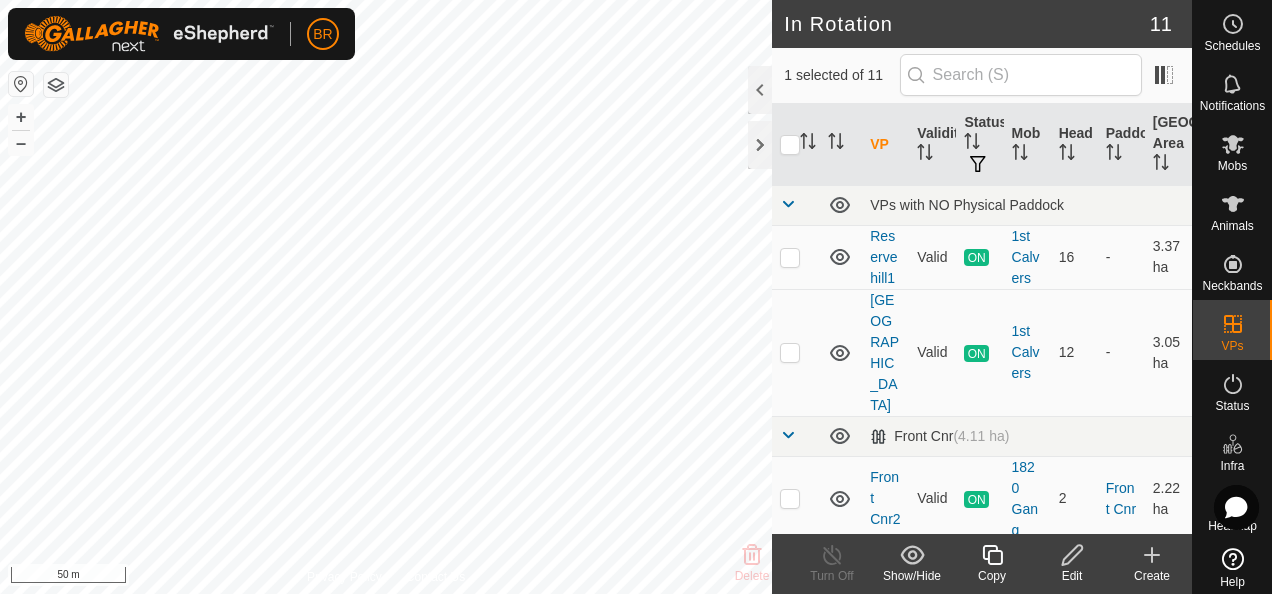 click 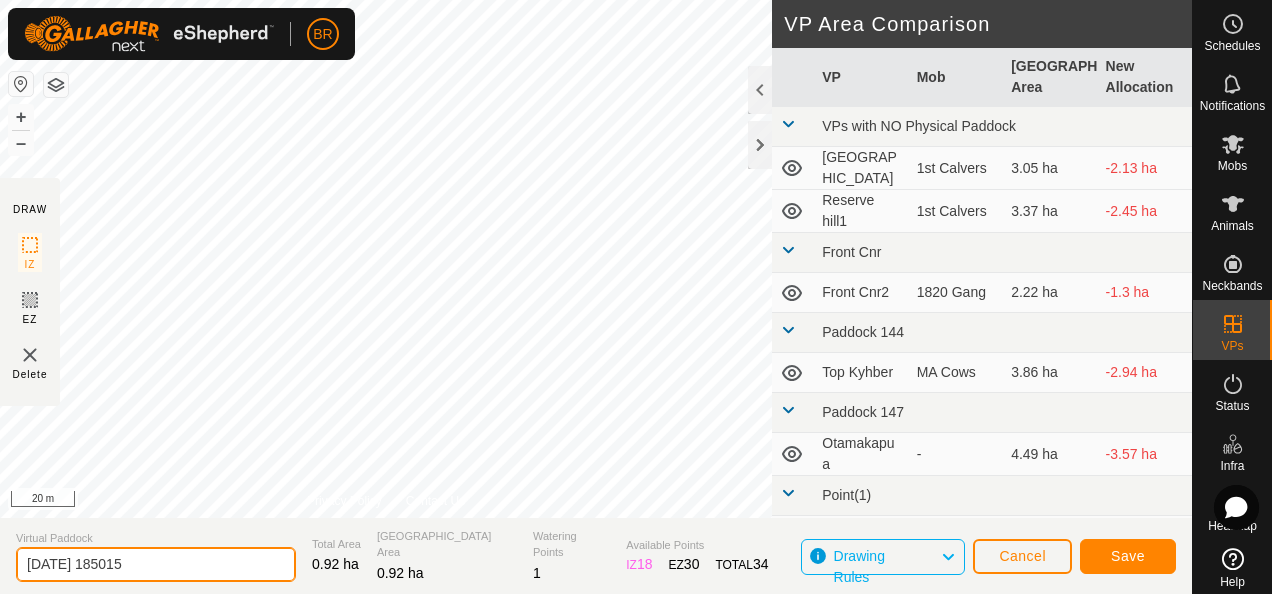 drag, startPoint x: 173, startPoint y: 574, endPoint x: -4, endPoint y: 550, distance: 178.6197 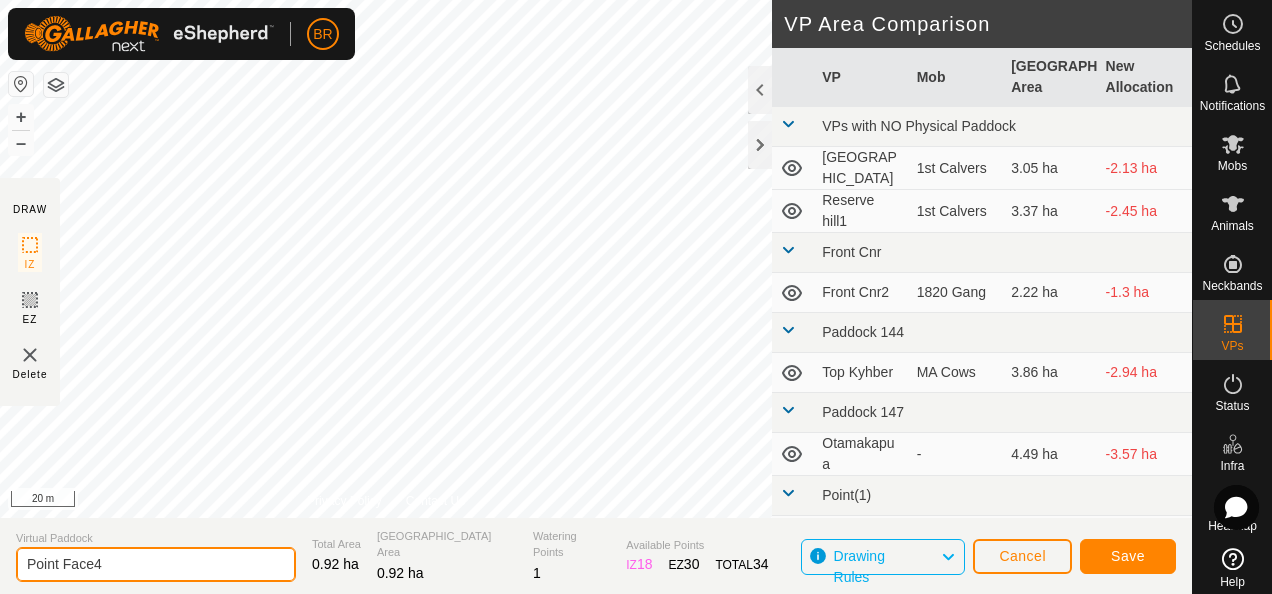 type on "Point Face4" 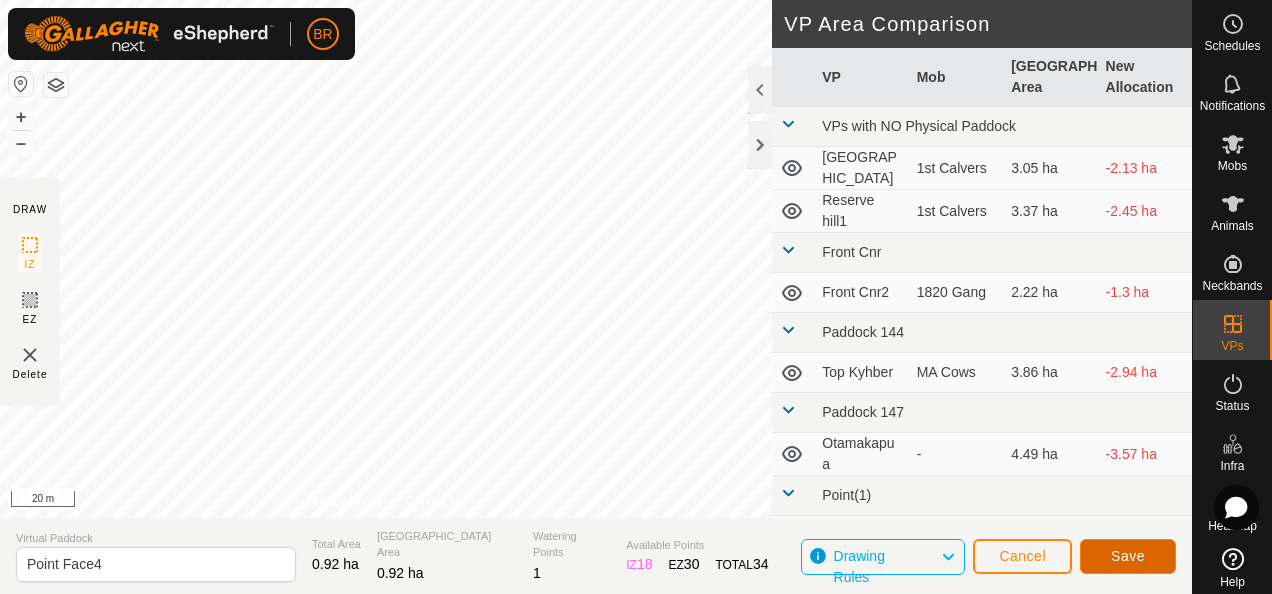 click on "Save" 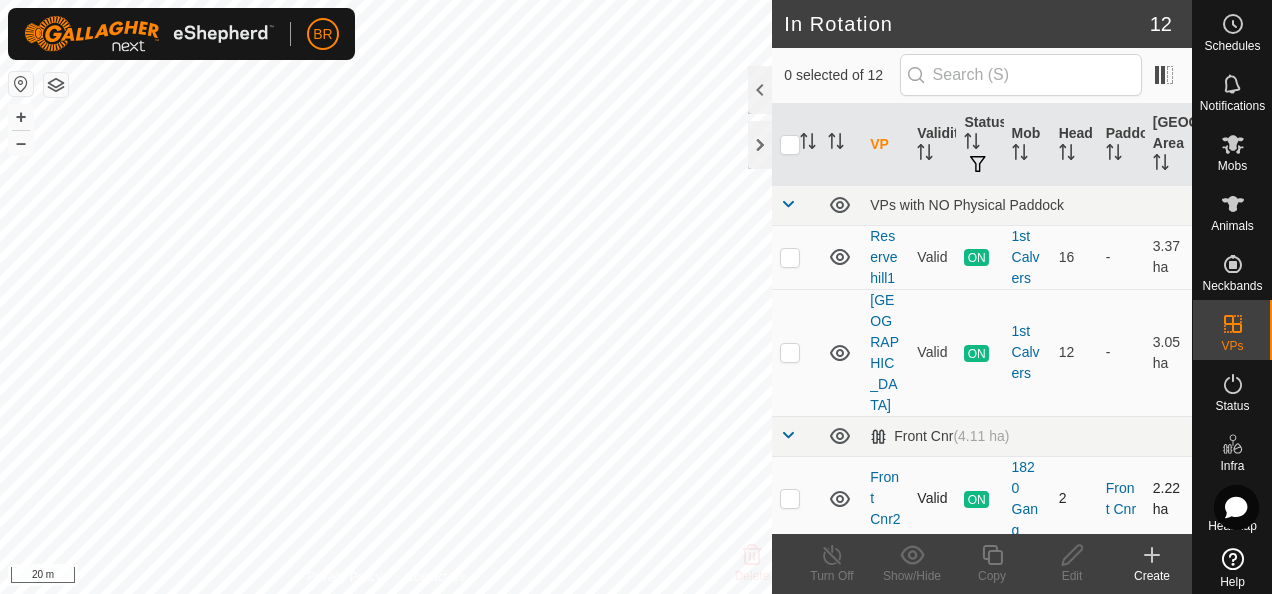 checkbox on "true" 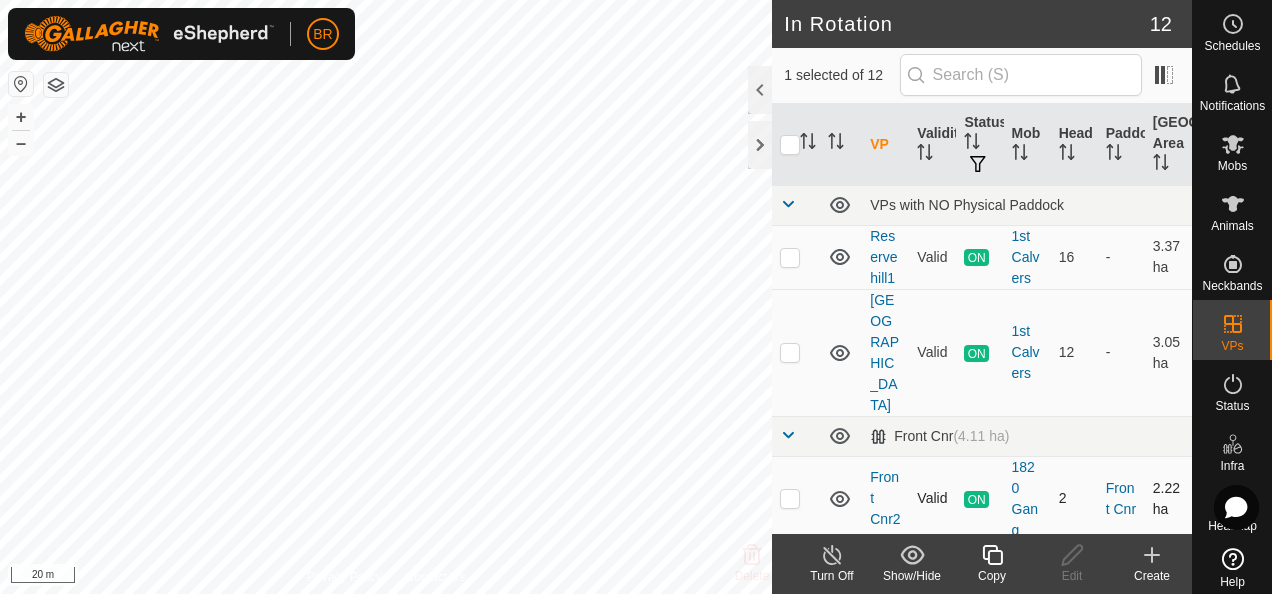 checkbox on "true" 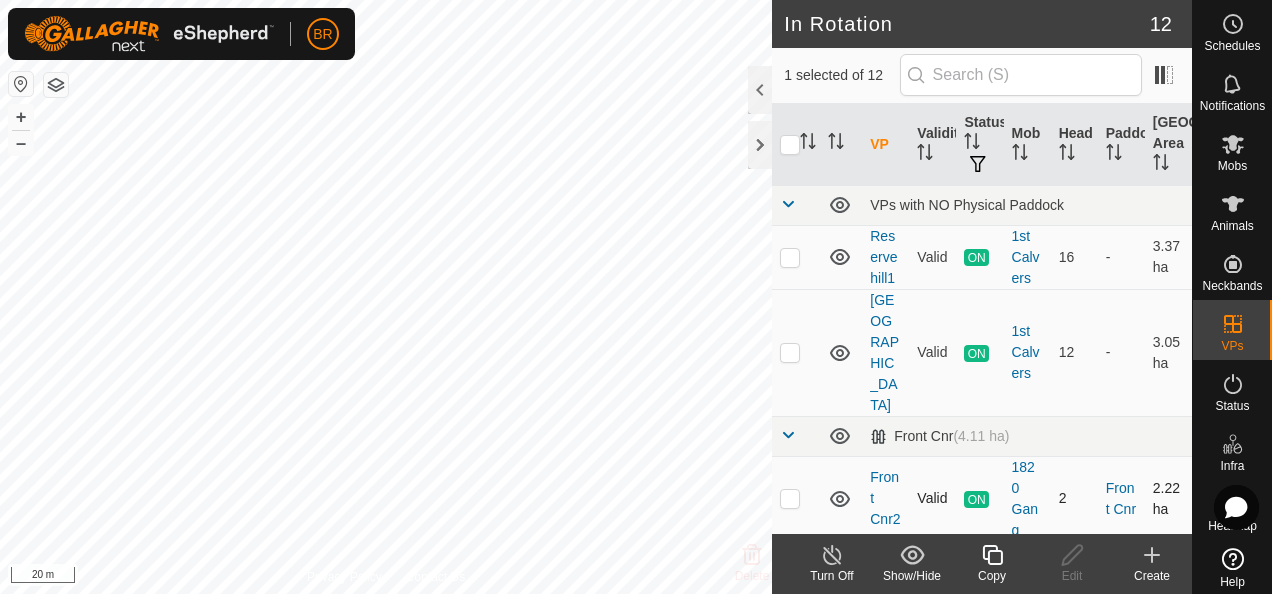 checkbox on "false" 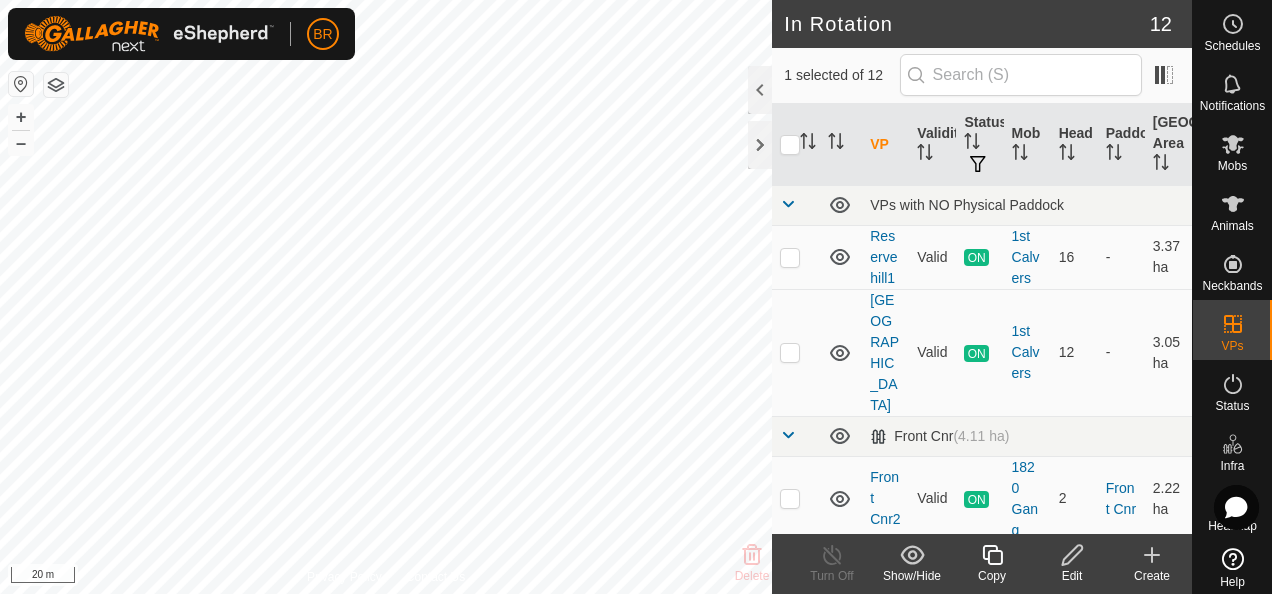 click on "Copy" 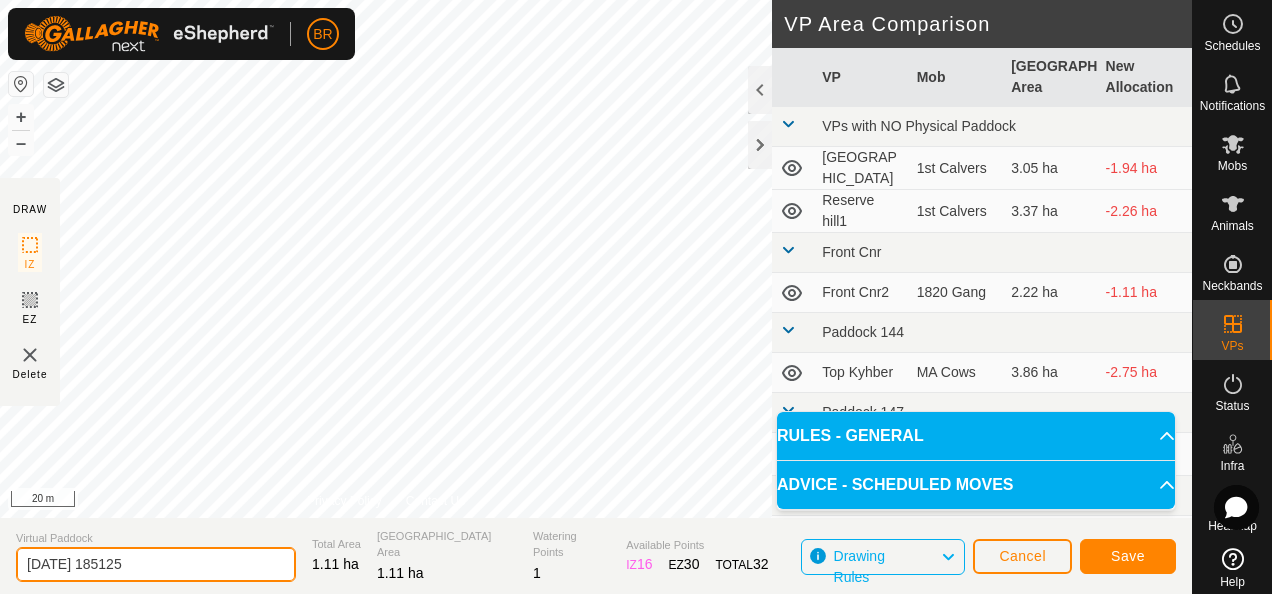 drag, startPoint x: 166, startPoint y: 566, endPoint x: -4, endPoint y: 570, distance: 170.04706 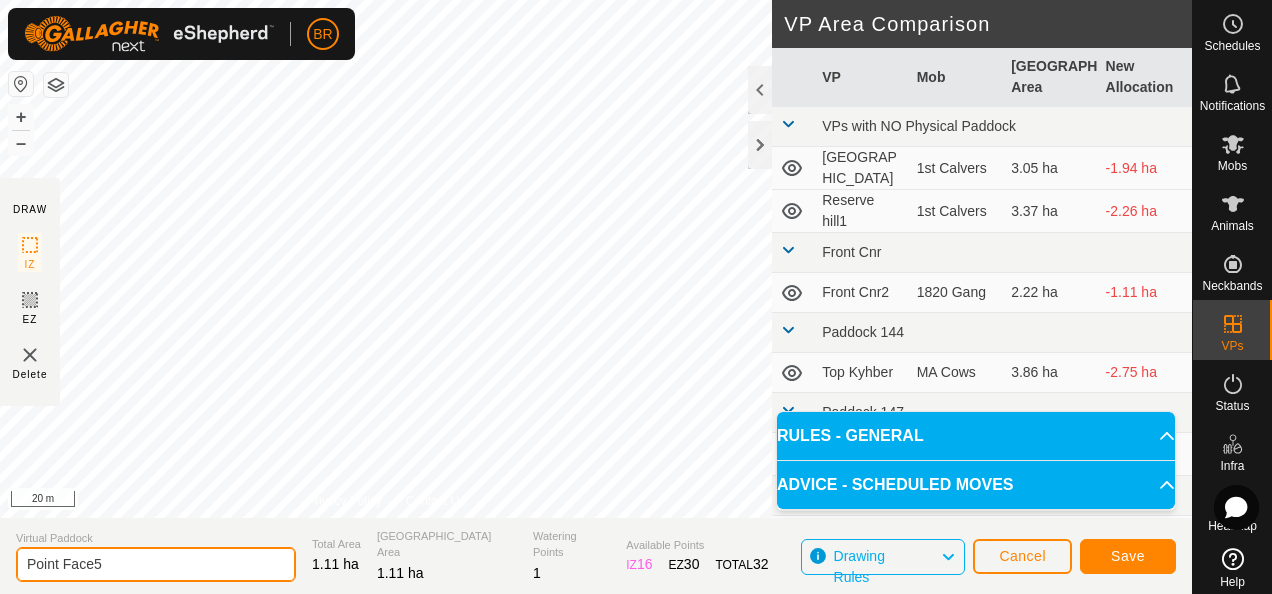 type on "Point Face5" 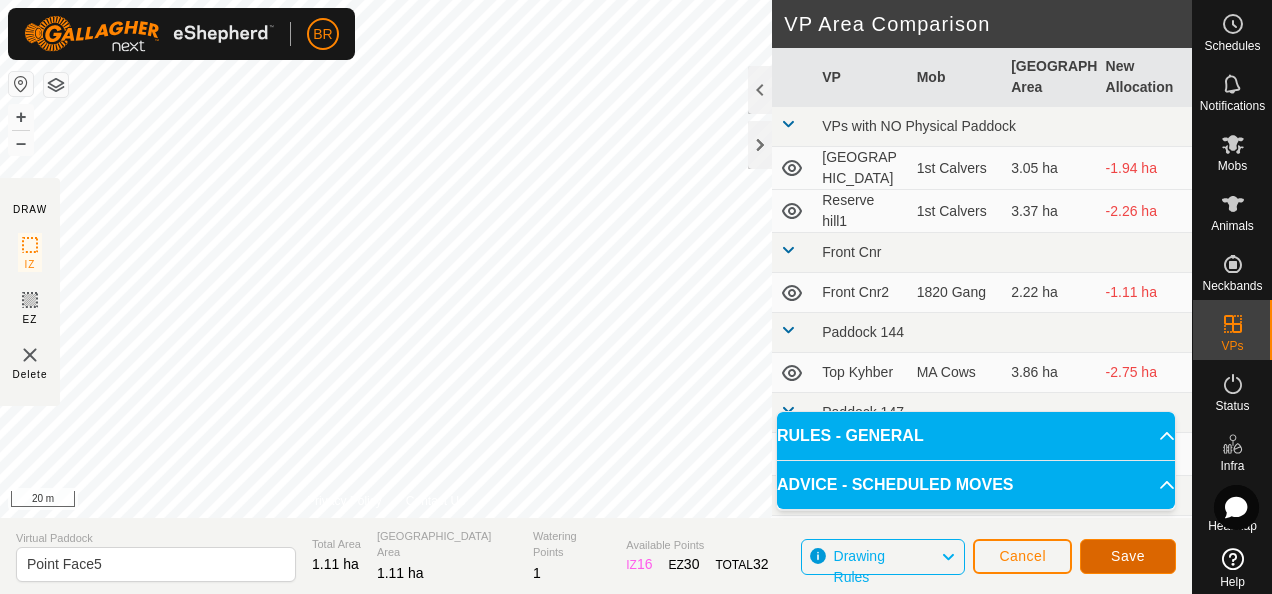 click on "Save" 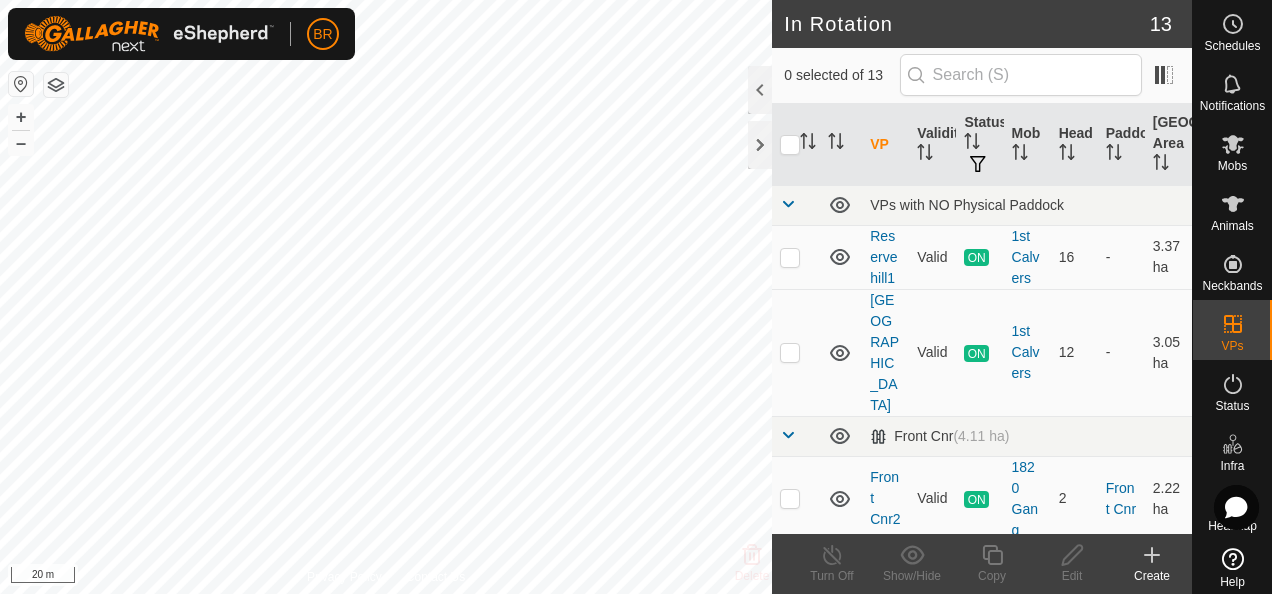 checkbox on "true" 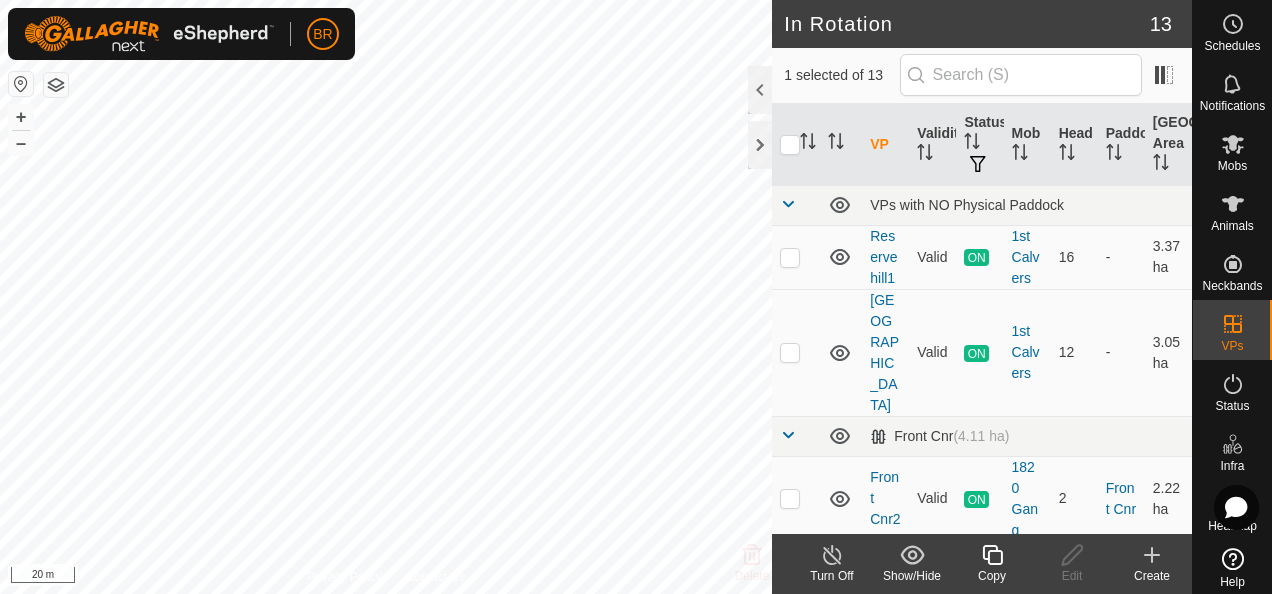 checkbox on "true" 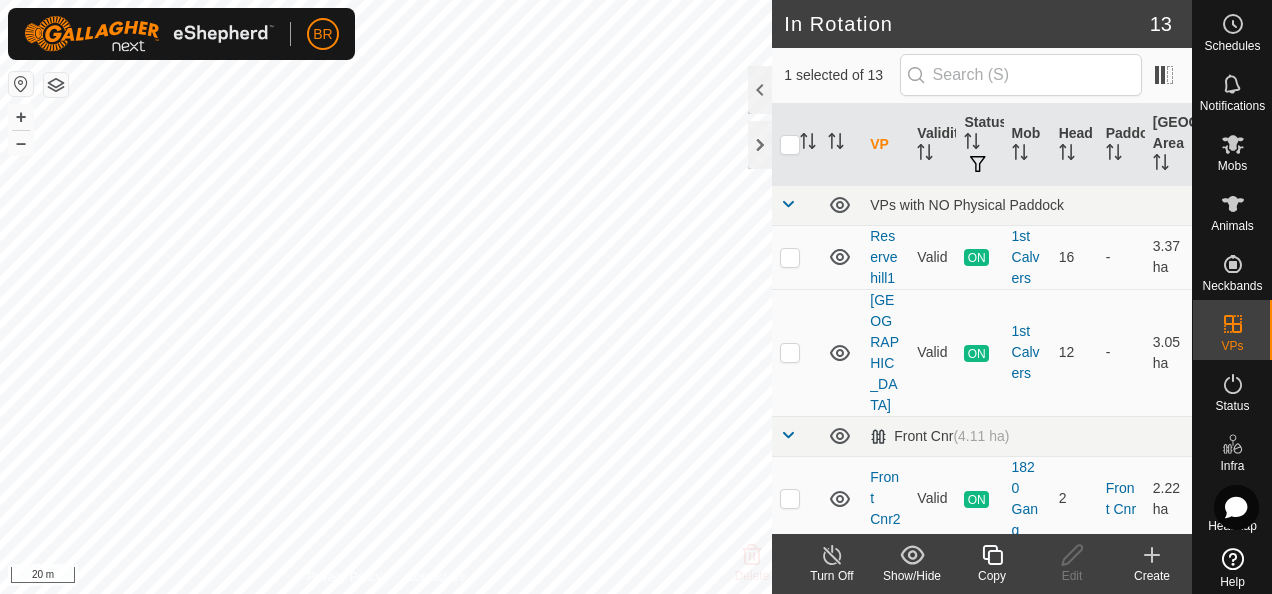 checkbox on "false" 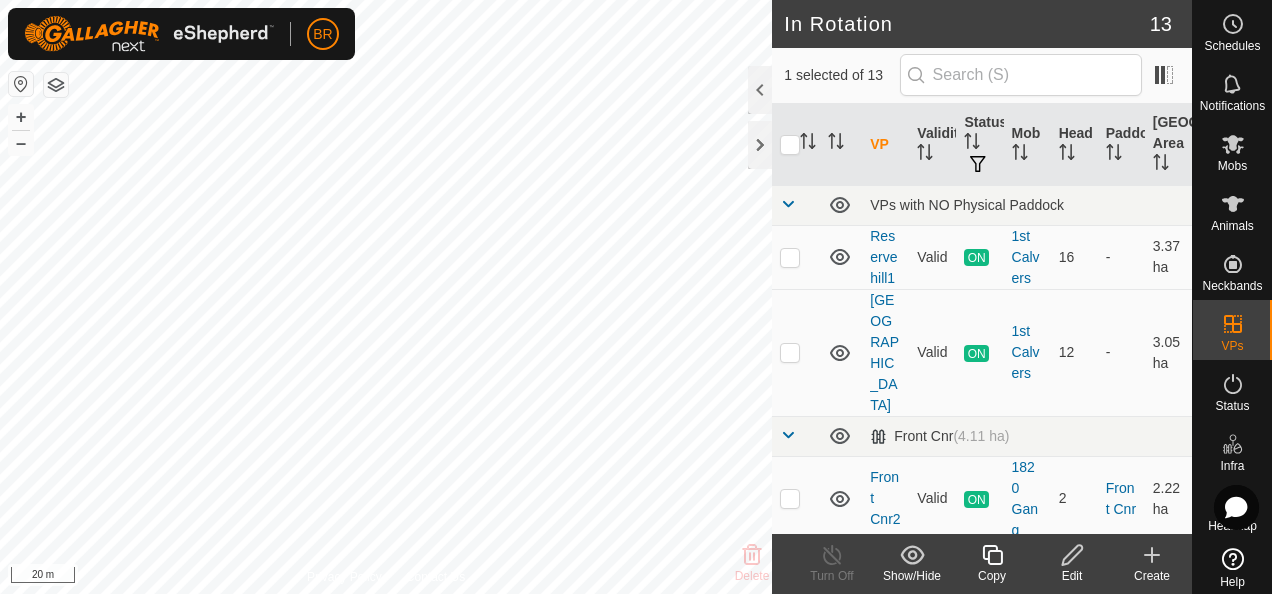 click 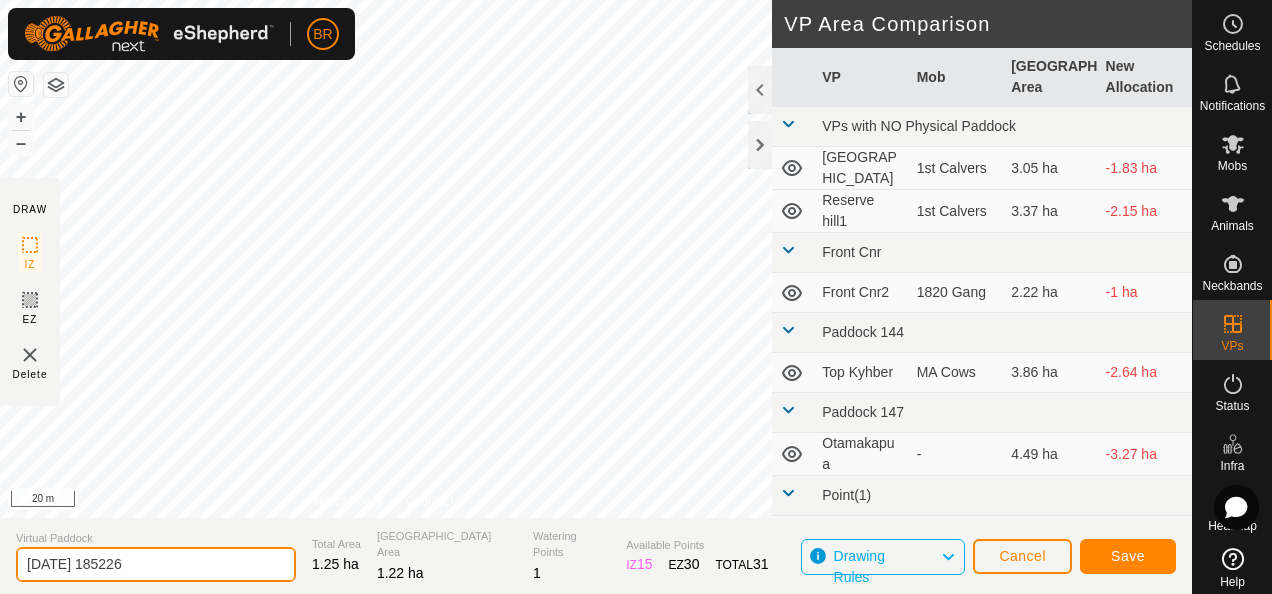 drag, startPoint x: 162, startPoint y: 568, endPoint x: -4, endPoint y: 584, distance: 166.7693 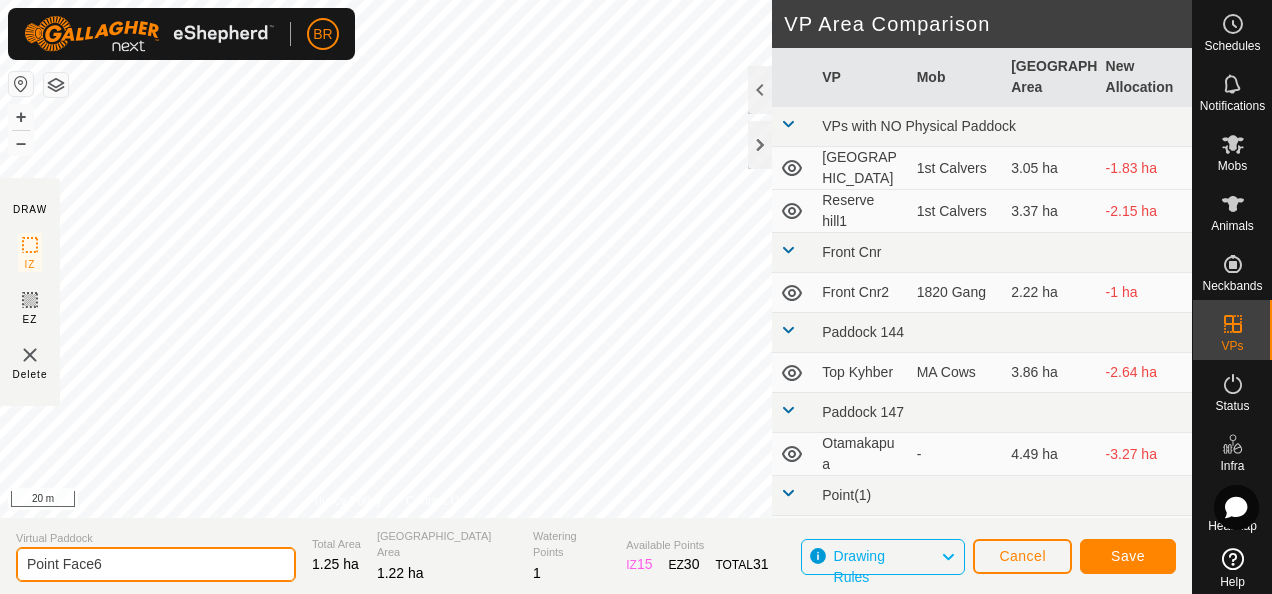 type on "Point Face6" 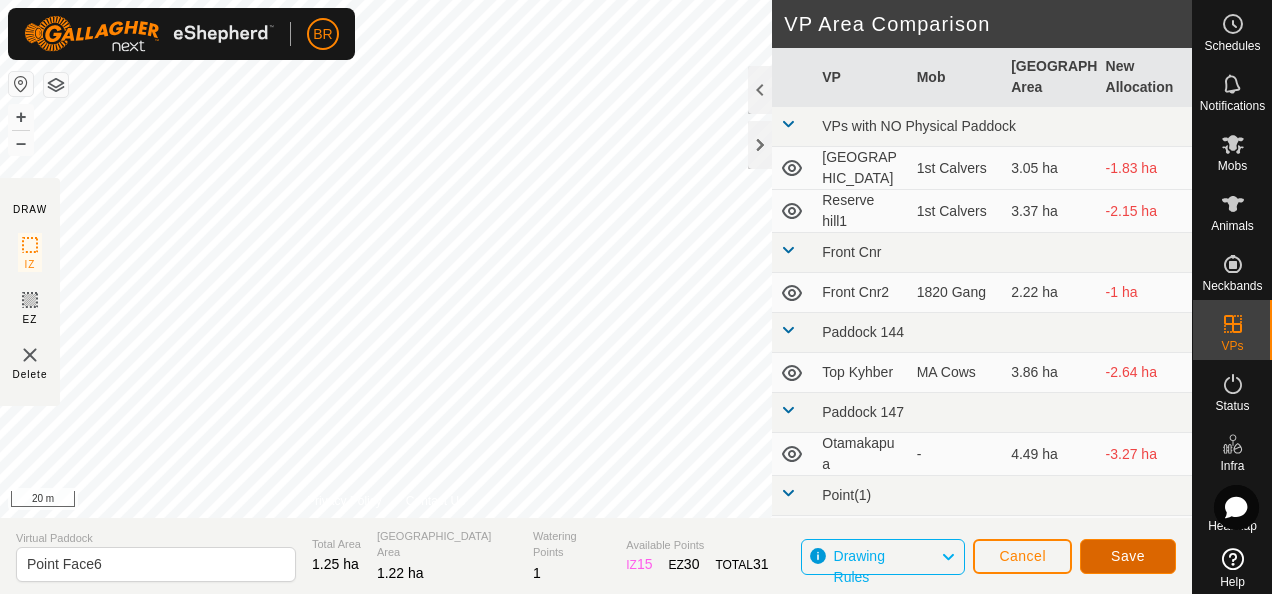 click on "Save" 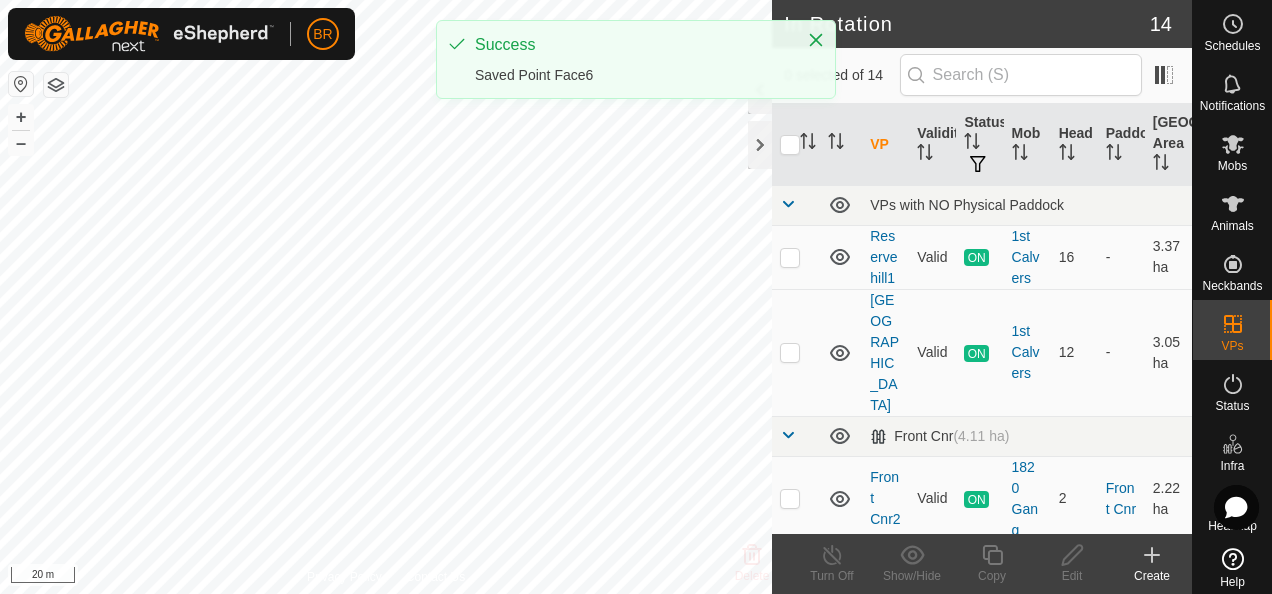checkbox on "true" 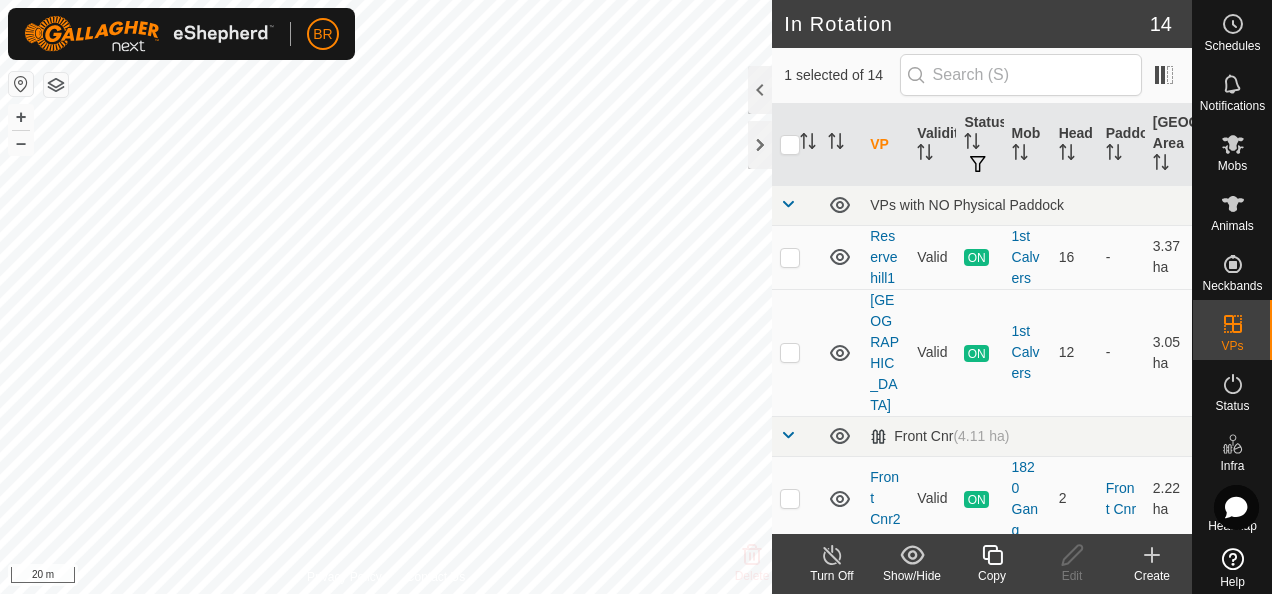 checkbox on "true" 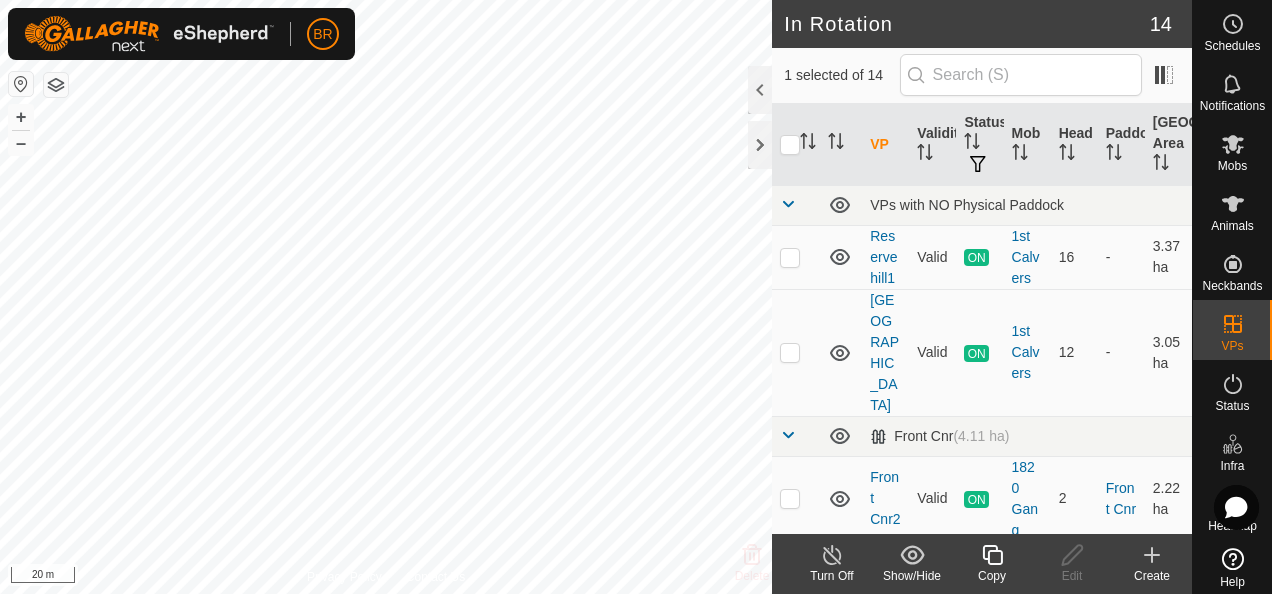 checkbox on "false" 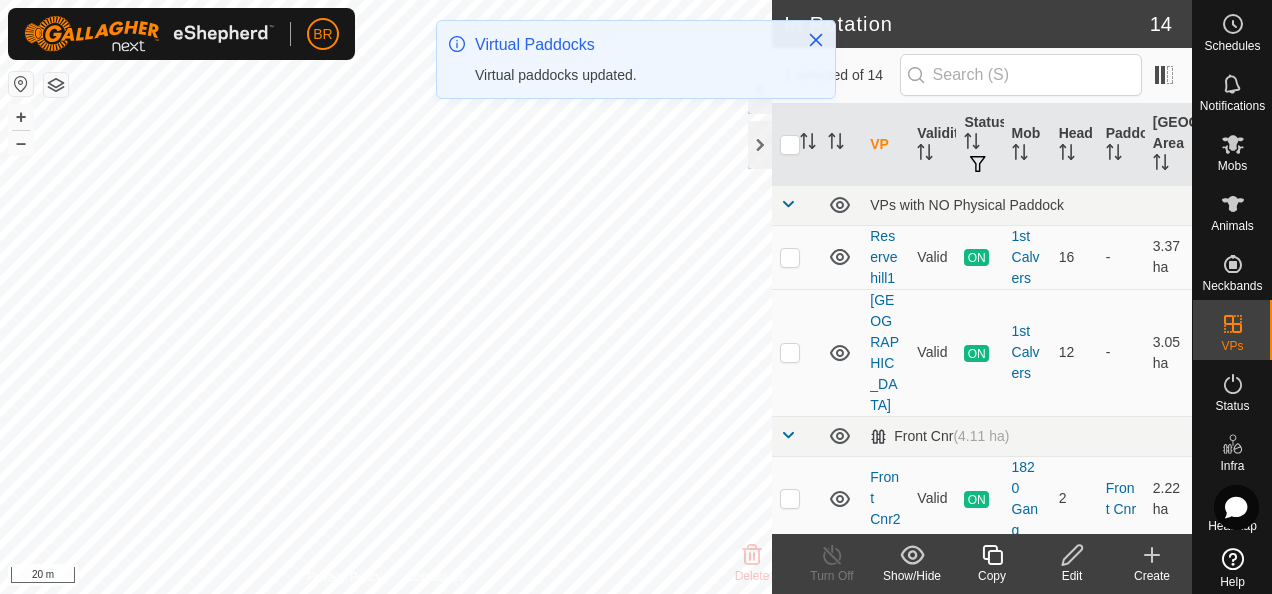 click 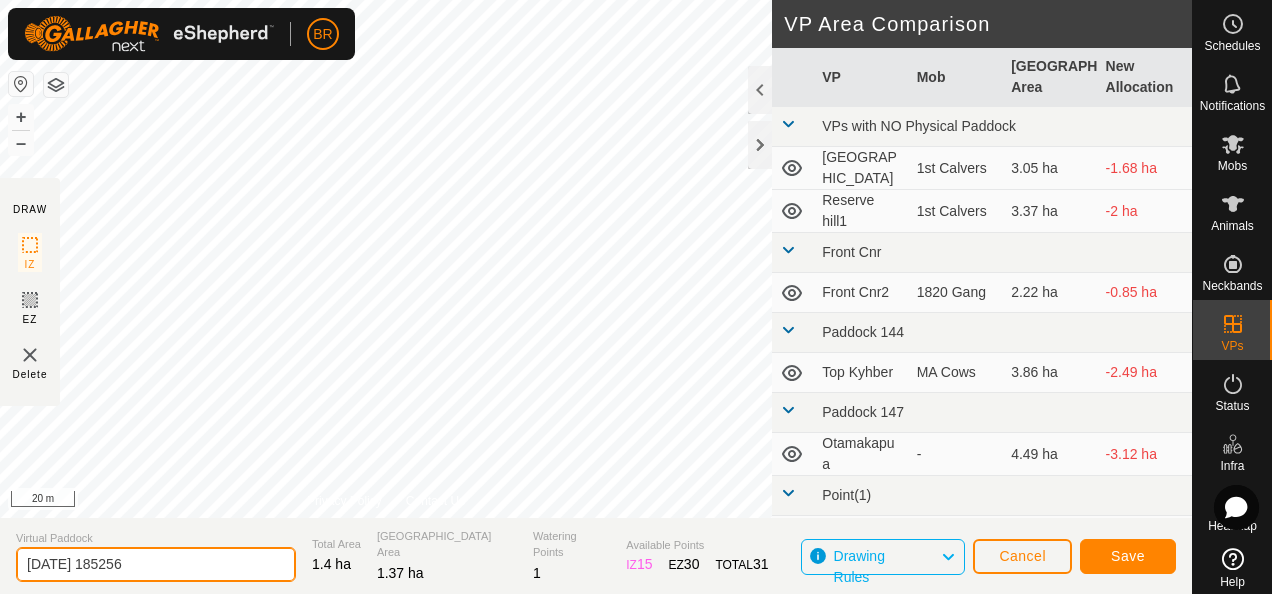 drag, startPoint x: 173, startPoint y: 564, endPoint x: -4, endPoint y: 570, distance: 177.10167 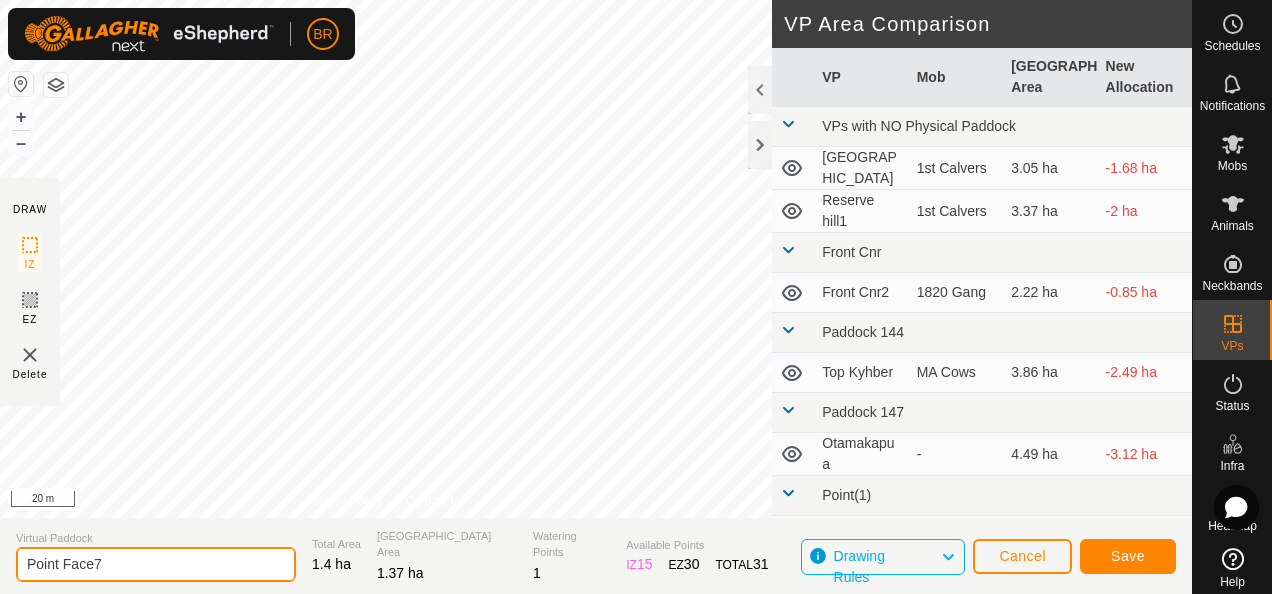 type on "Point Face7" 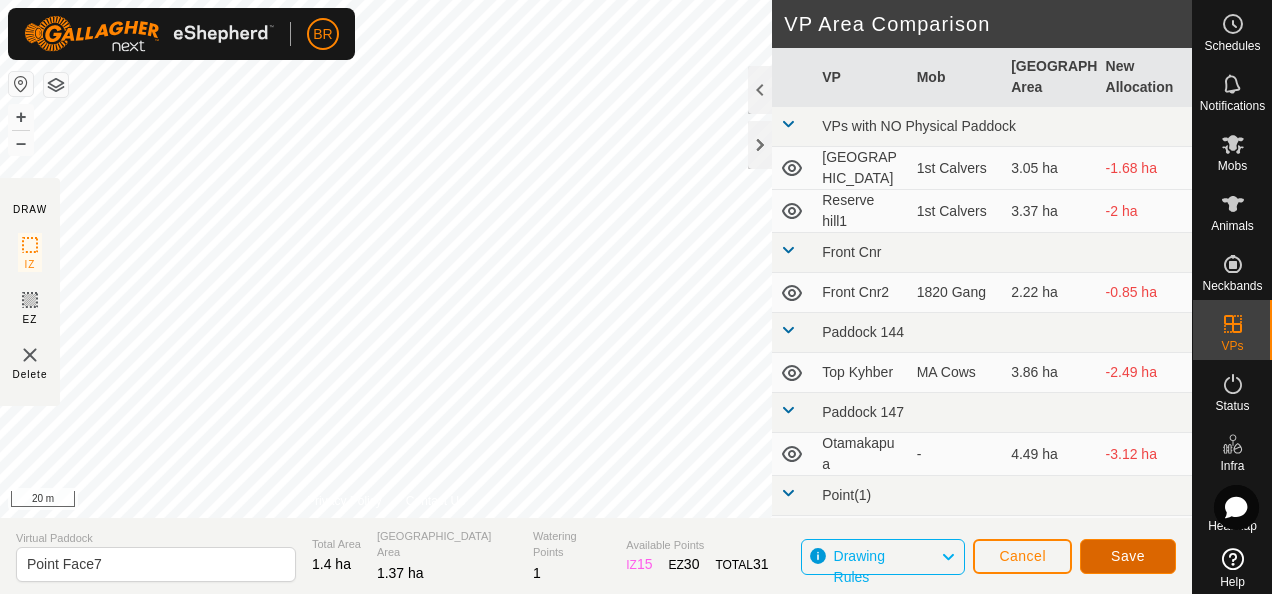 click on "Save" 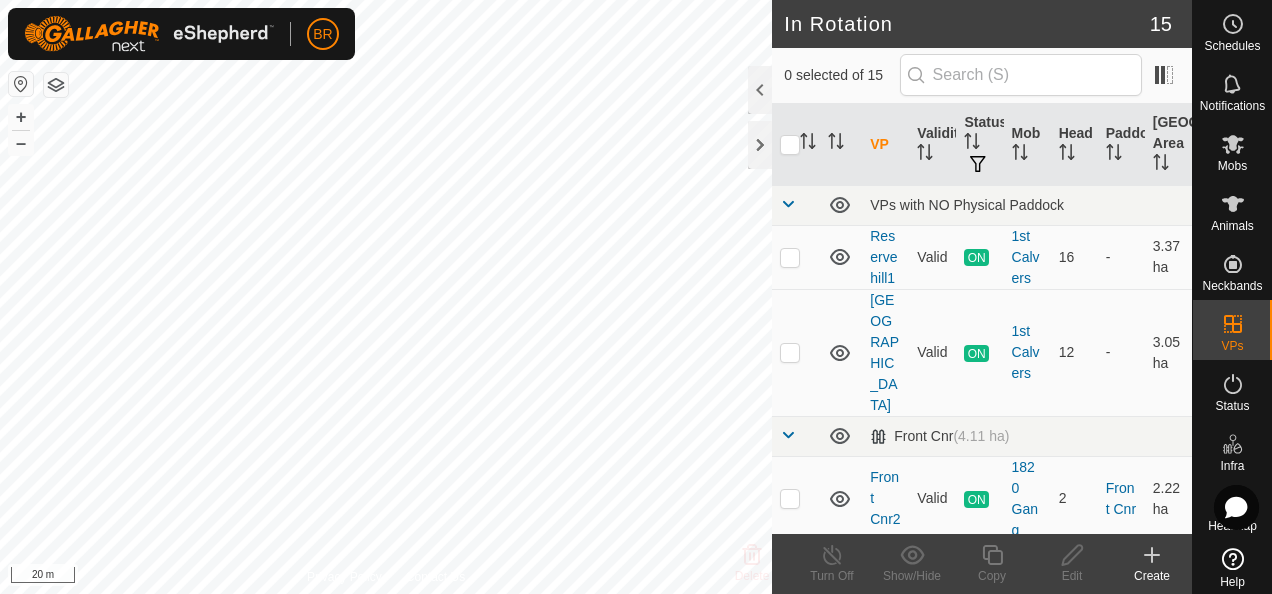 checkbox on "true" 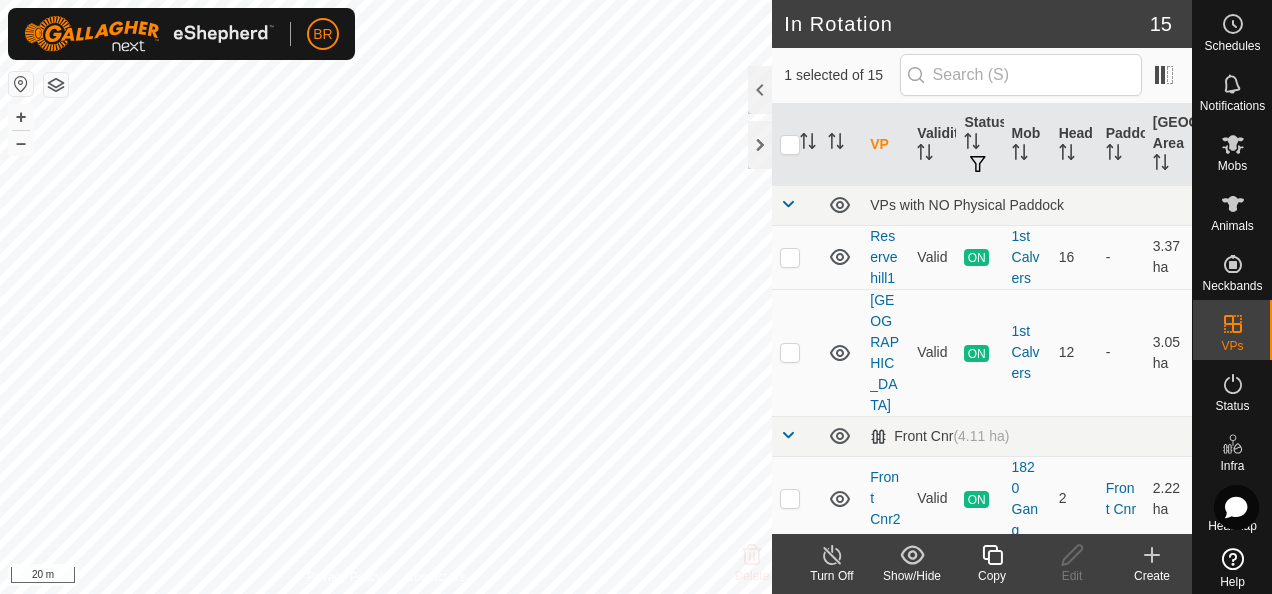 checkbox on "true" 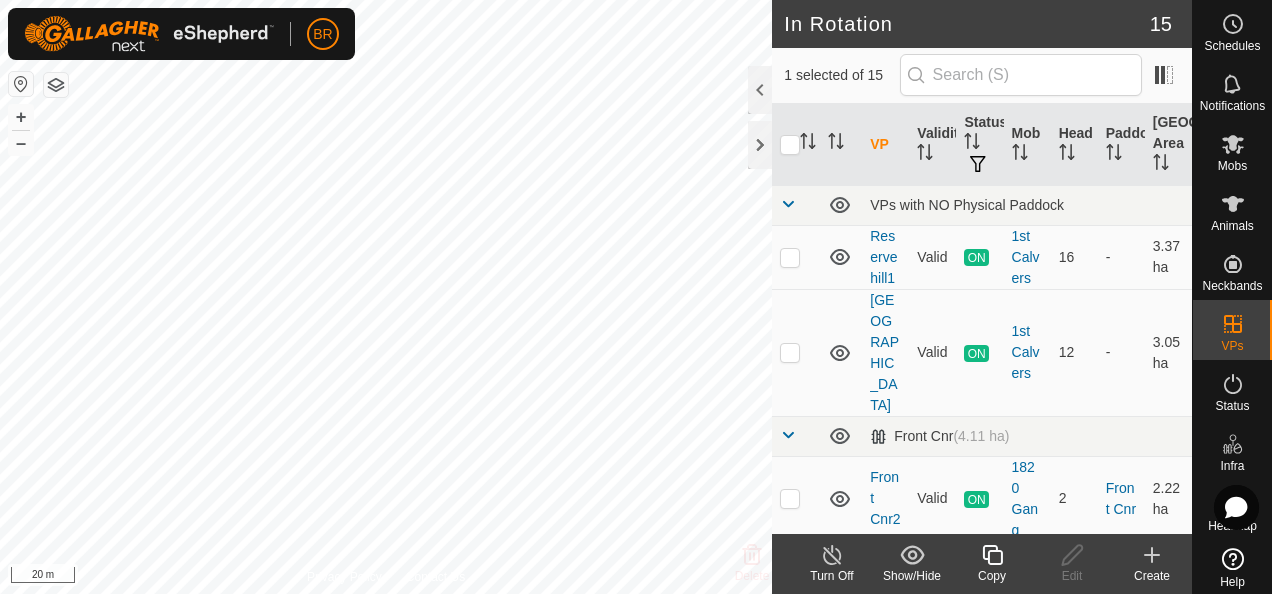 checkbox on "false" 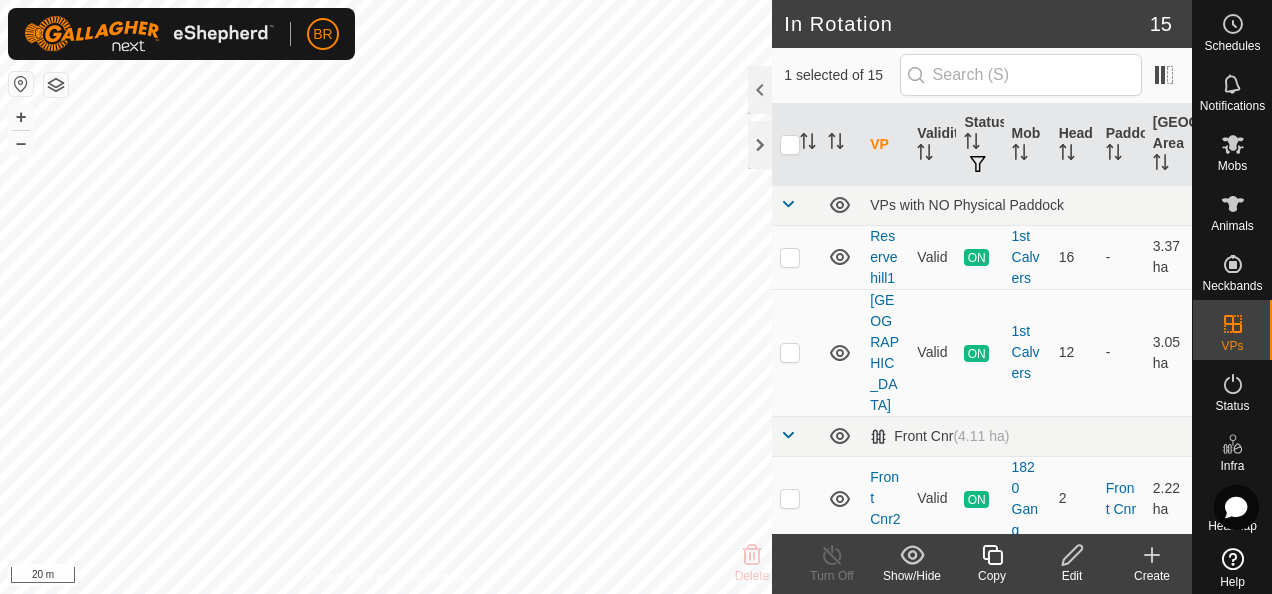 click on "Copy" 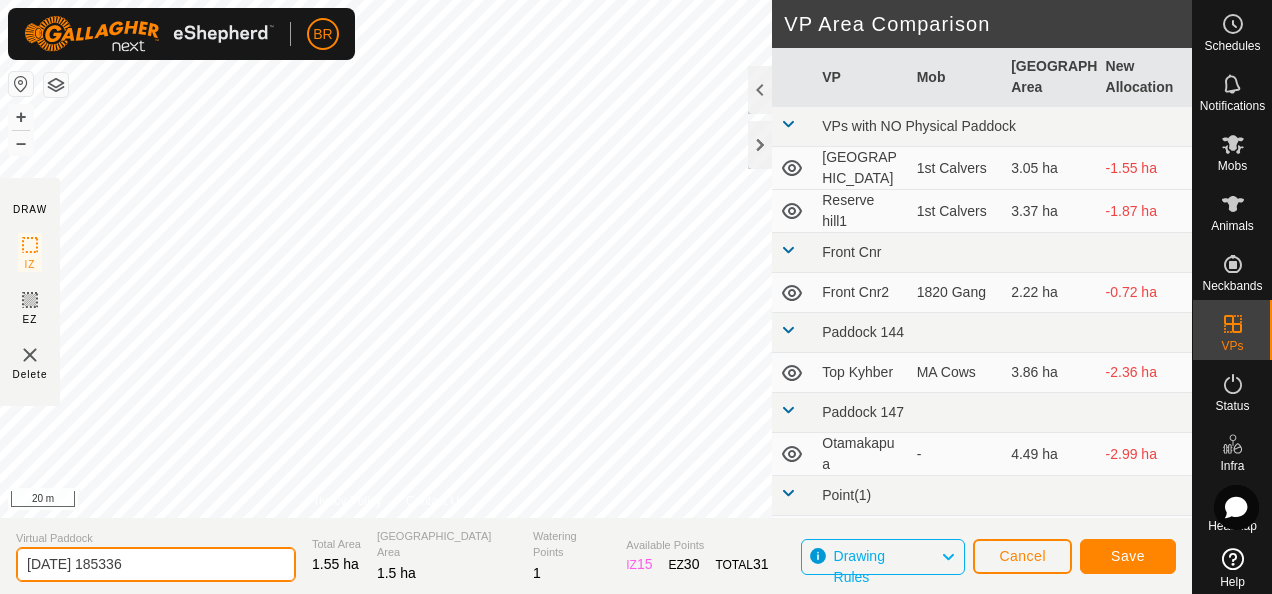 drag, startPoint x: 170, startPoint y: 569, endPoint x: -3, endPoint y: 550, distance: 174.04022 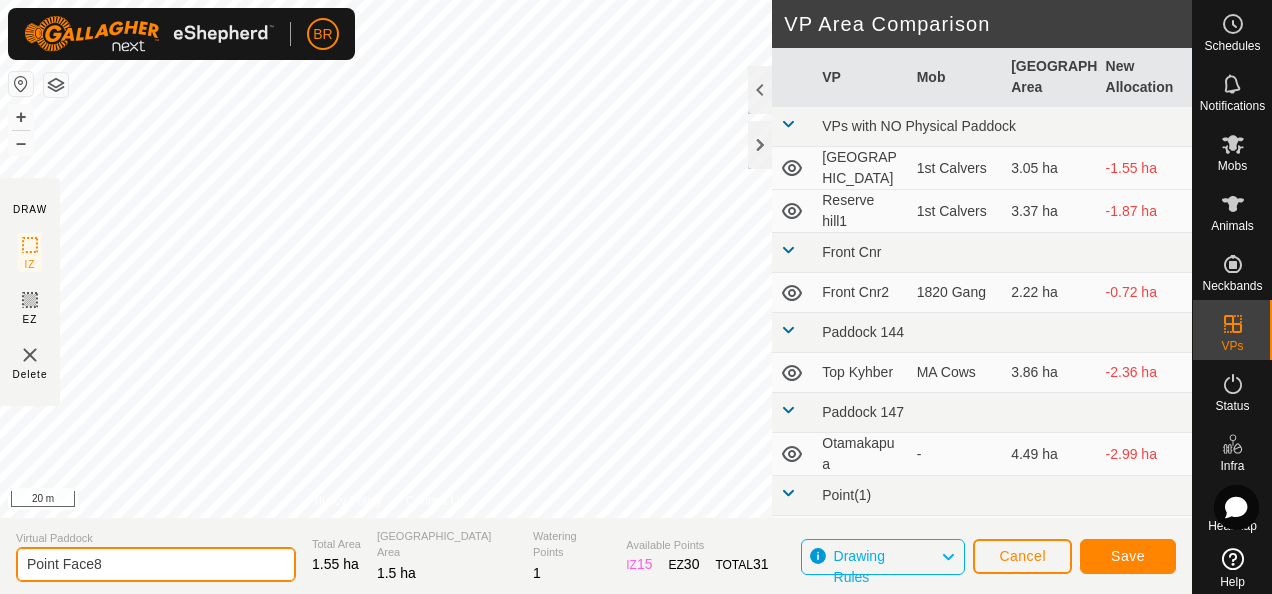 type on "Point Face8" 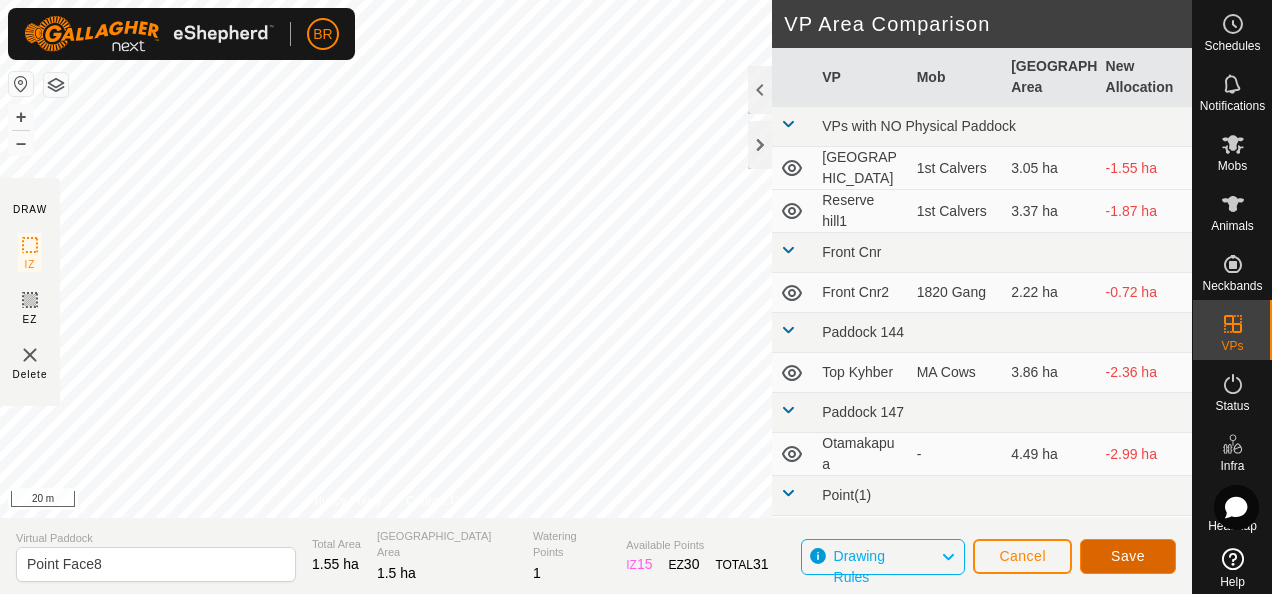 click on "Save" 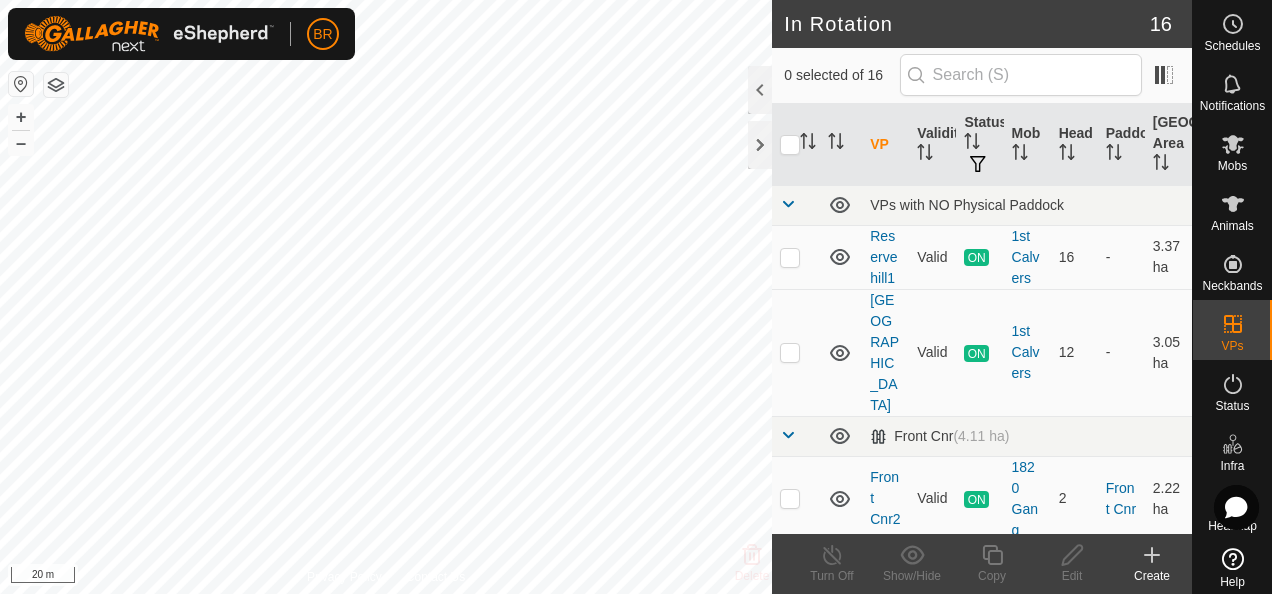 checkbox on "true" 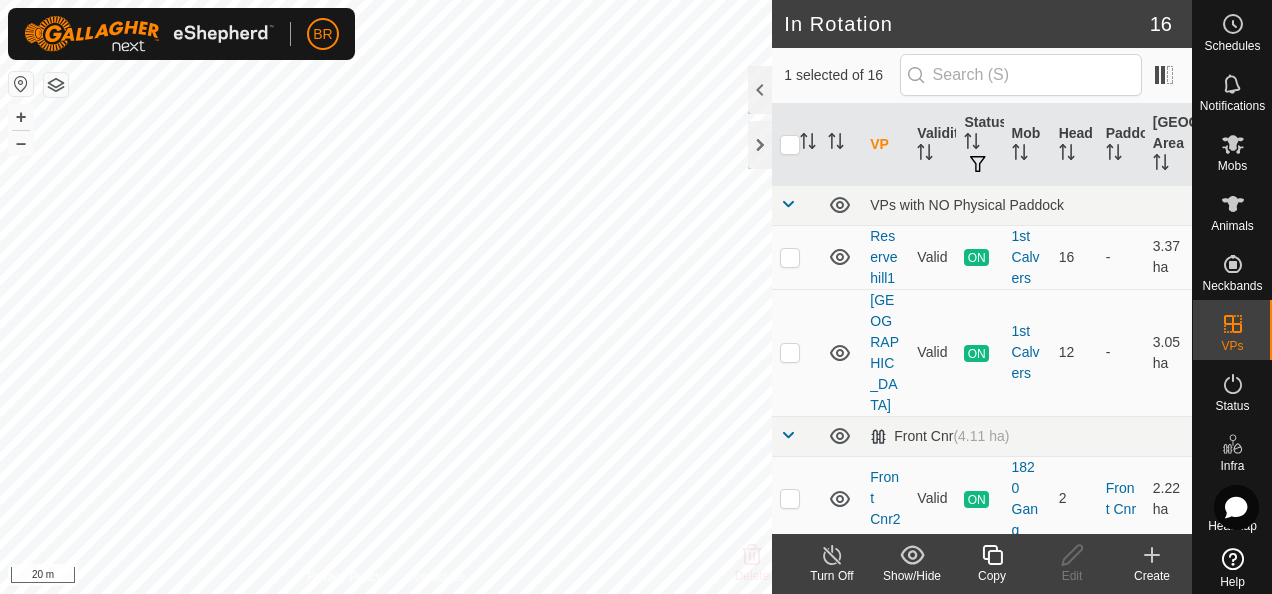 checkbox on "true" 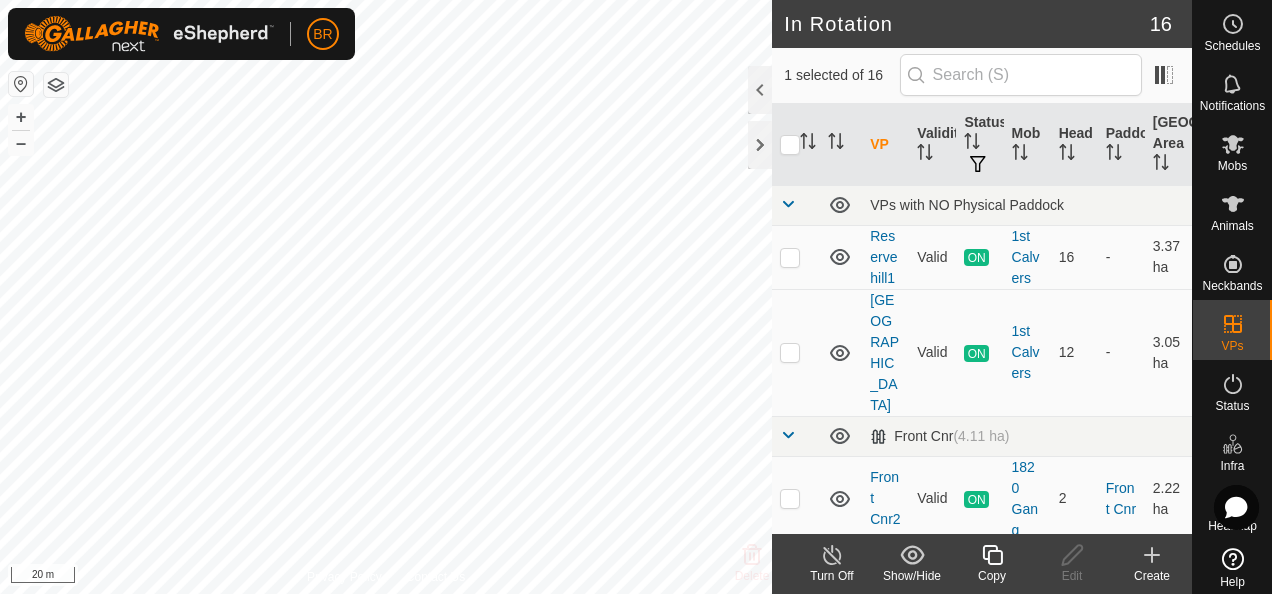 checkbox on "false" 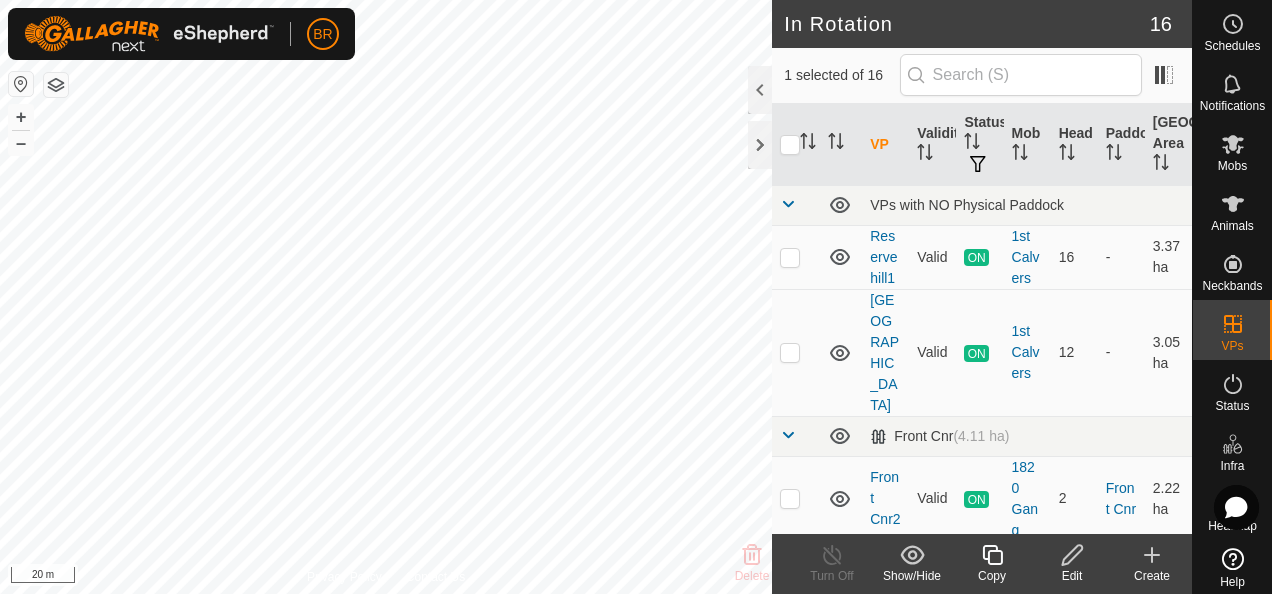 click 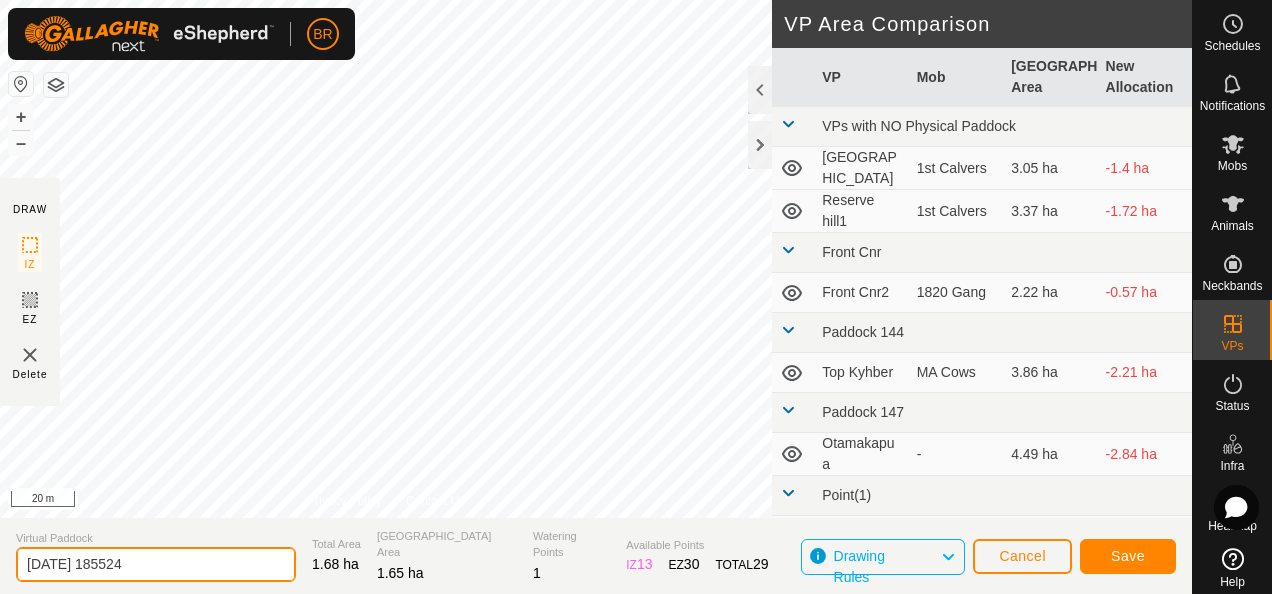 click on "[DATE] 185524" 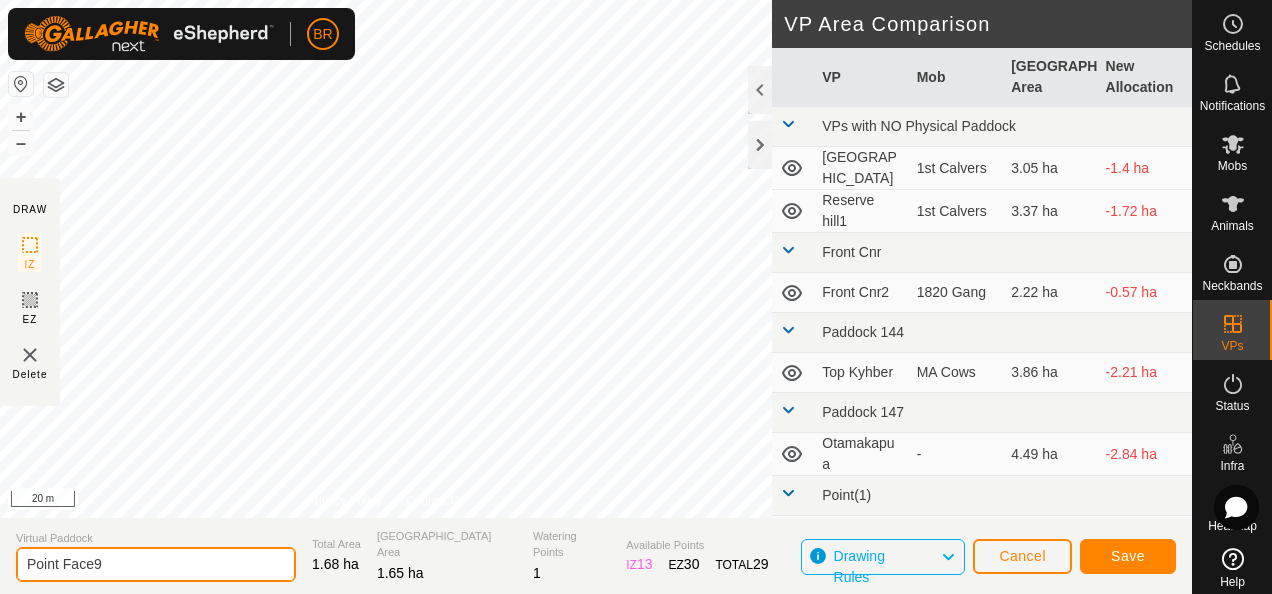 type on "Point Face9" 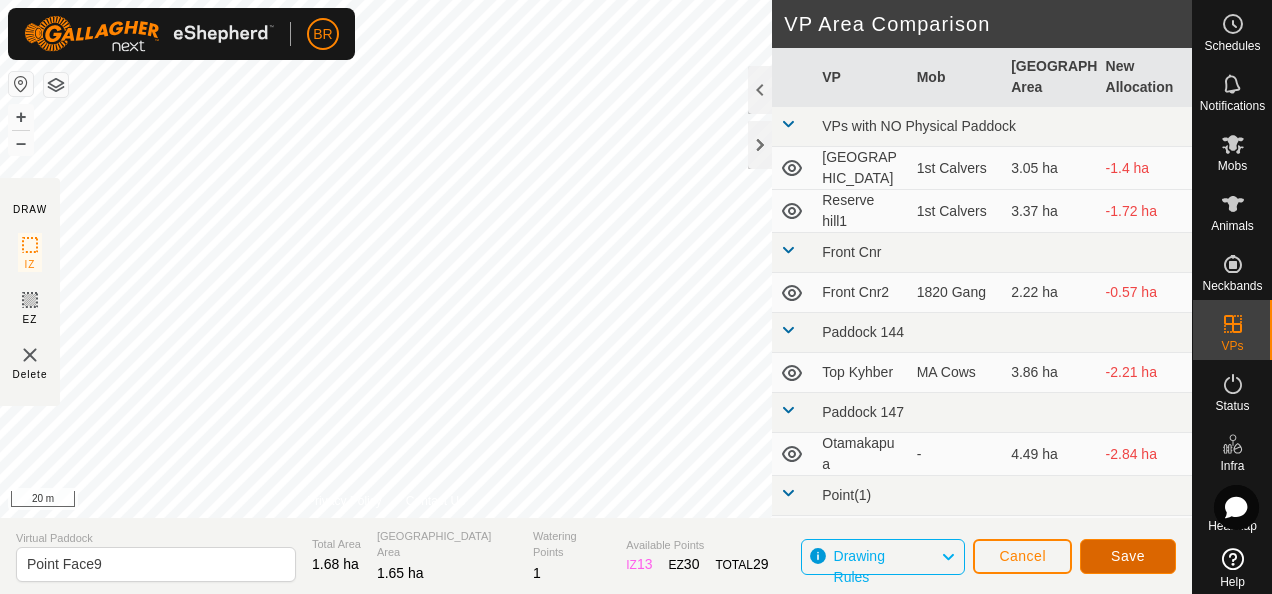 click on "Save" 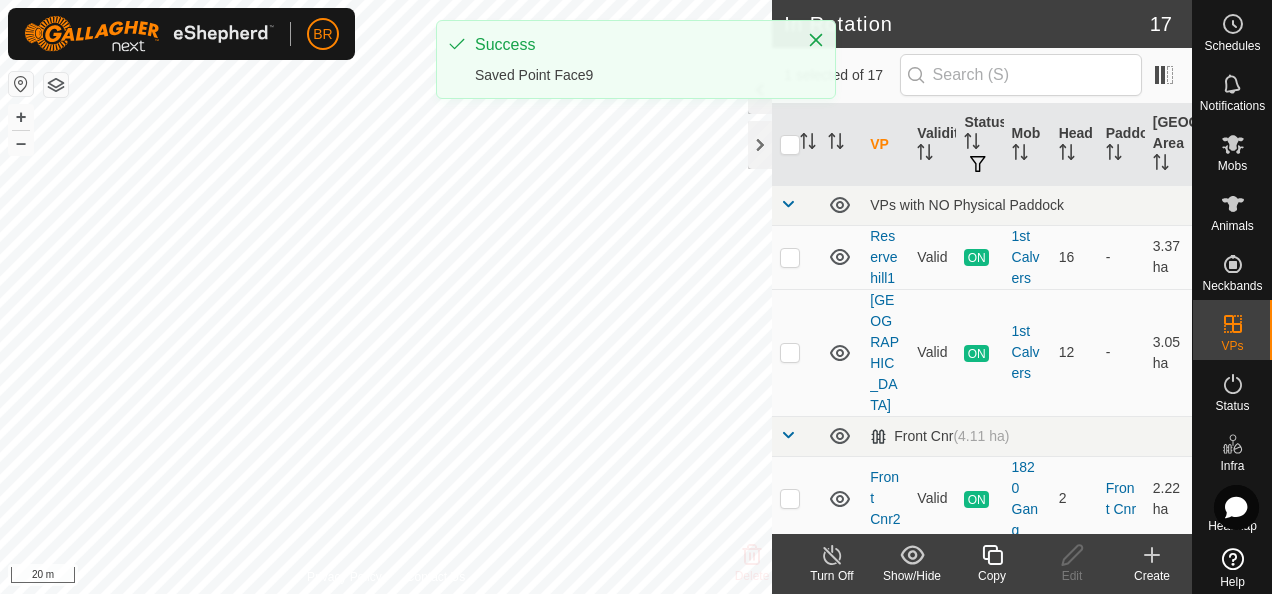 checkbox on "true" 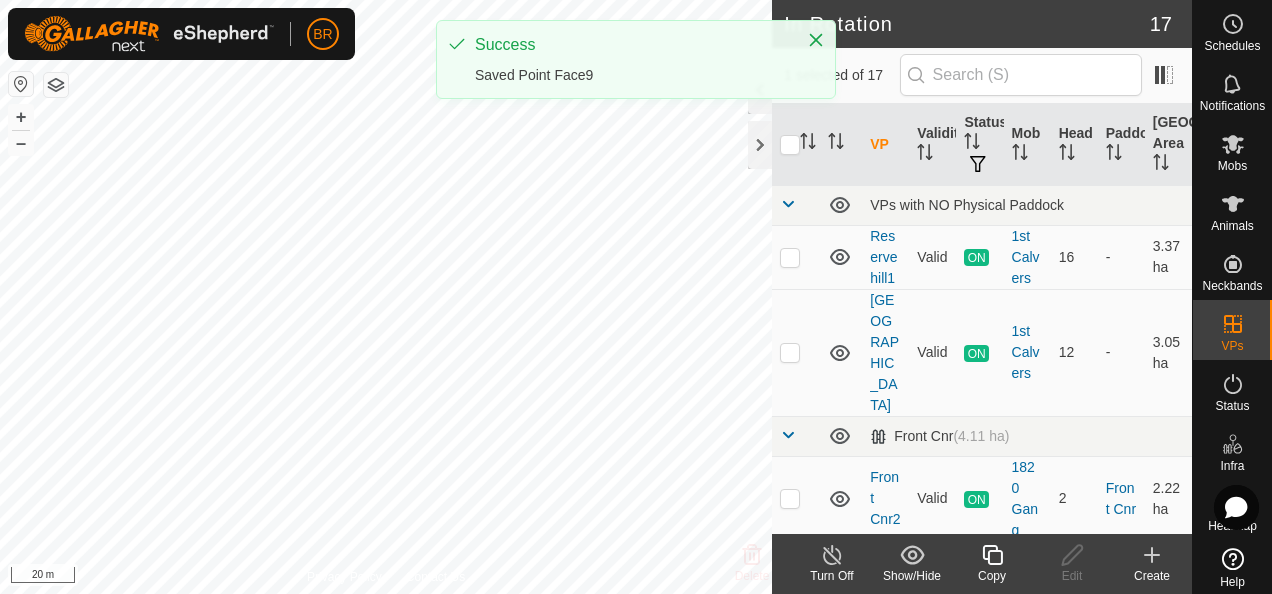 checkbox on "false" 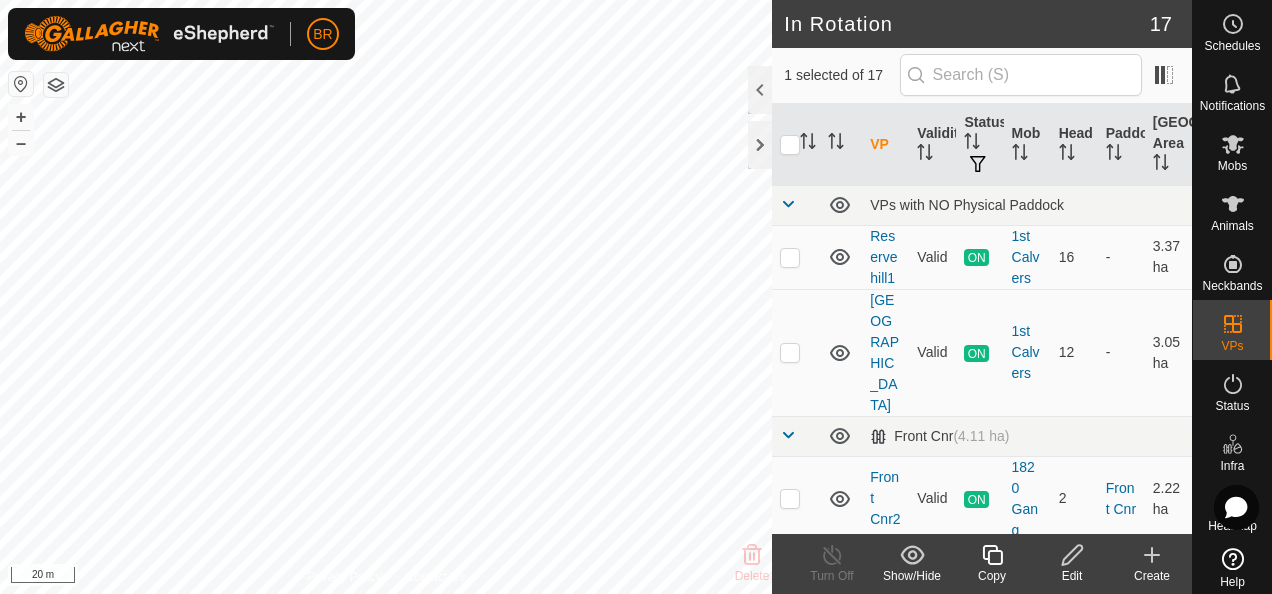 click 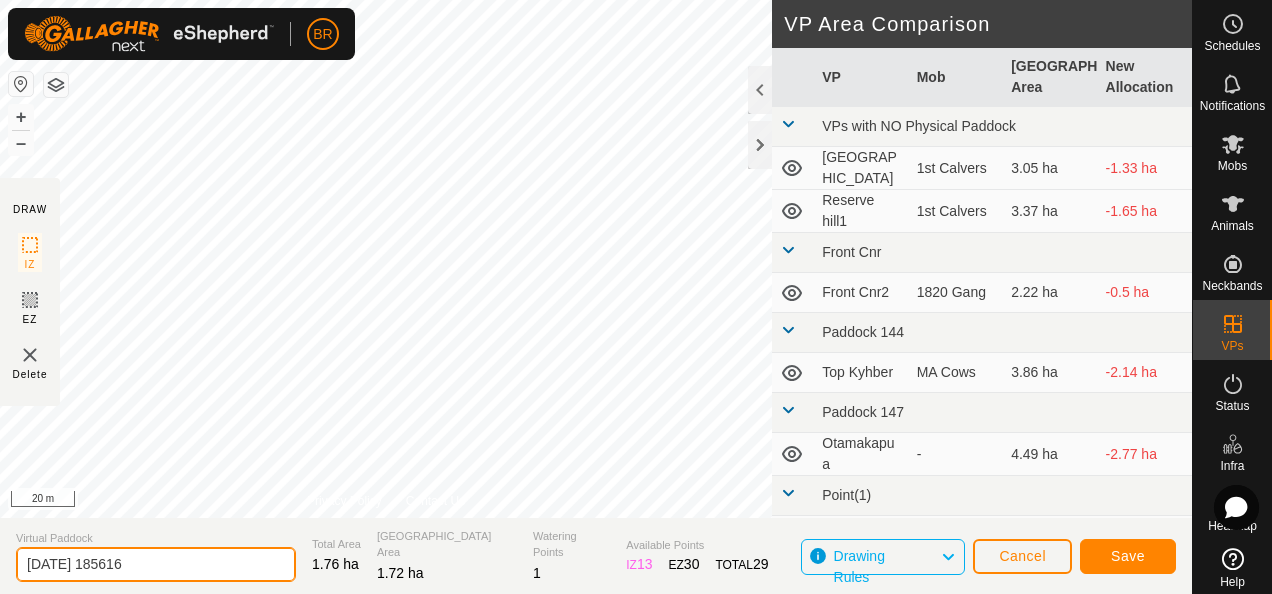 drag, startPoint x: 158, startPoint y: 553, endPoint x: -4, endPoint y: 566, distance: 162.52077 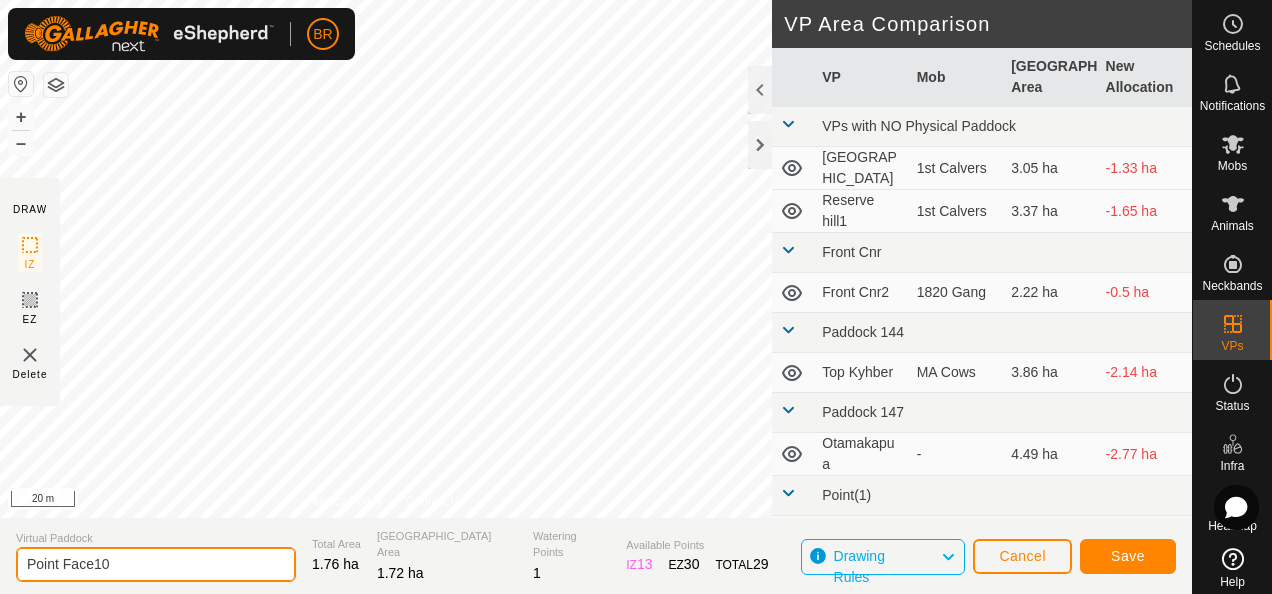 type on "Point Face10" 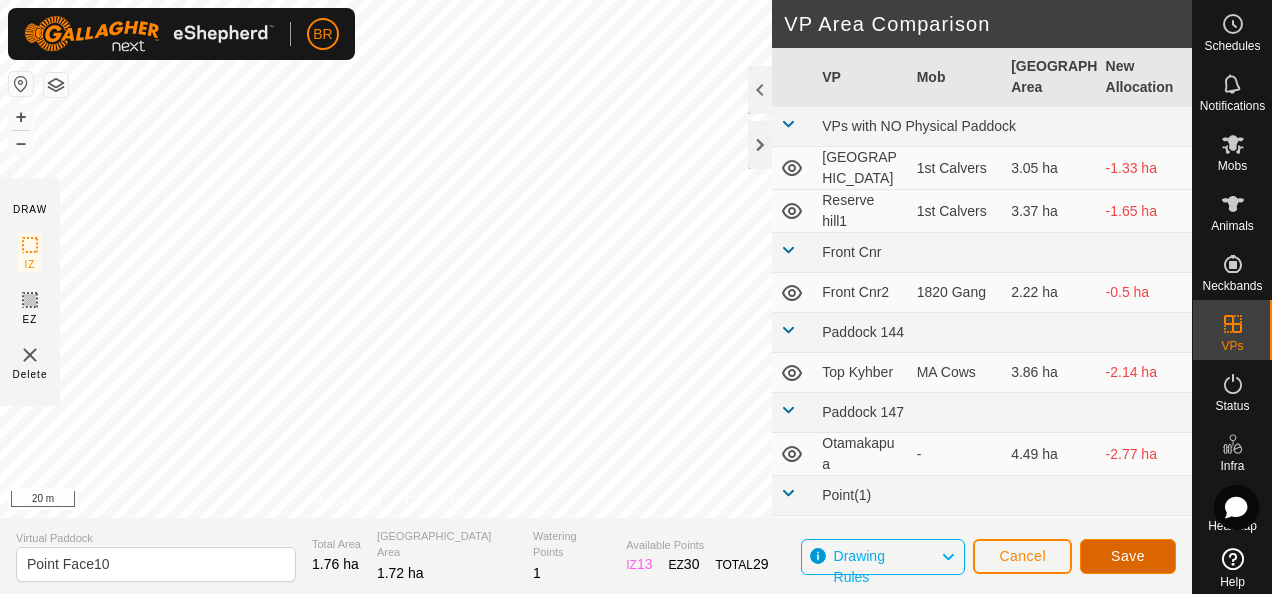 click on "Save" 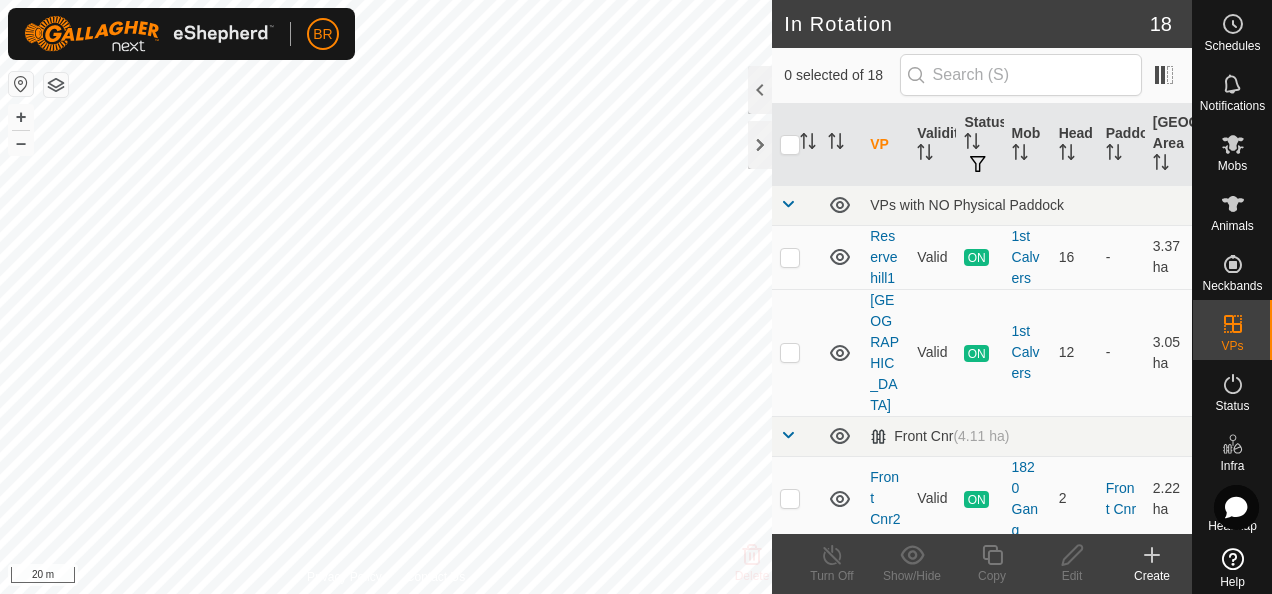checkbox on "true" 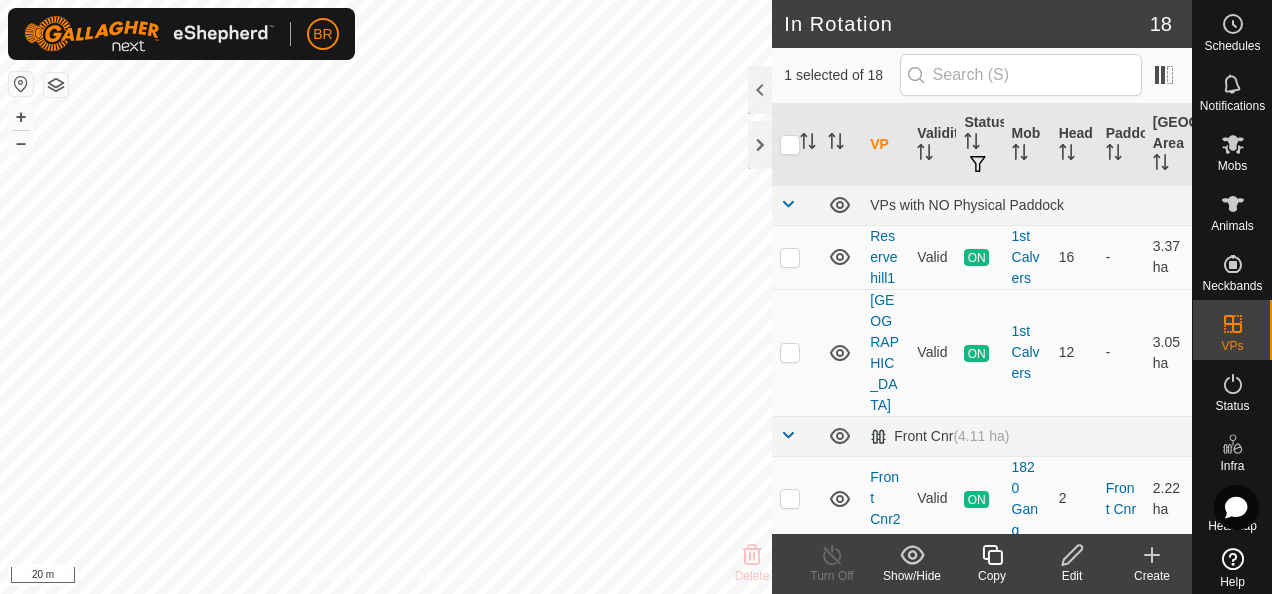 click 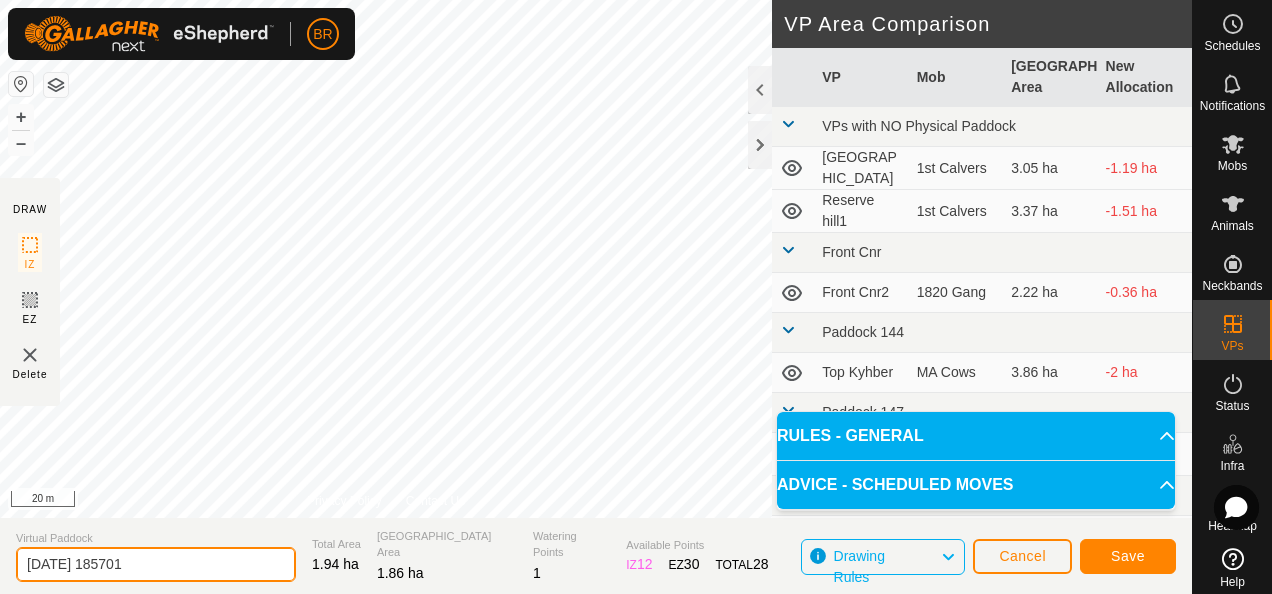drag, startPoint x: 170, startPoint y: 567, endPoint x: -4, endPoint y: 572, distance: 174.07182 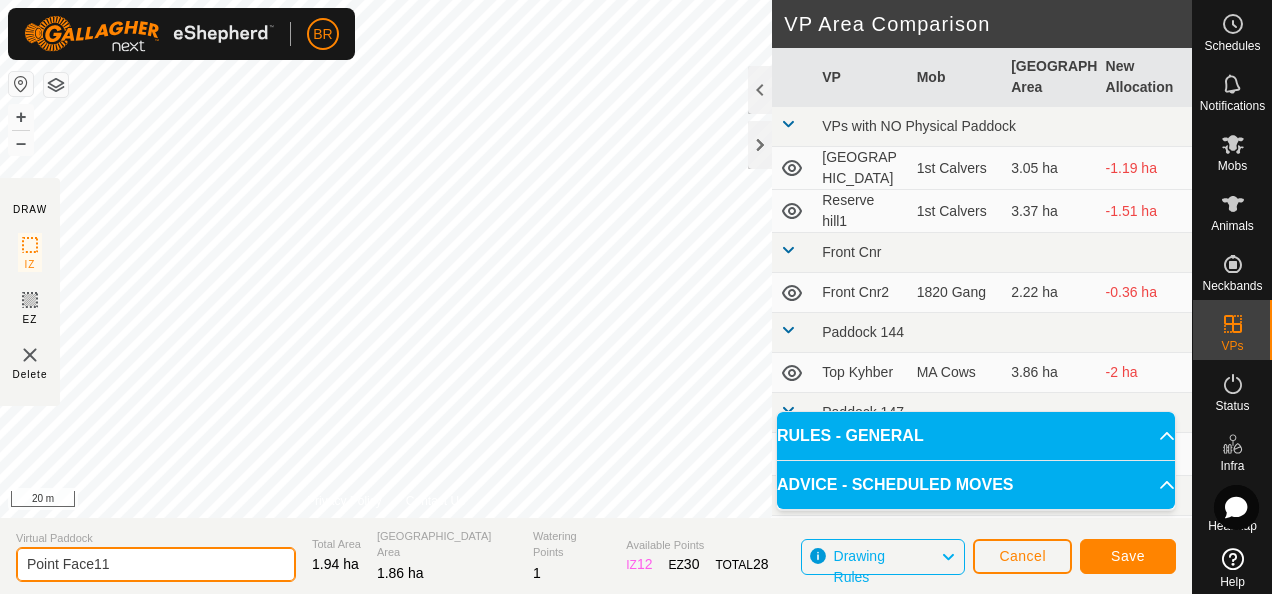 type on "Point Face11" 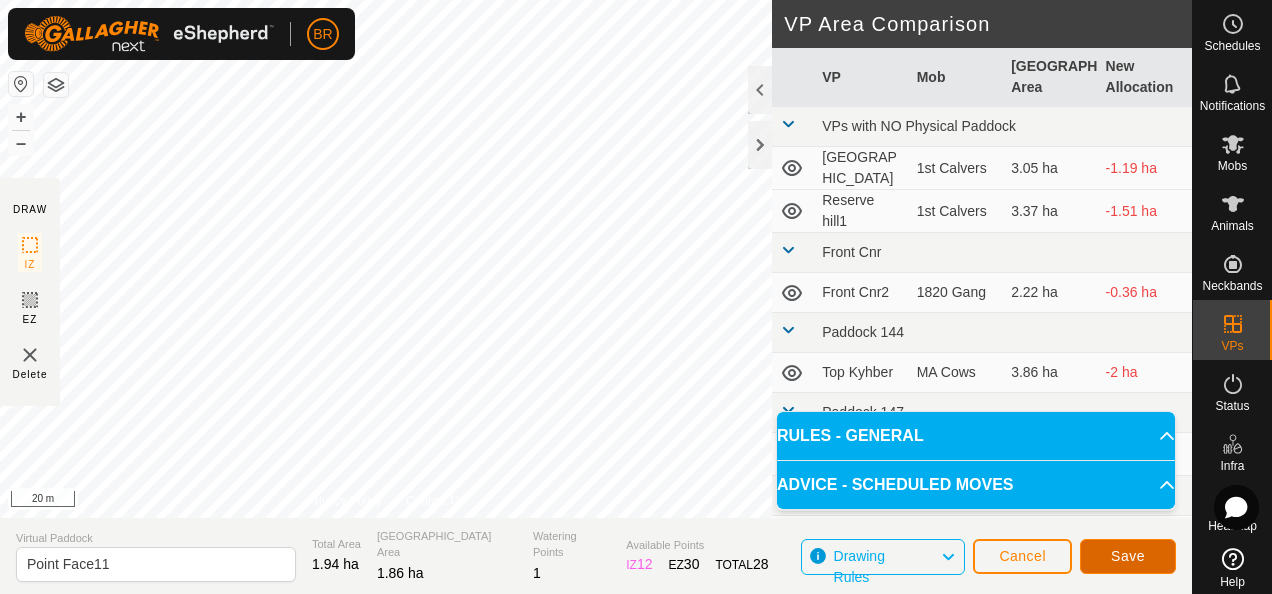click on "Save" 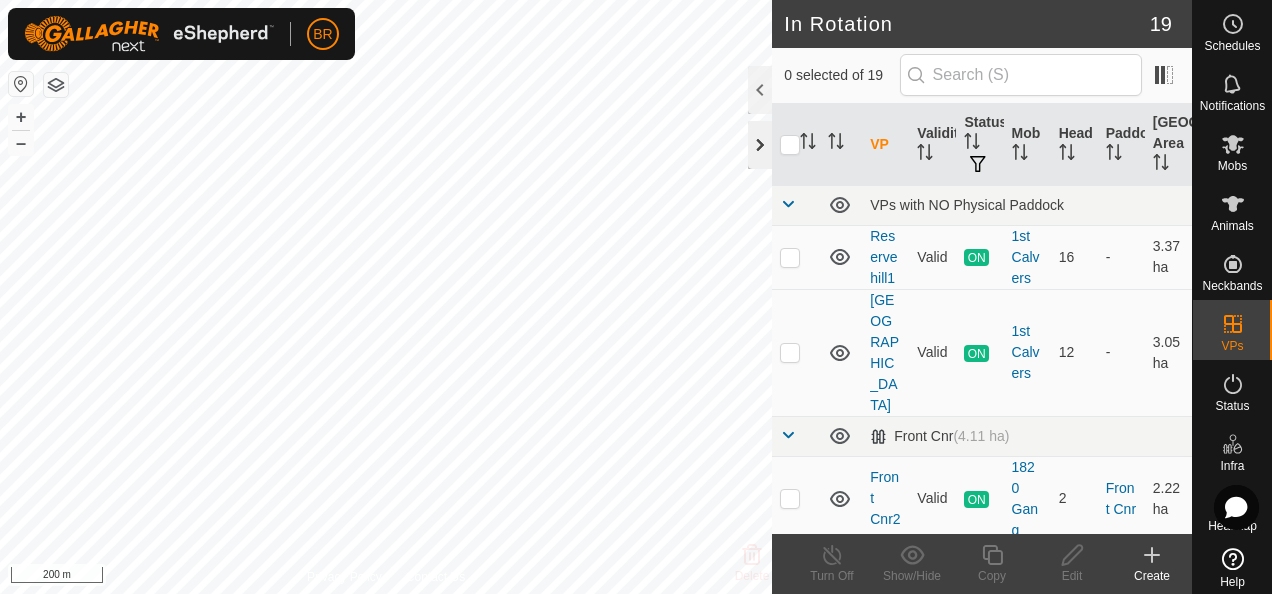 click 